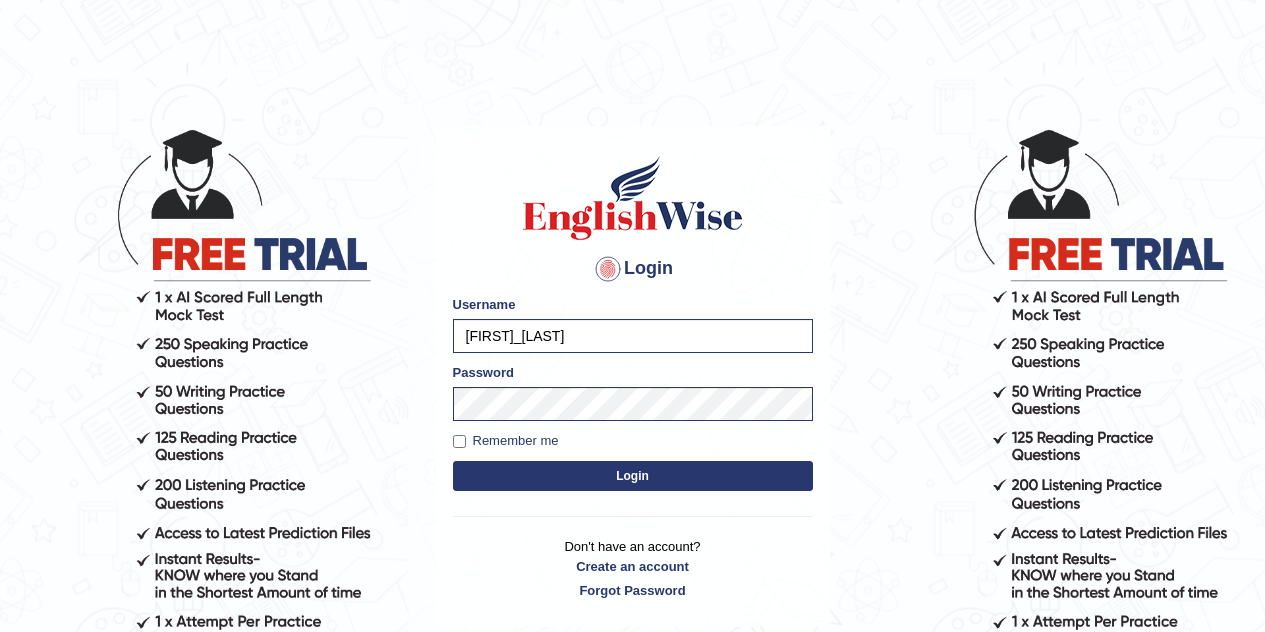 scroll, scrollTop: 0, scrollLeft: 0, axis: both 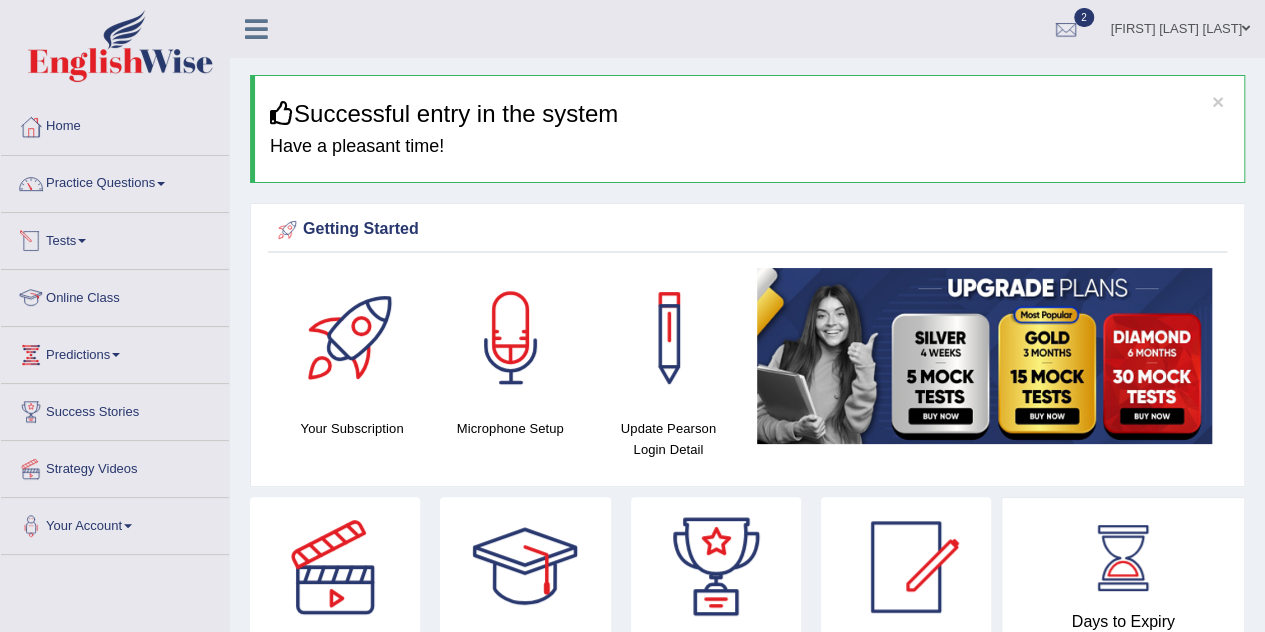 click on "Online Class" at bounding box center [115, 295] 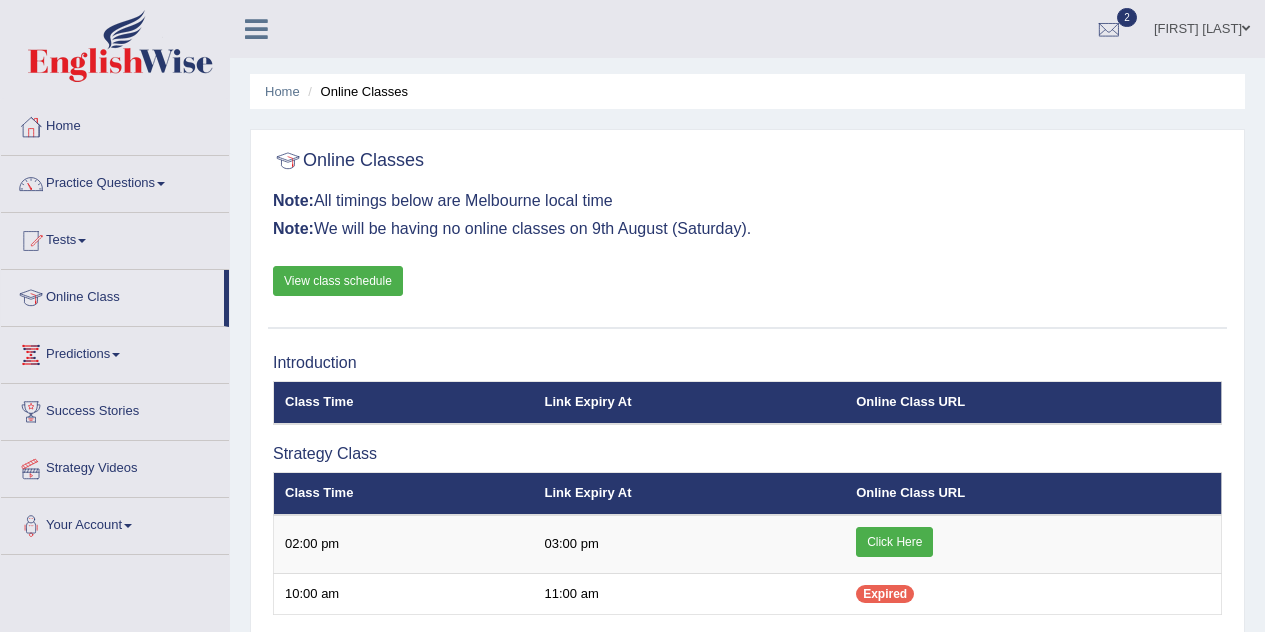 scroll, scrollTop: 0, scrollLeft: 0, axis: both 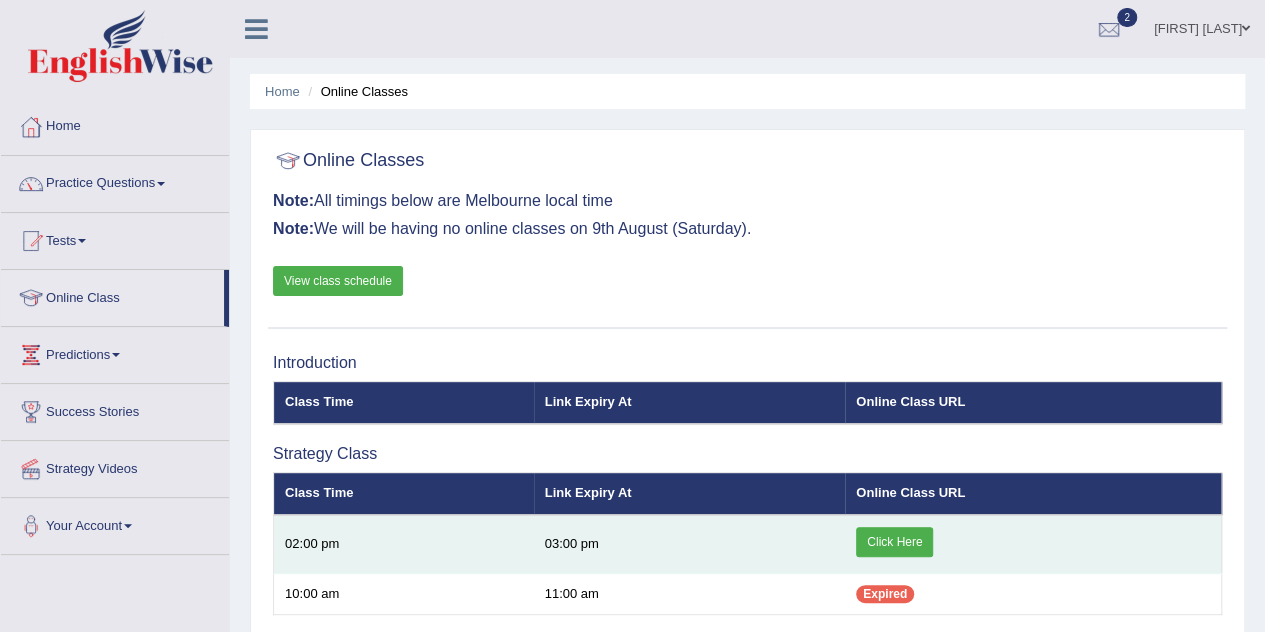 click on "Click Here" at bounding box center [894, 542] 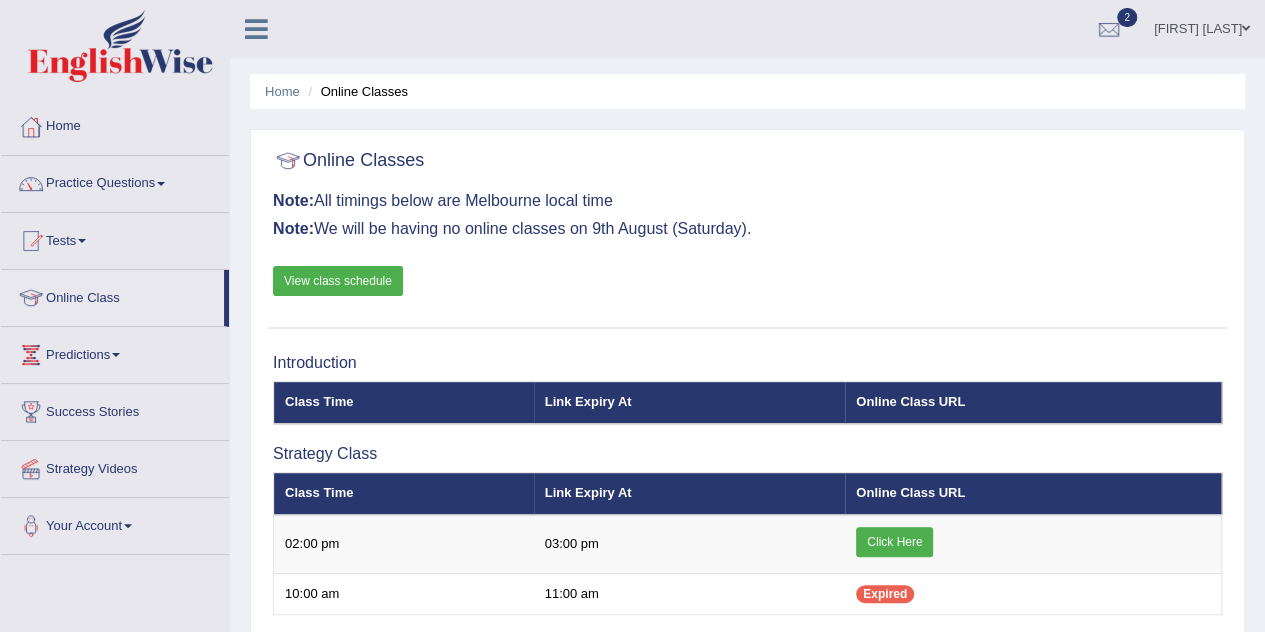 click on "View class schedule" at bounding box center [338, 281] 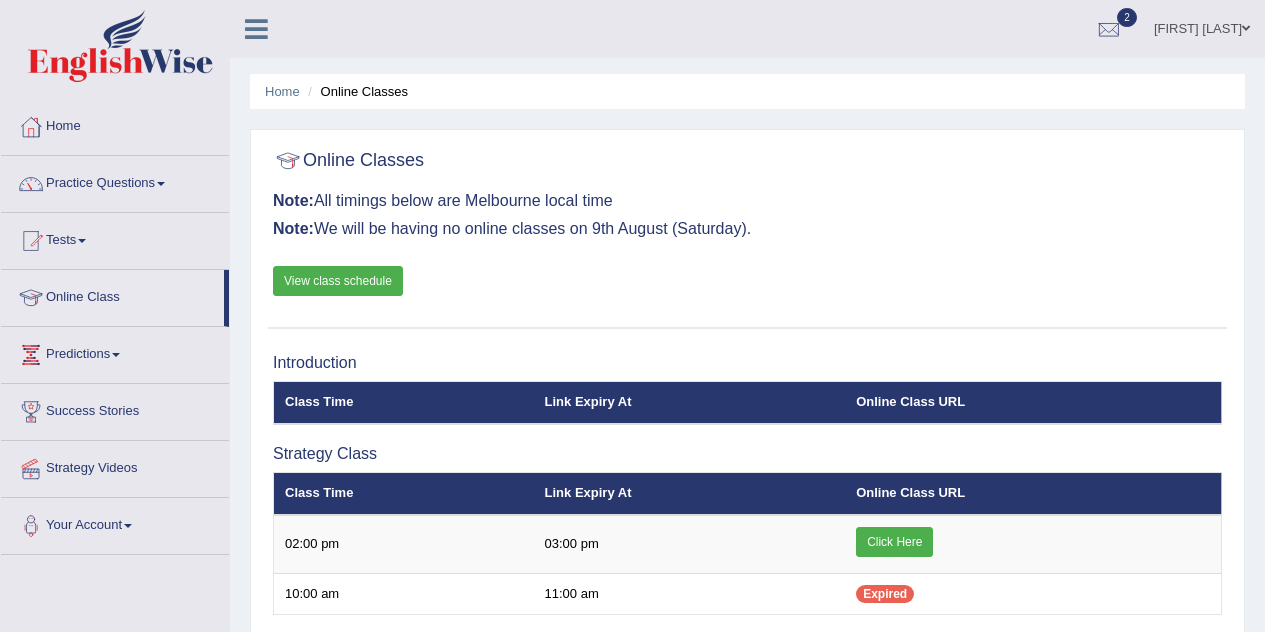 scroll, scrollTop: 0, scrollLeft: 0, axis: both 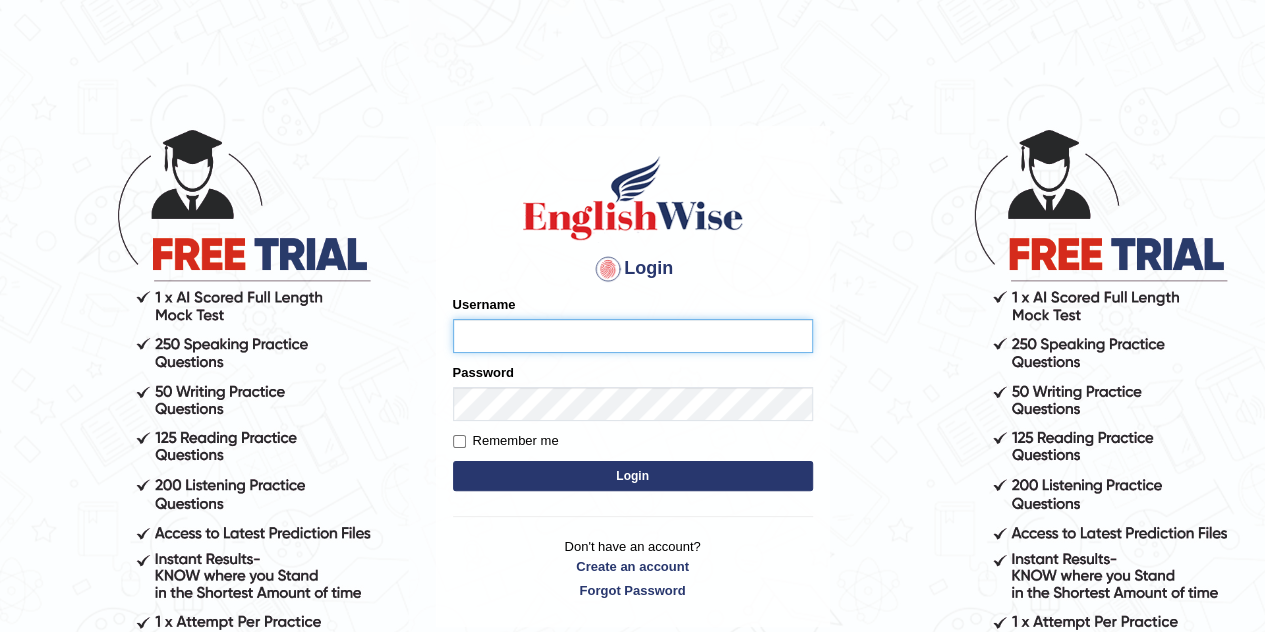 type on "Bharath_Chary" 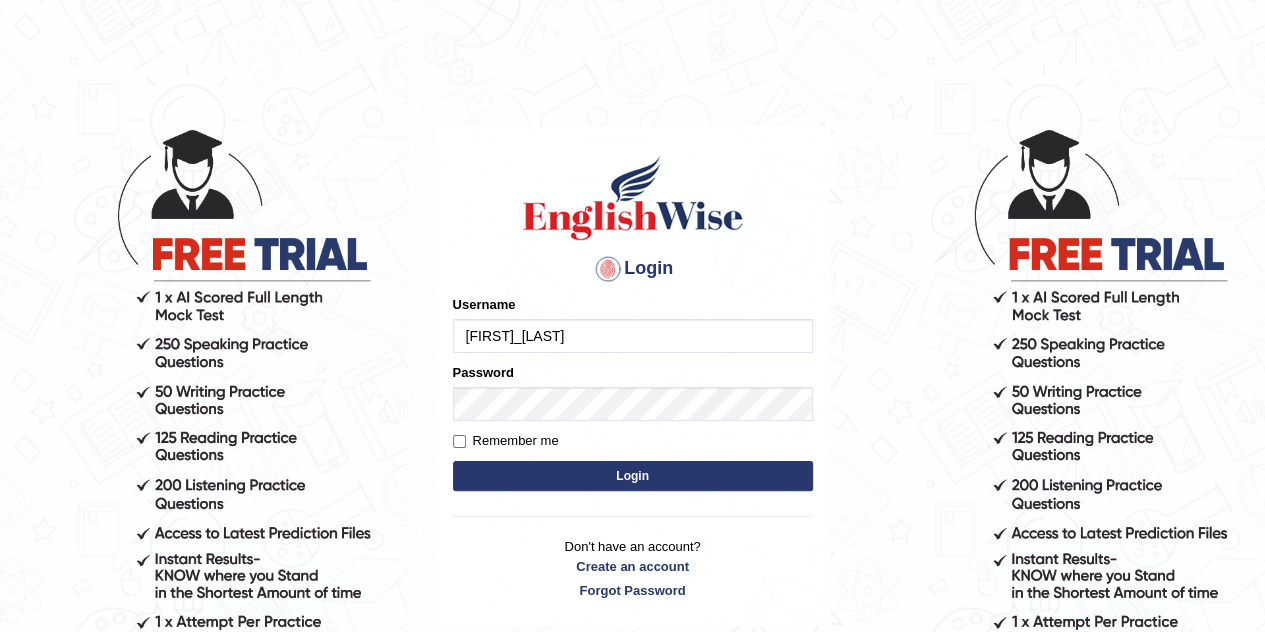 click on "Login" at bounding box center (633, 476) 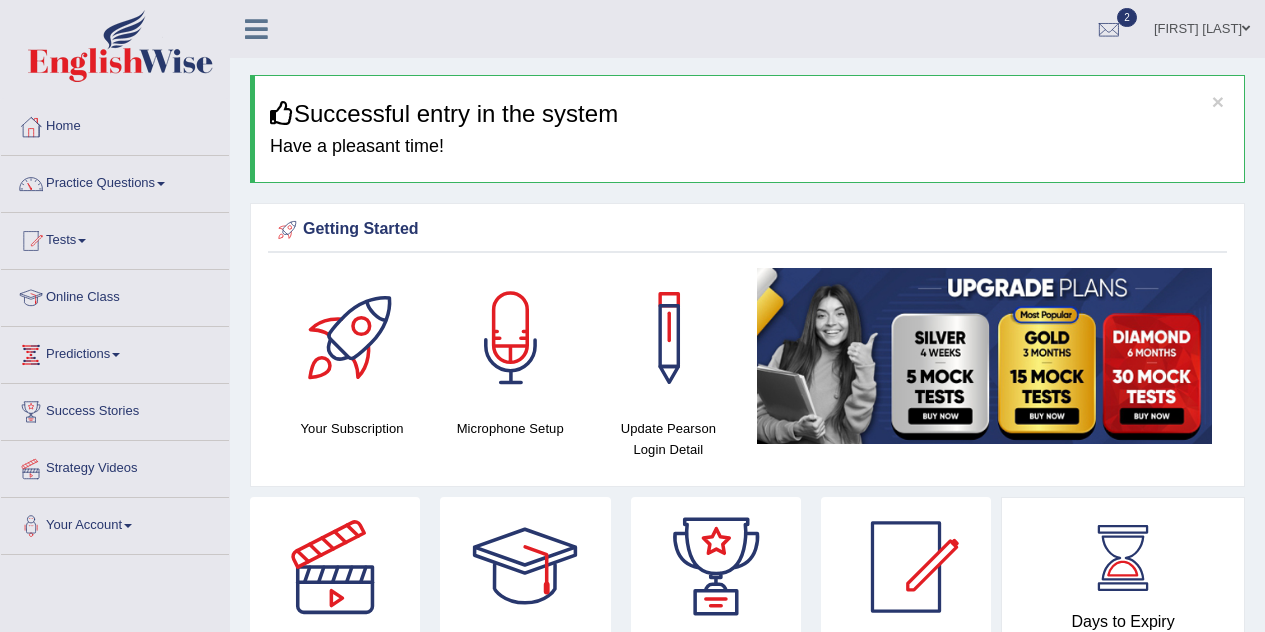 scroll, scrollTop: 0, scrollLeft: 0, axis: both 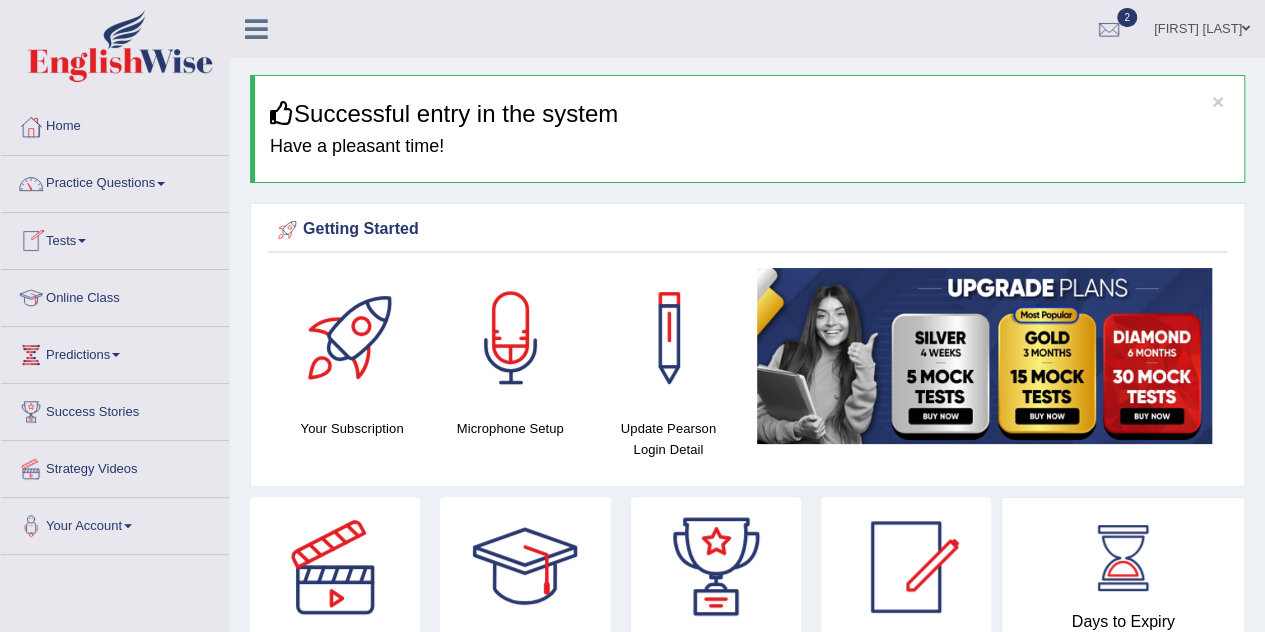 click on "Tests" at bounding box center [115, 238] 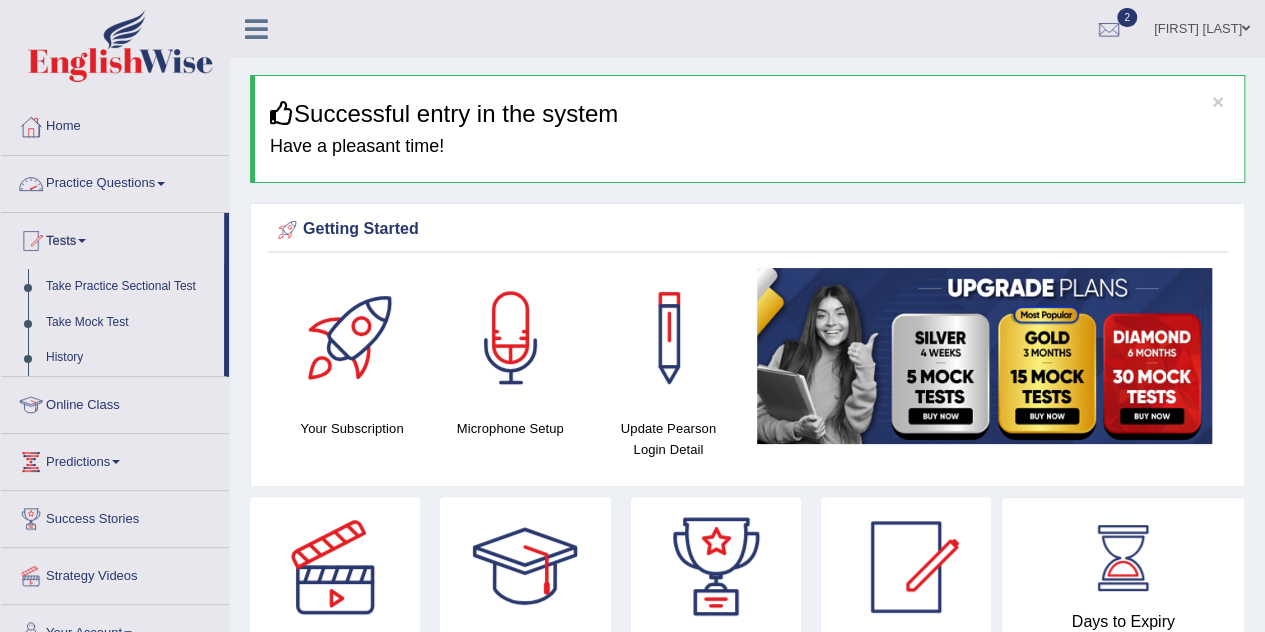 click on "Practice Questions" at bounding box center [115, 181] 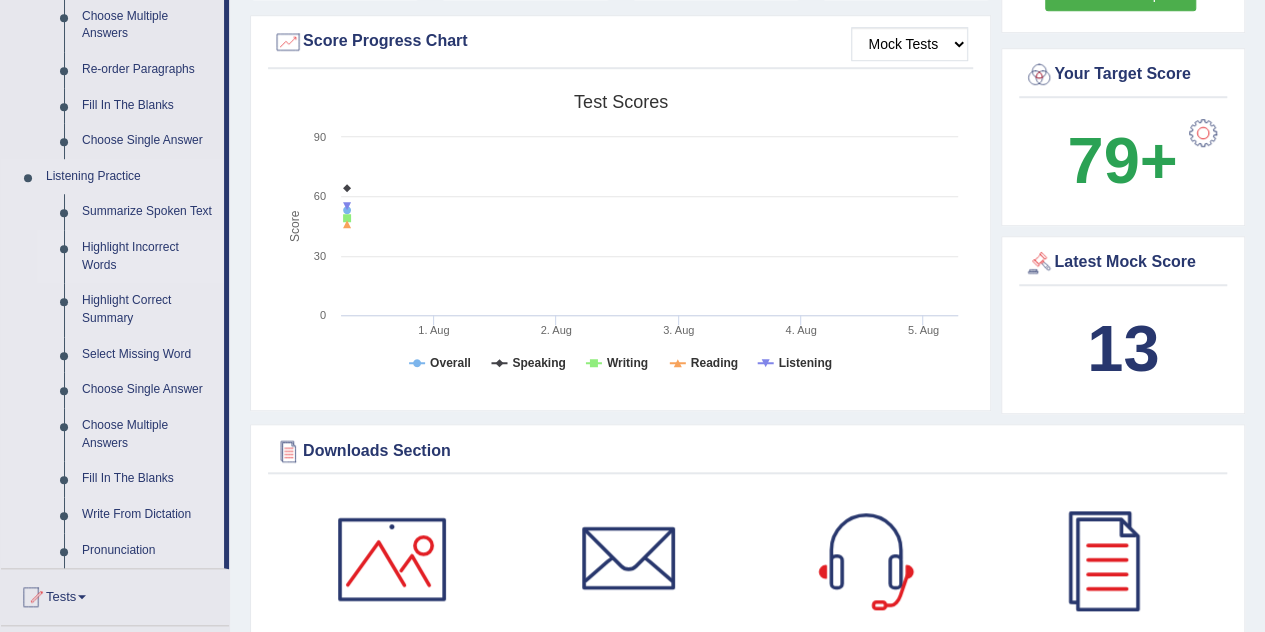 scroll, scrollTop: 800, scrollLeft: 0, axis: vertical 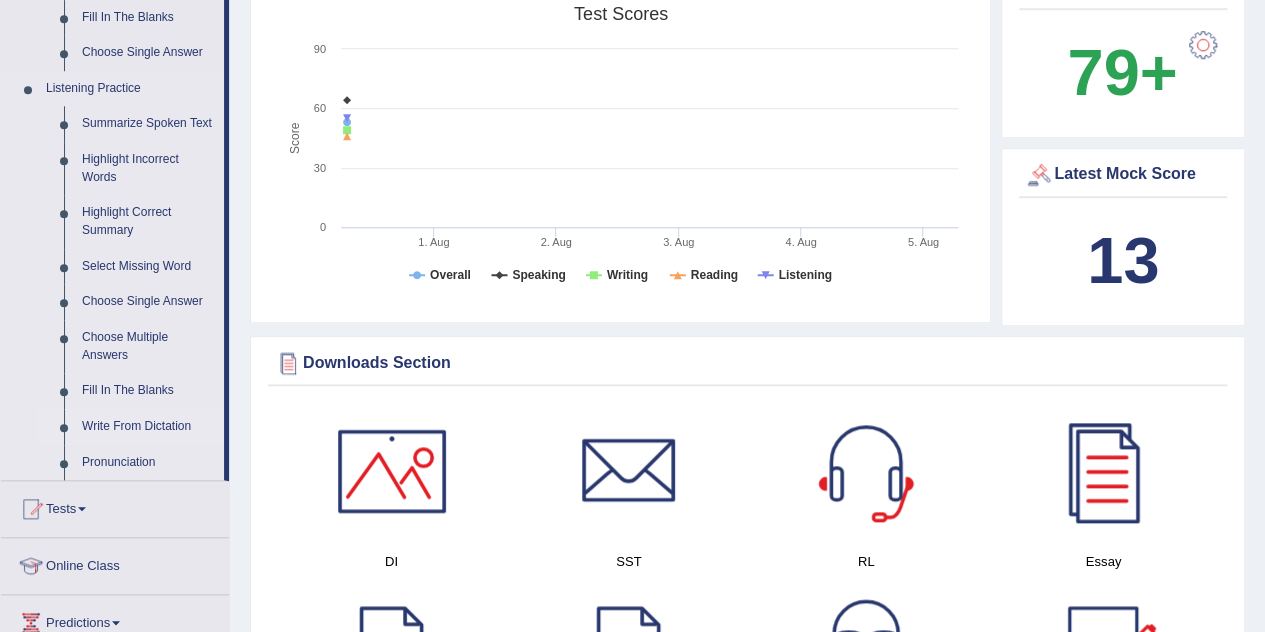 click on "Write From Dictation" at bounding box center (148, 427) 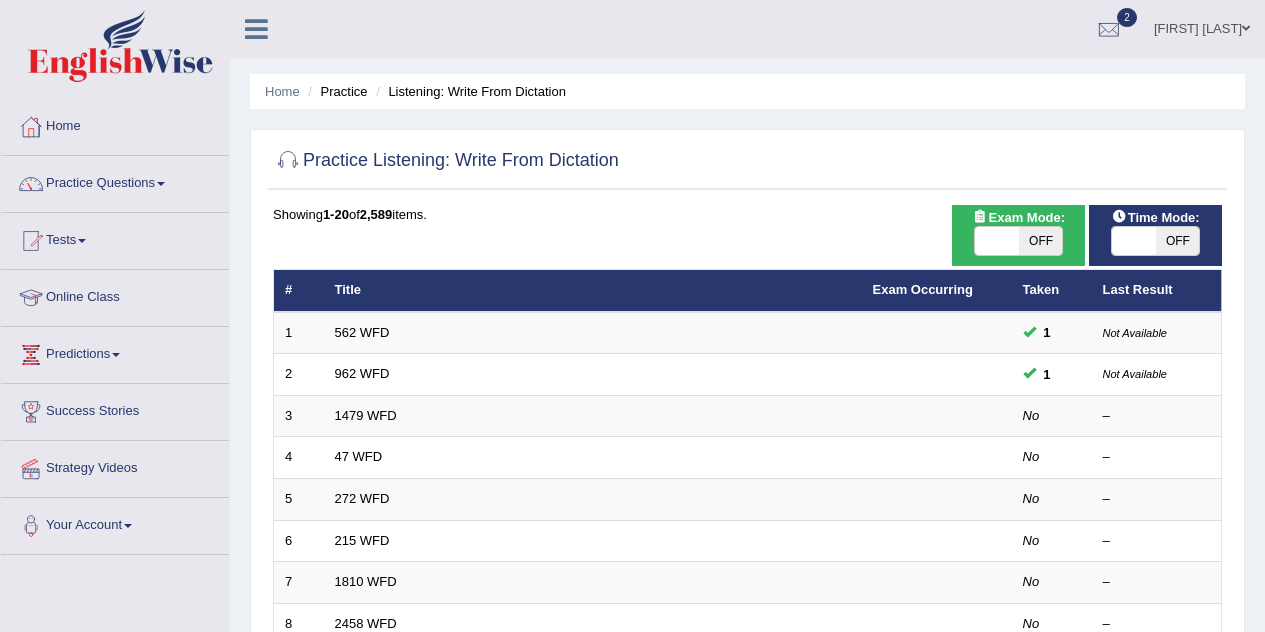 scroll, scrollTop: 0, scrollLeft: 0, axis: both 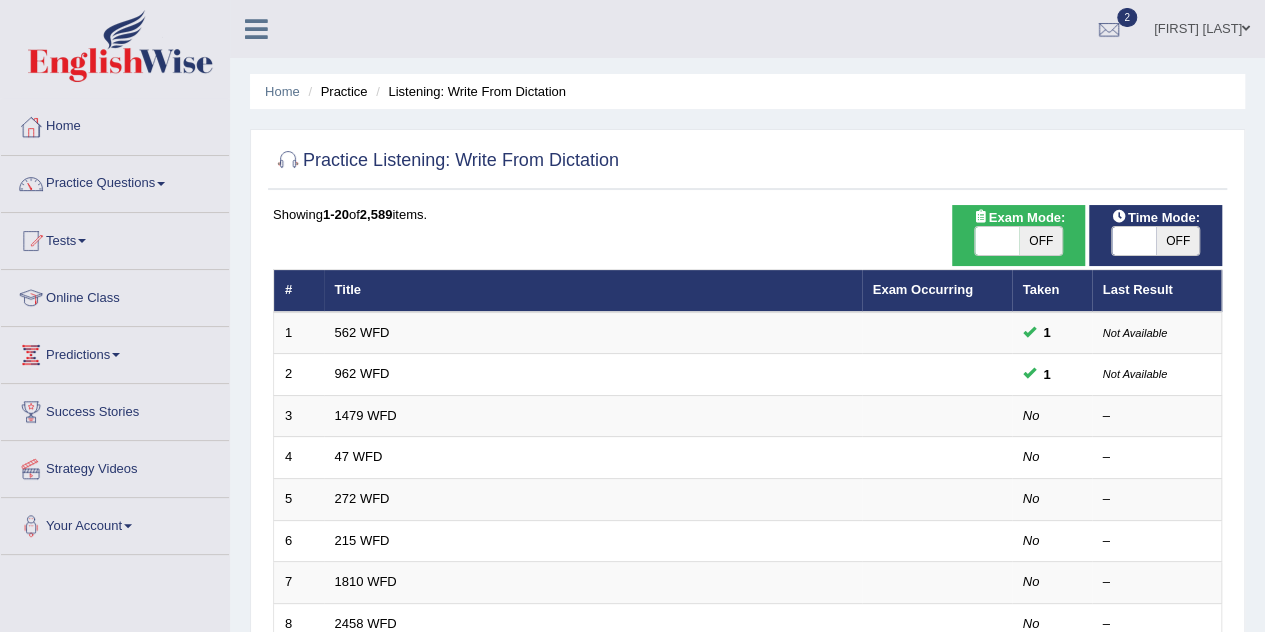 click on "OFF" at bounding box center [1041, 241] 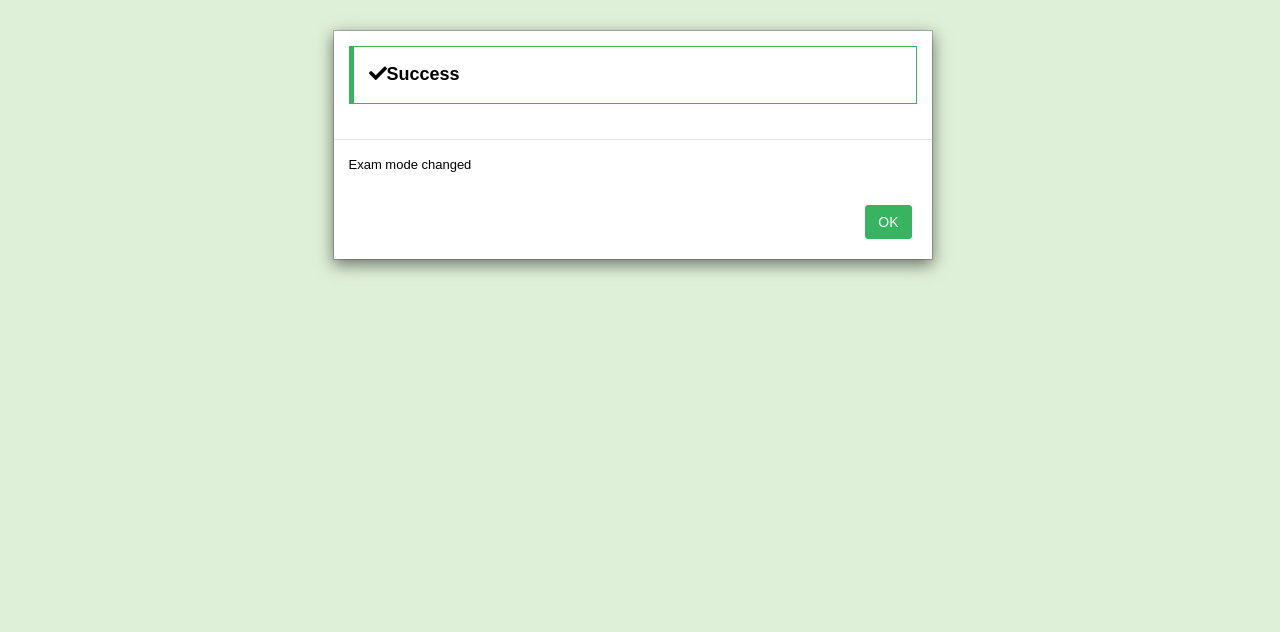 click on "OK" at bounding box center [633, 224] 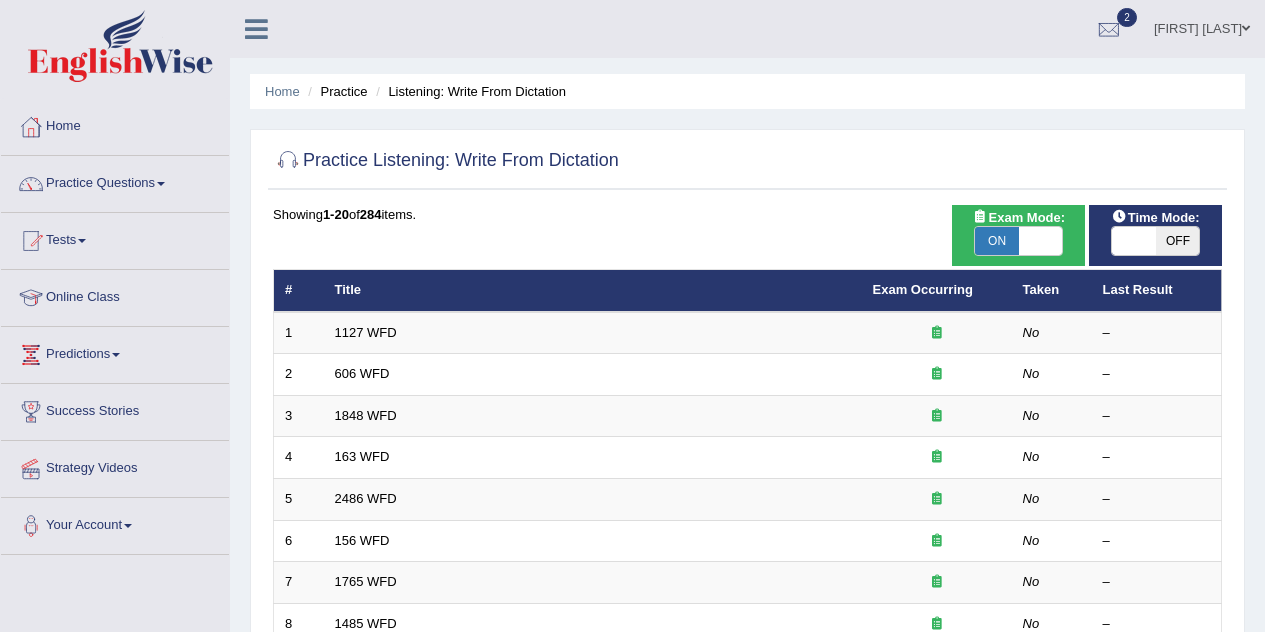 scroll, scrollTop: 0, scrollLeft: 0, axis: both 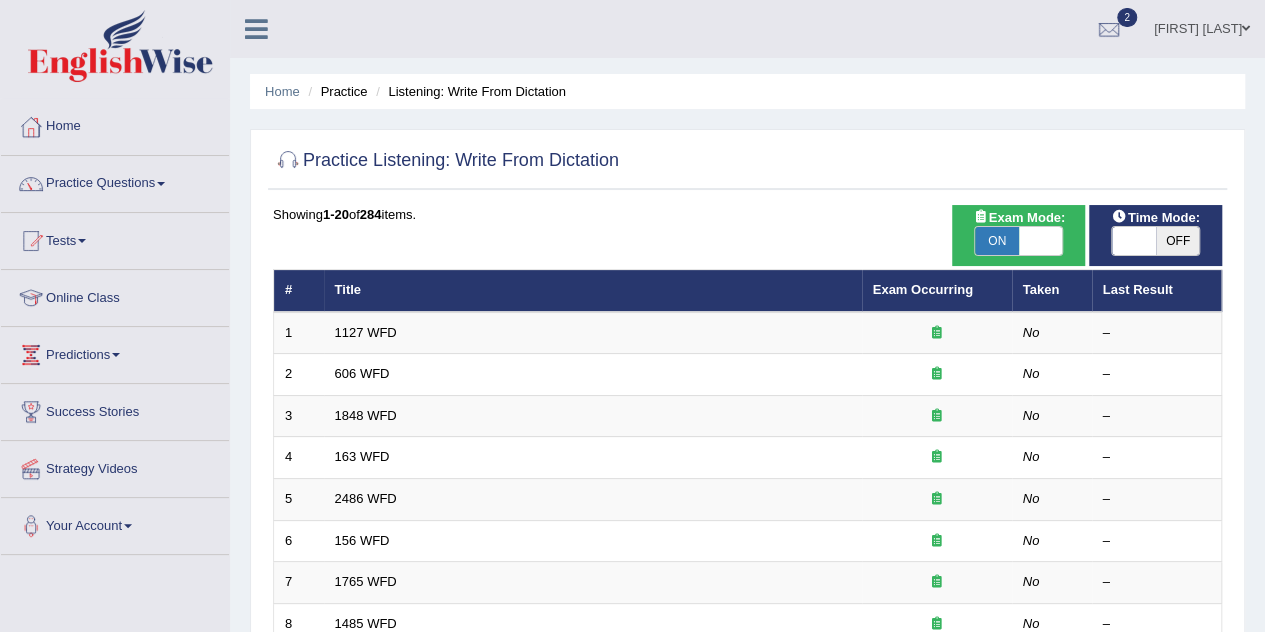 click on "OFF" at bounding box center [1178, 241] 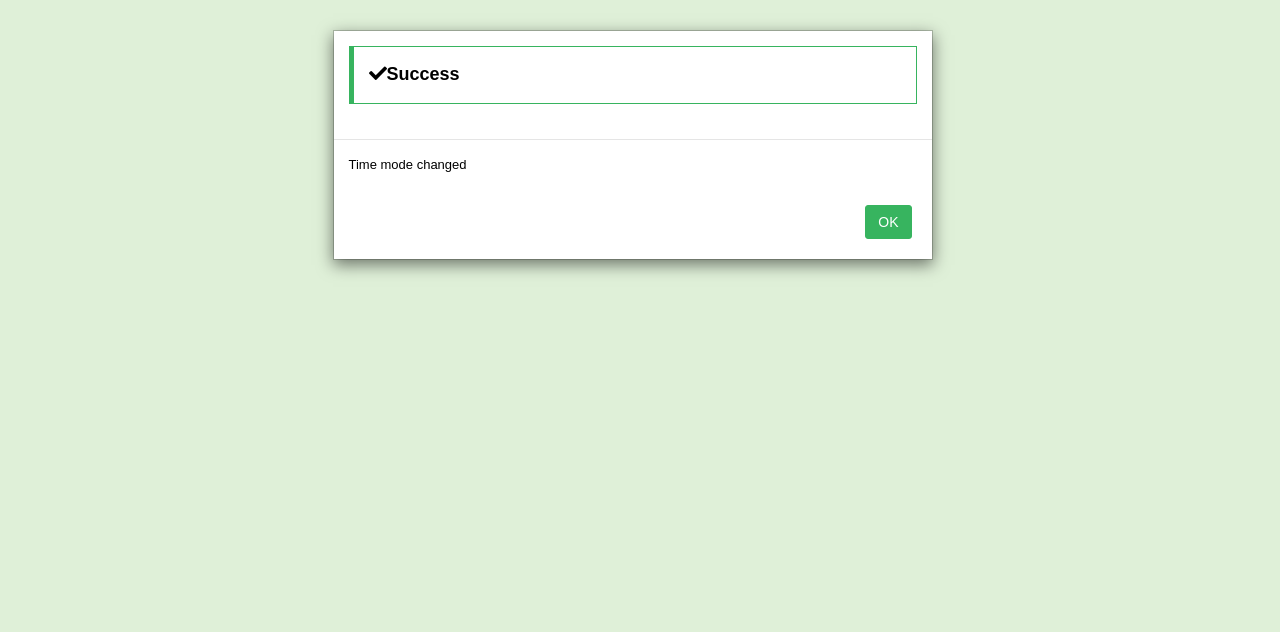 click on "OK" at bounding box center [888, 222] 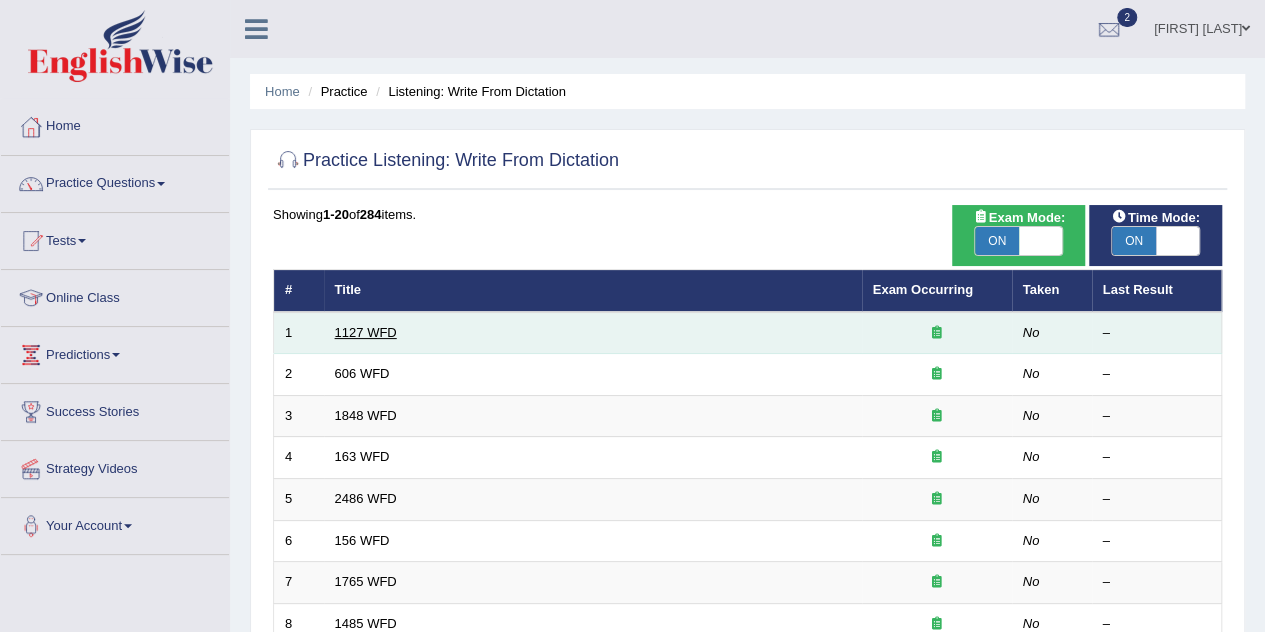click on "1127 WFD" at bounding box center [366, 332] 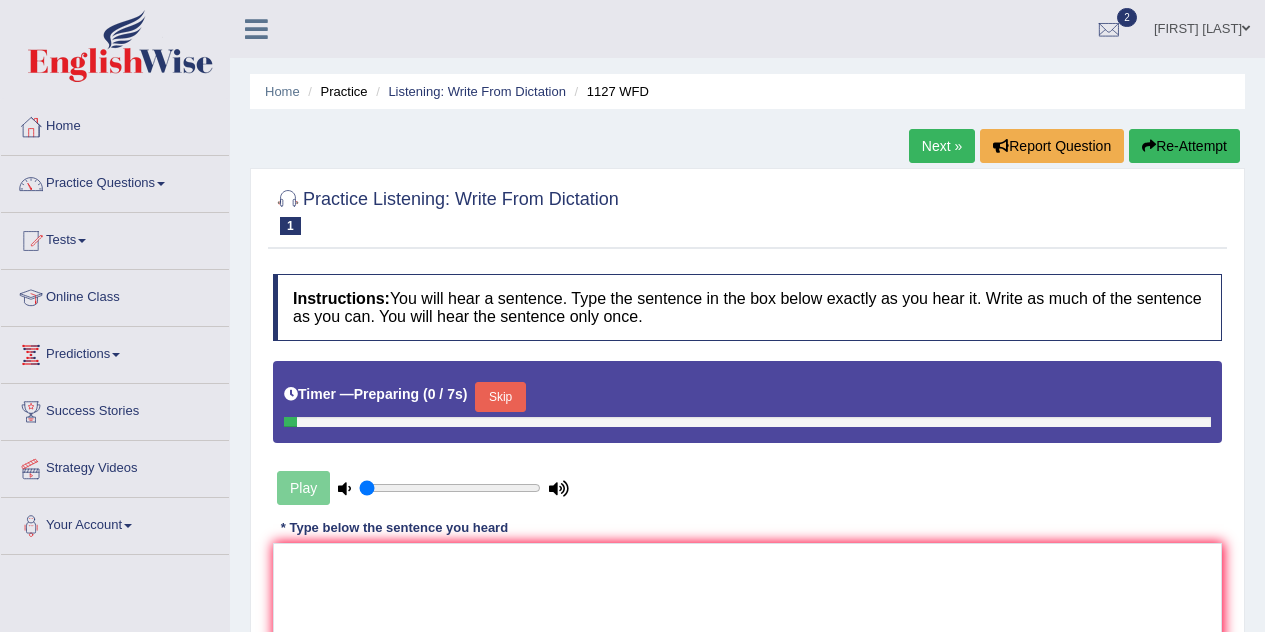 scroll, scrollTop: 0, scrollLeft: 0, axis: both 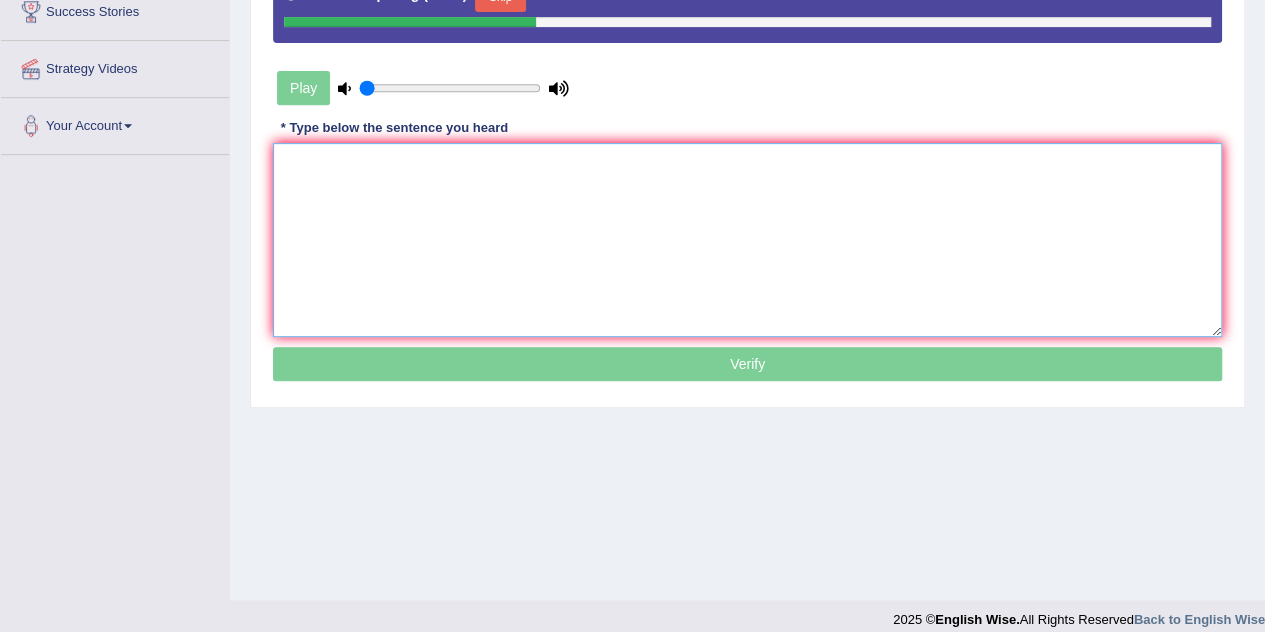 click at bounding box center (747, 240) 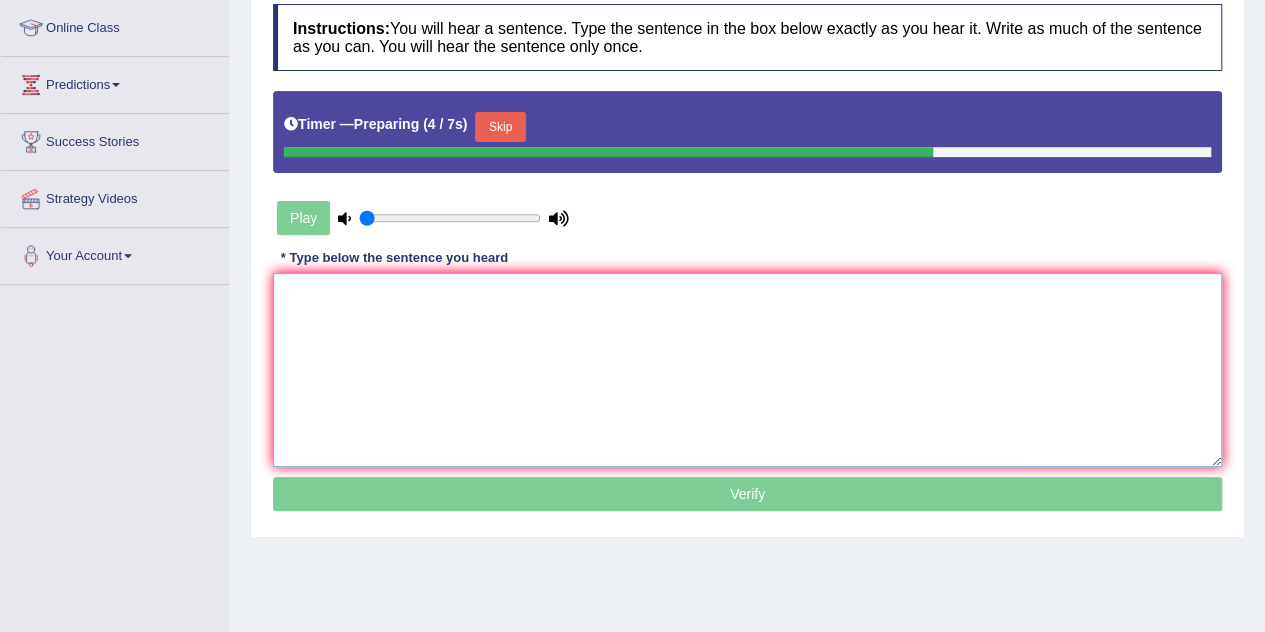 scroll, scrollTop: 300, scrollLeft: 0, axis: vertical 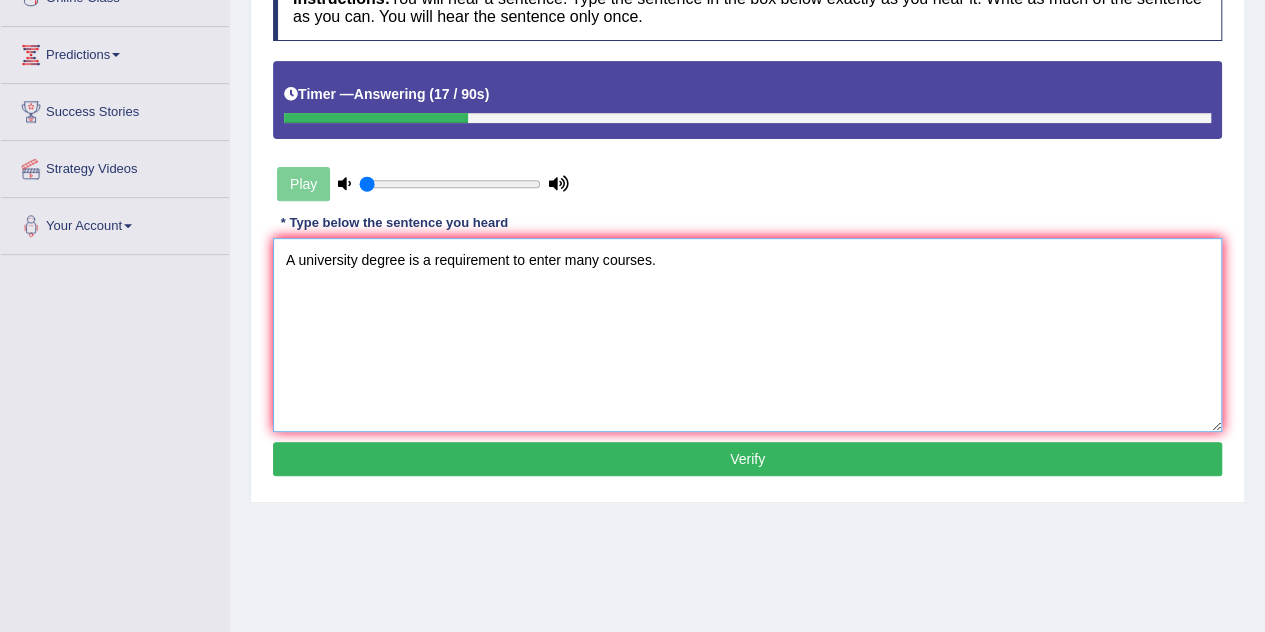 type on "A university degree is a requirement to enter many courses." 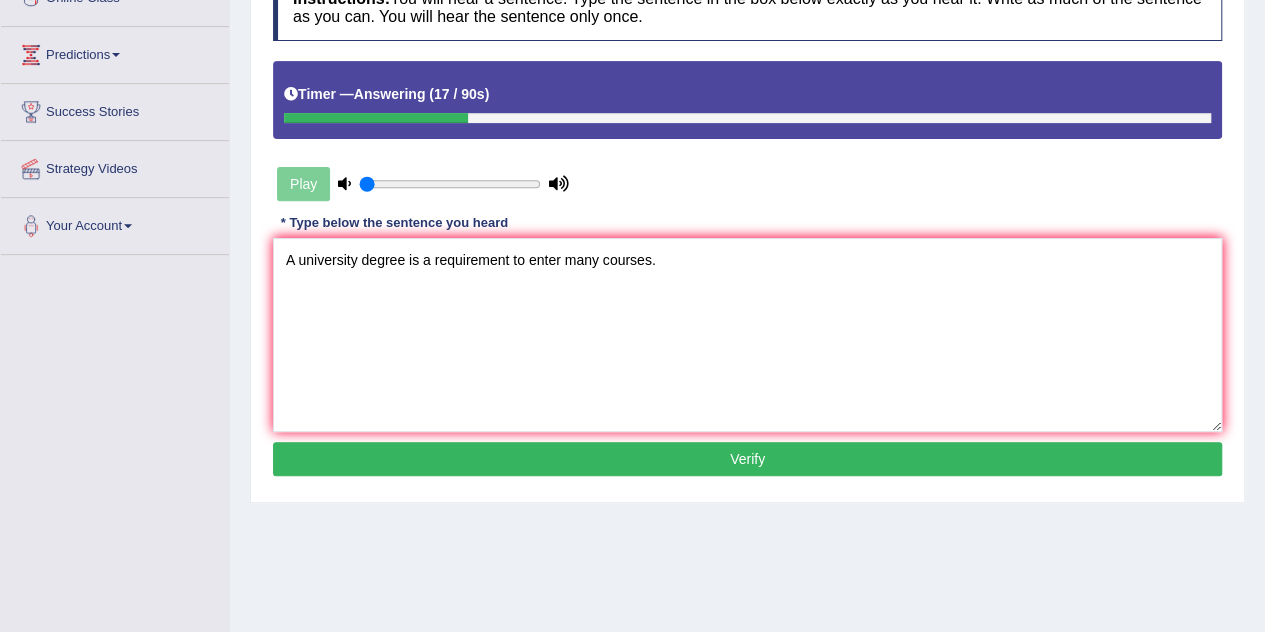 click at bounding box center (344, 183) 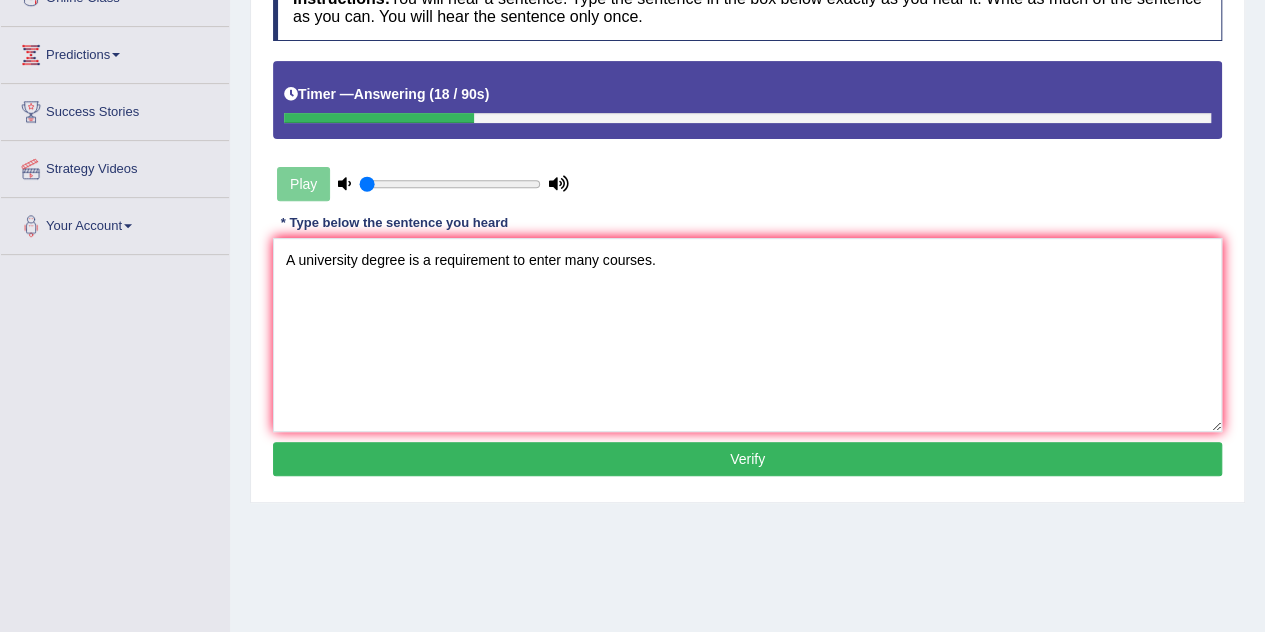 click on "Play" at bounding box center (423, 184) 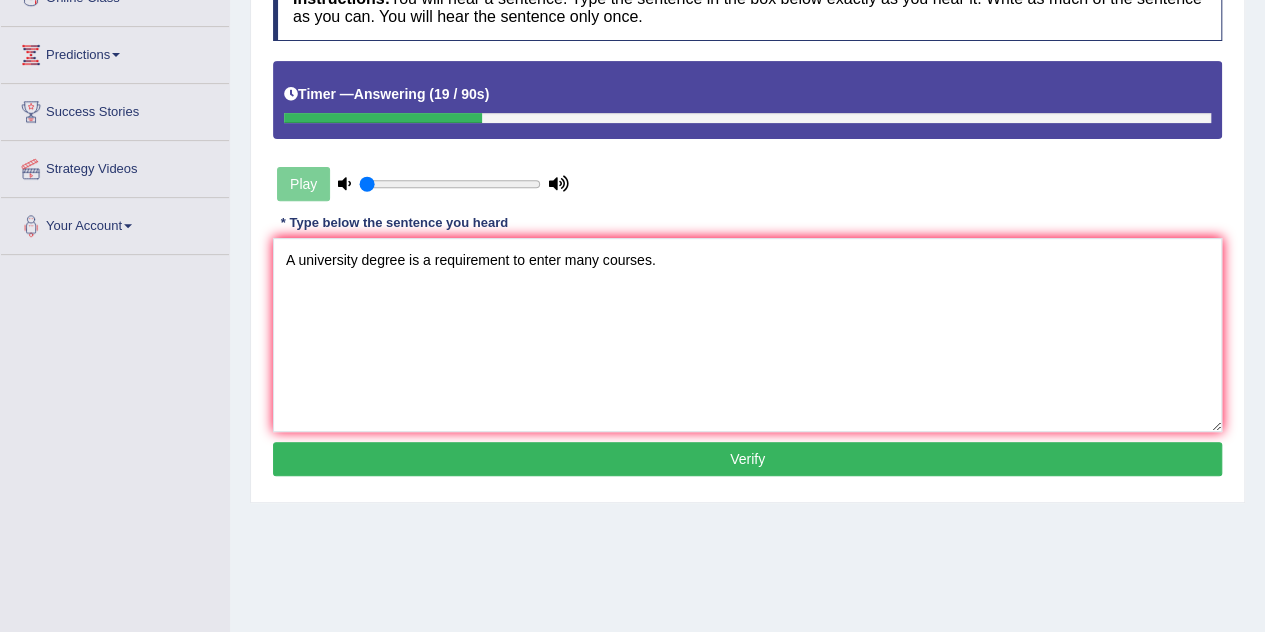 click on "Play" at bounding box center [423, 184] 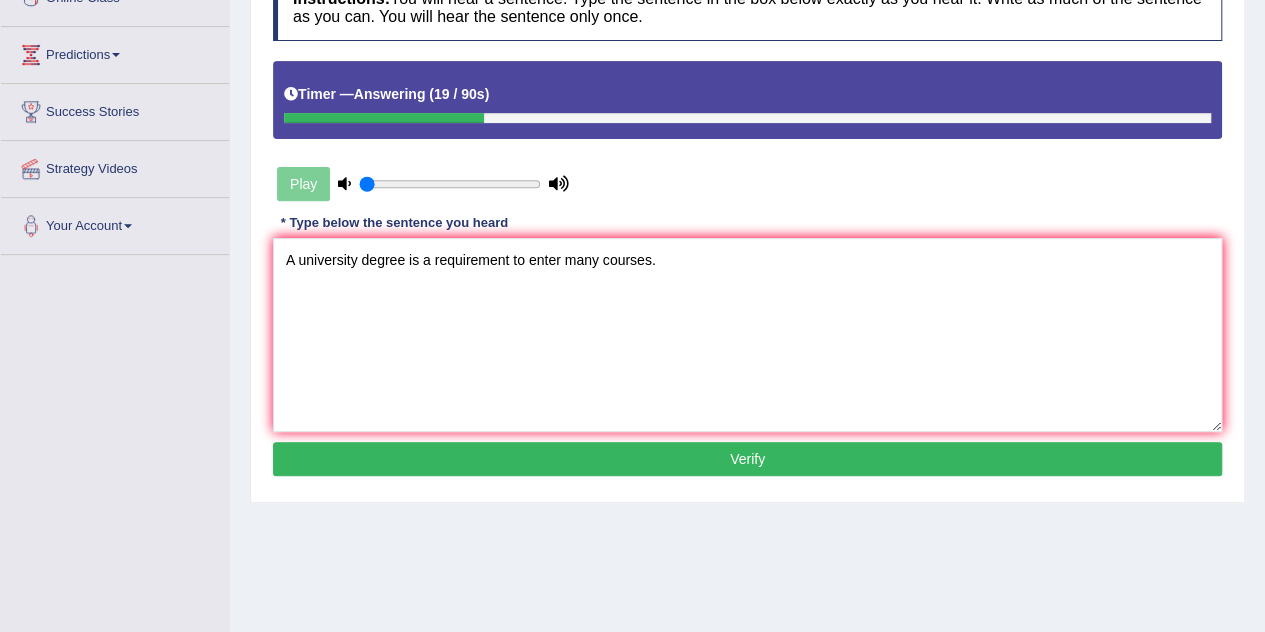 click on "Play" at bounding box center (423, 184) 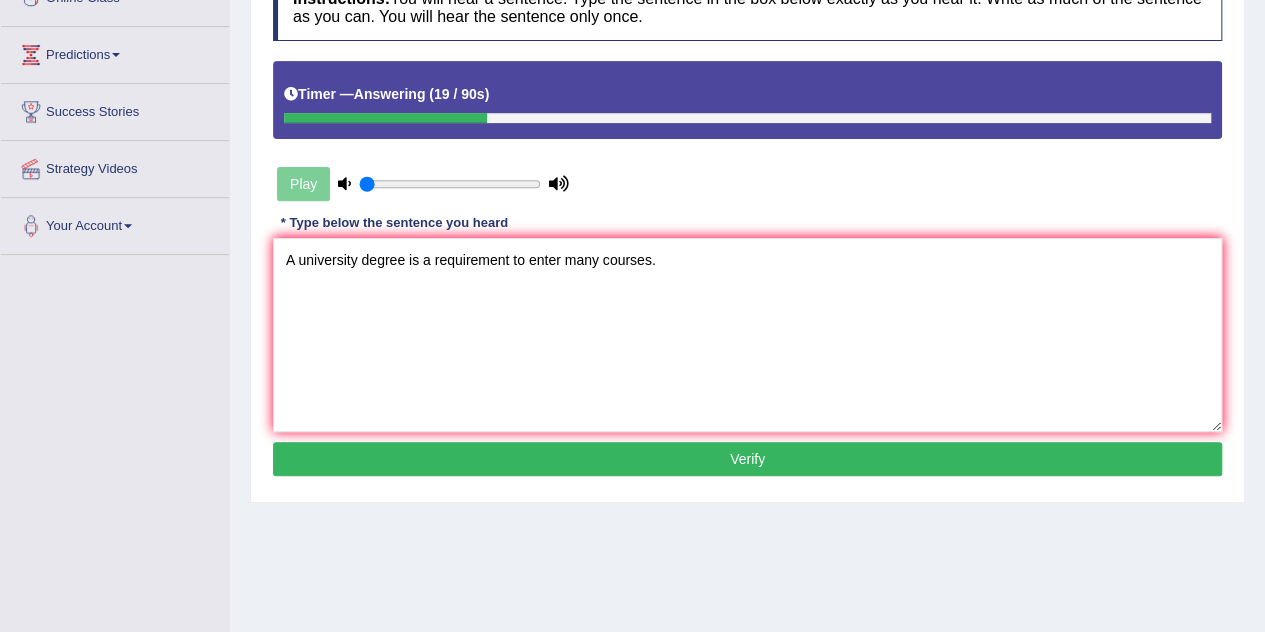 click on "Play" at bounding box center [423, 184] 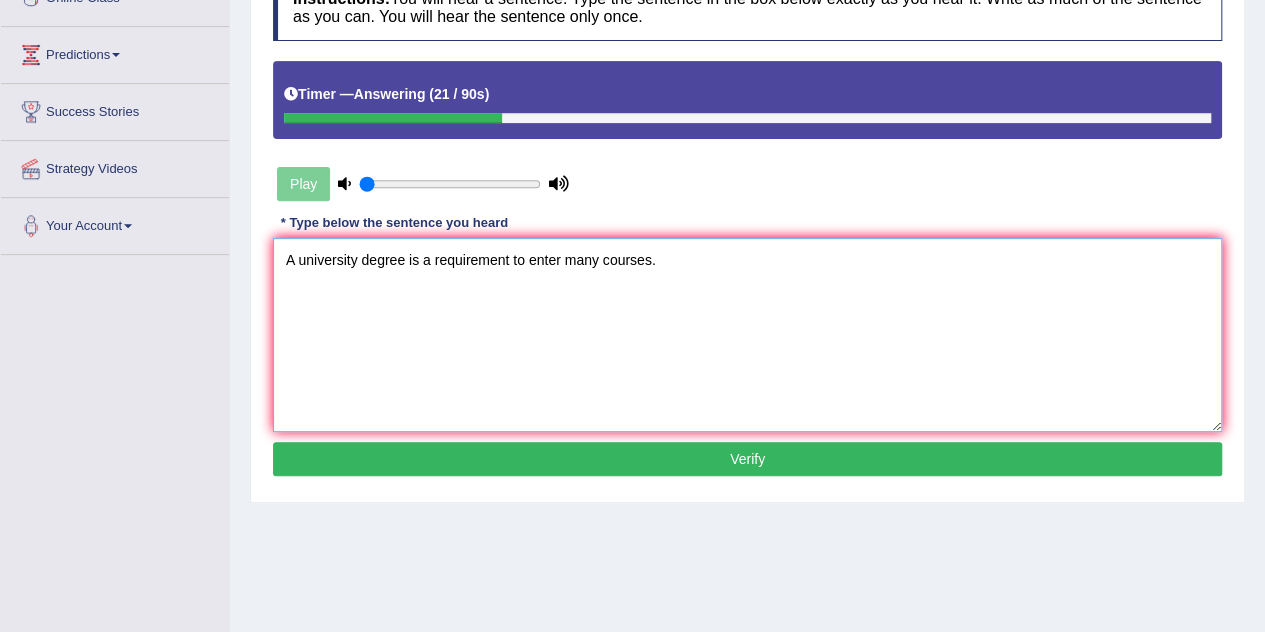 click on "A university degree is a requirement to enter many courses." at bounding box center (747, 335) 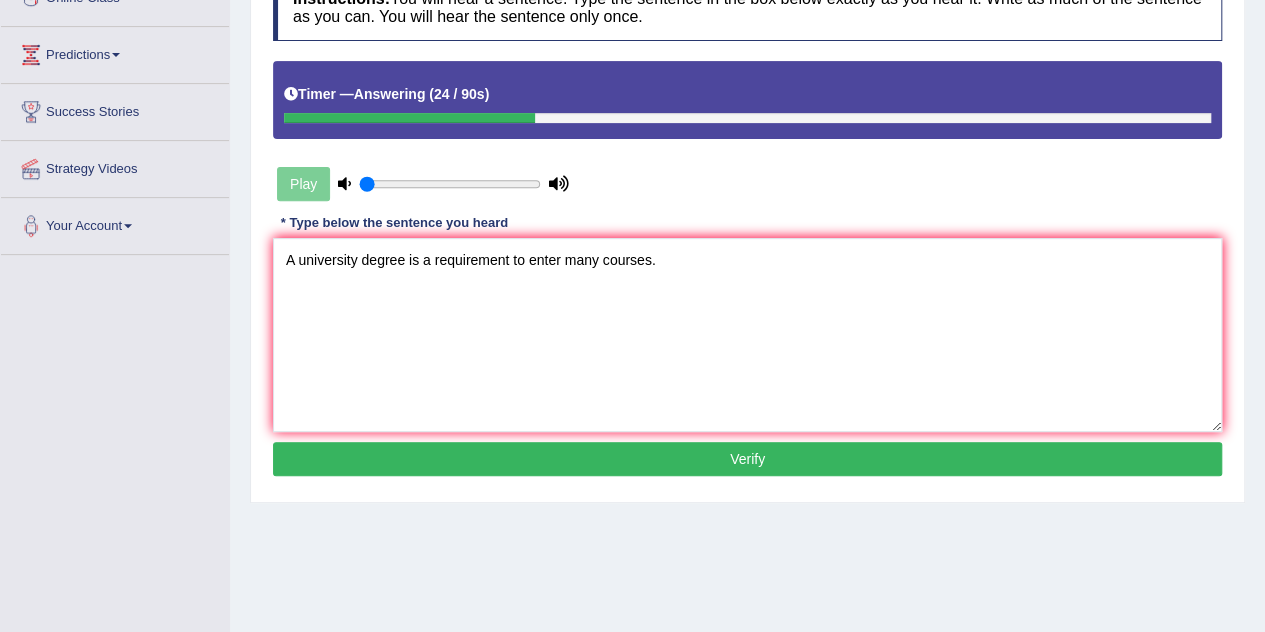 click on "Verify" at bounding box center (747, 459) 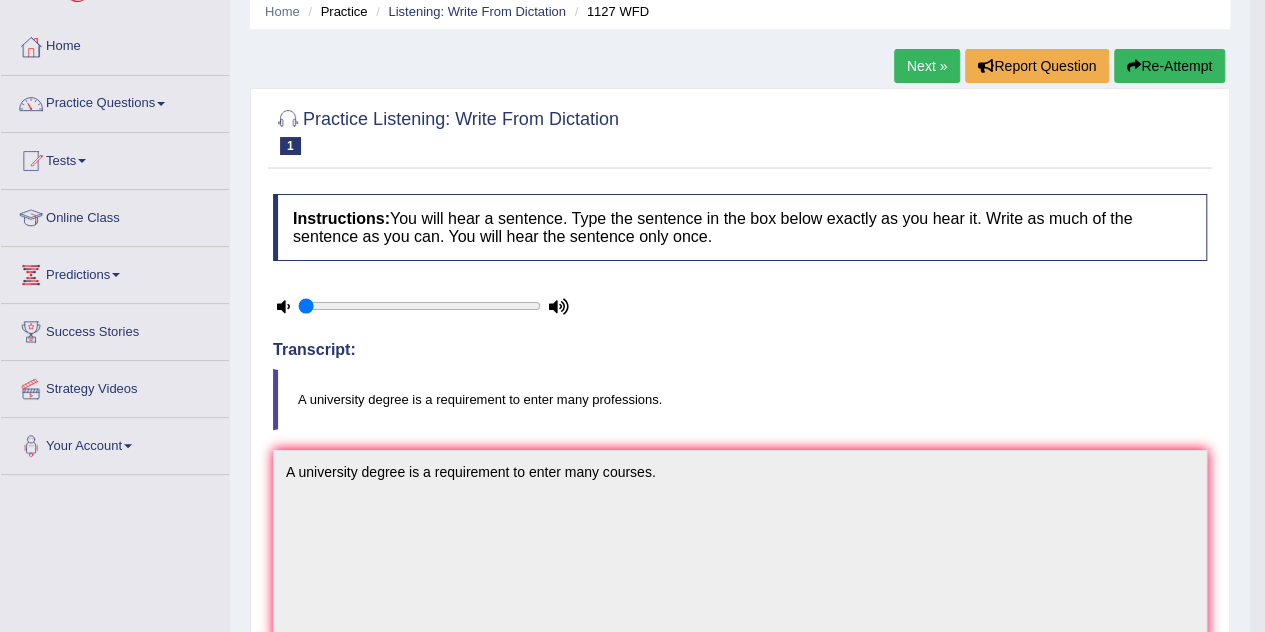 scroll, scrollTop: 0, scrollLeft: 0, axis: both 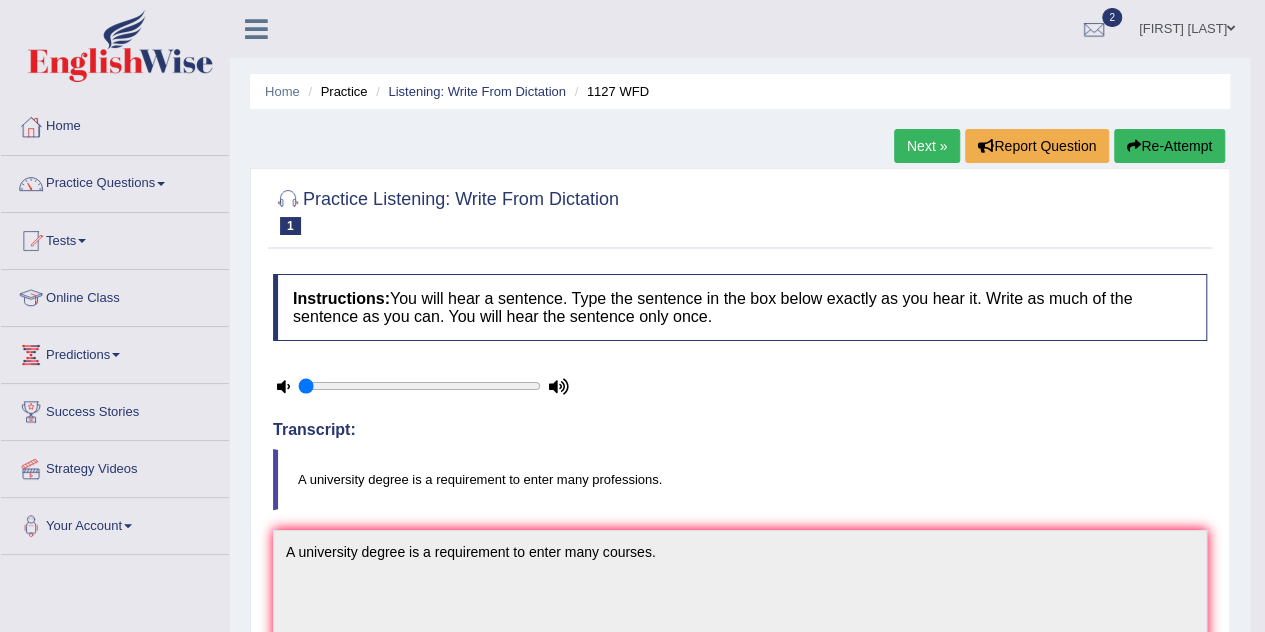 click on "Next »" at bounding box center [927, 146] 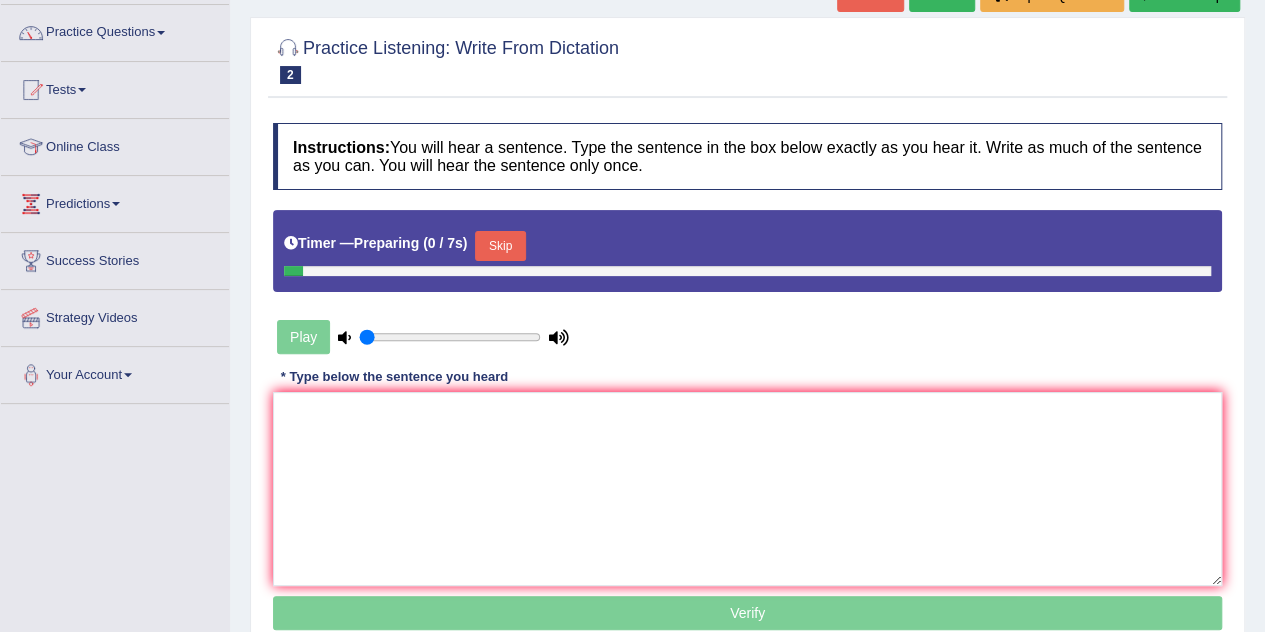 scroll, scrollTop: 0, scrollLeft: 0, axis: both 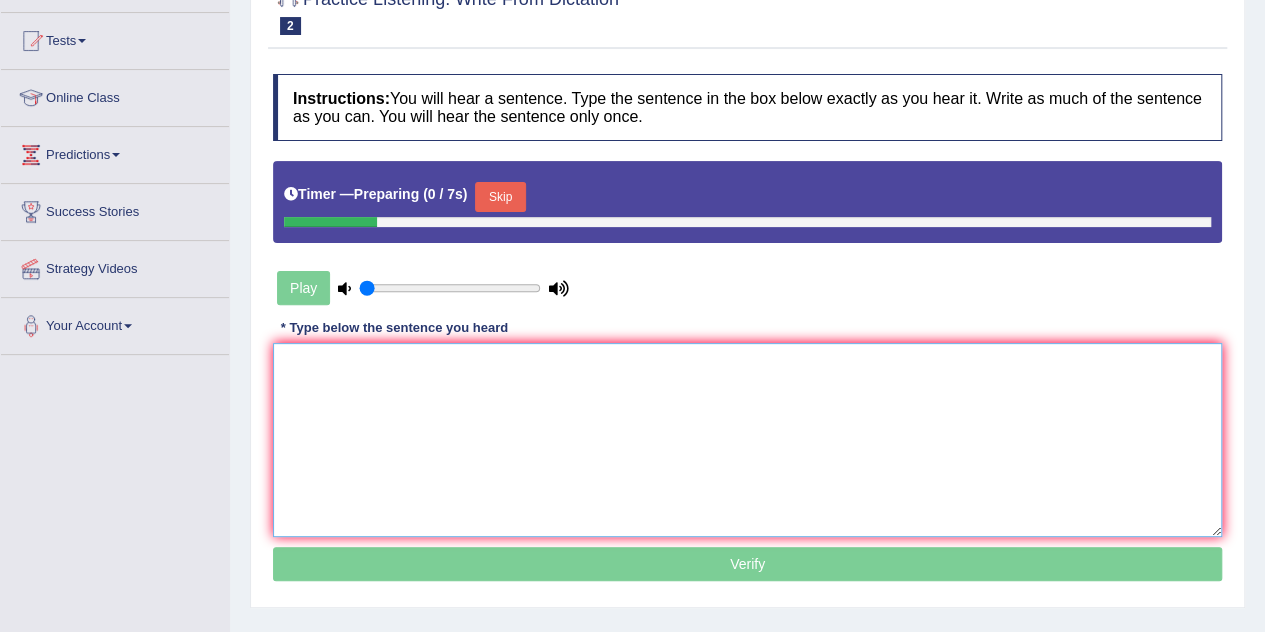 click at bounding box center [747, 440] 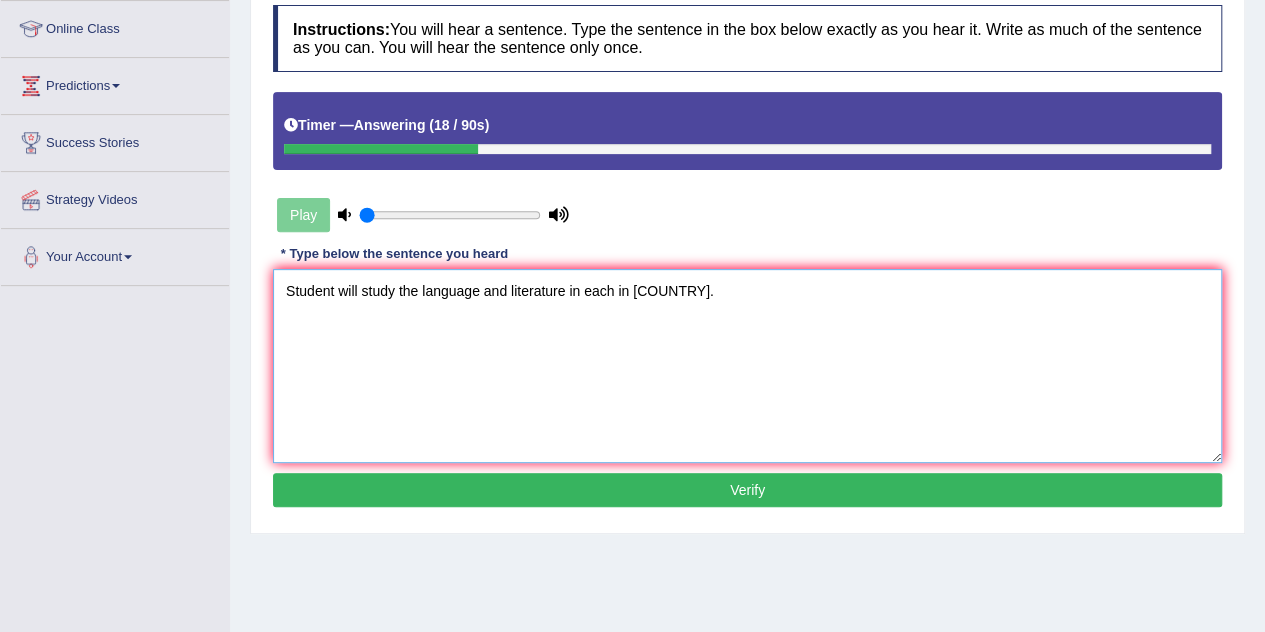 scroll, scrollTop: 300, scrollLeft: 0, axis: vertical 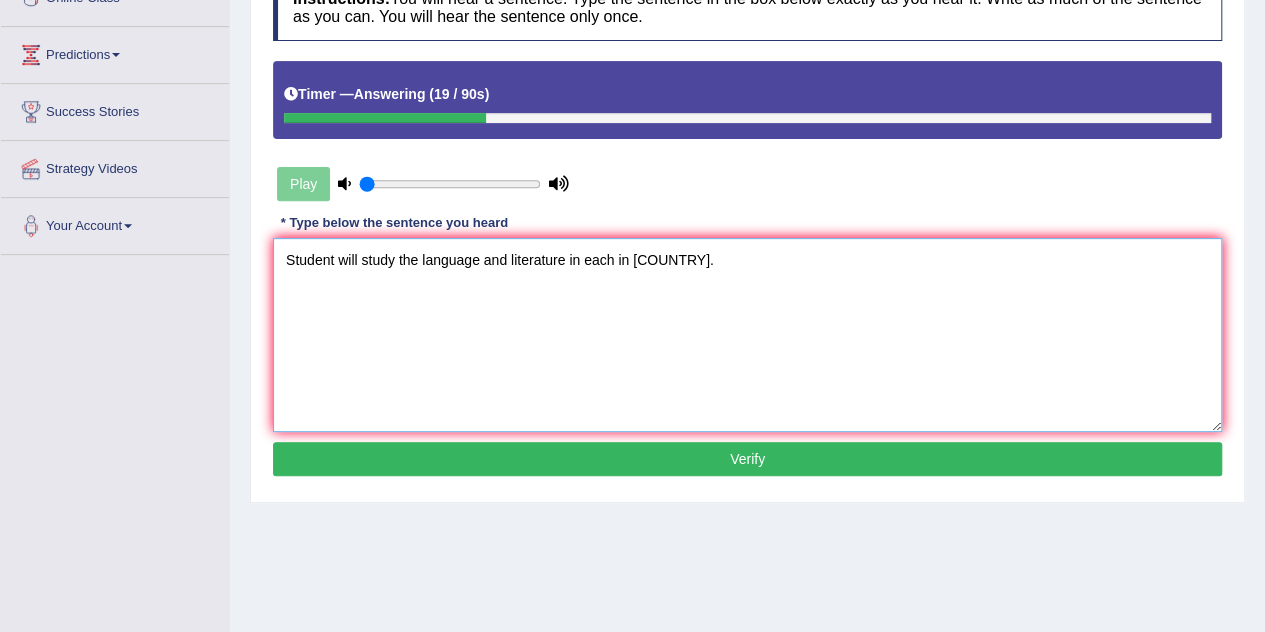 type on "Student will study the language and literature in each in [COUNTRY]." 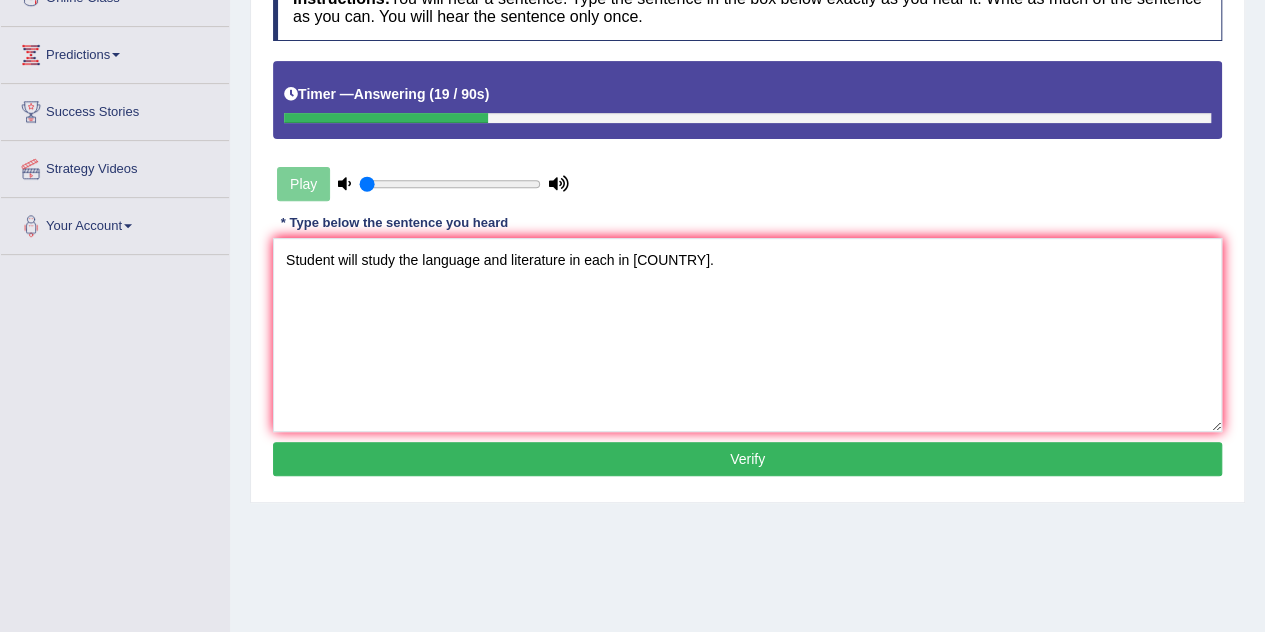 click on "Verify" at bounding box center [747, 459] 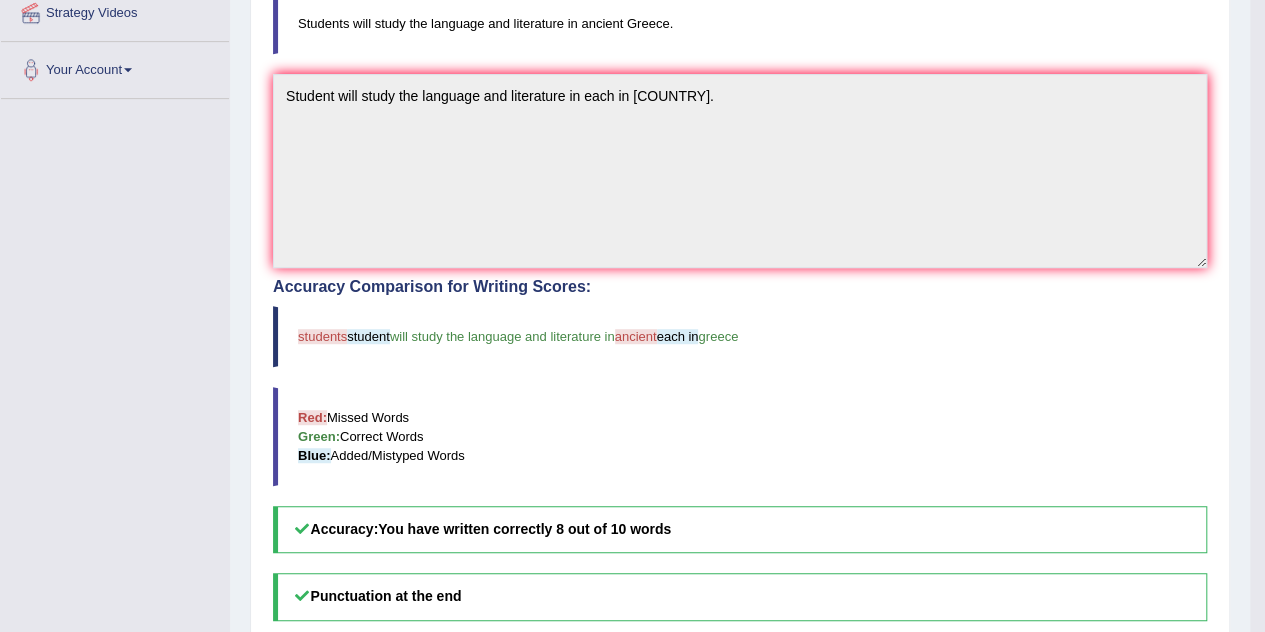 scroll, scrollTop: 500, scrollLeft: 0, axis: vertical 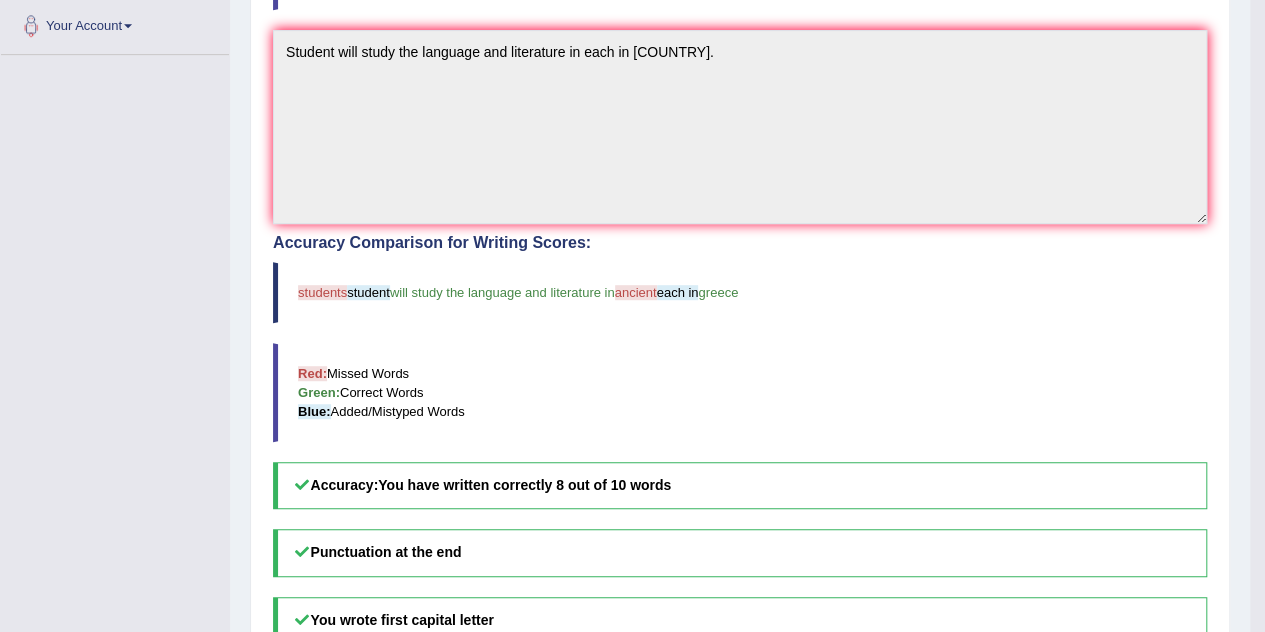 click on "students" at bounding box center [322, 292] 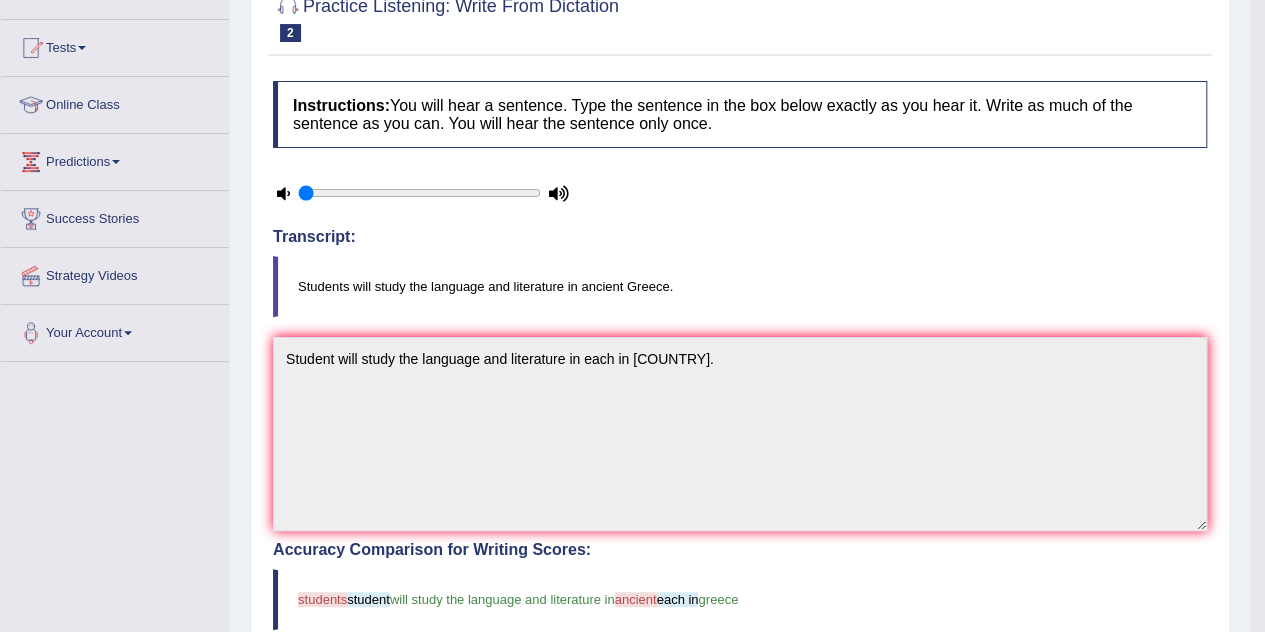 scroll, scrollTop: 16, scrollLeft: 0, axis: vertical 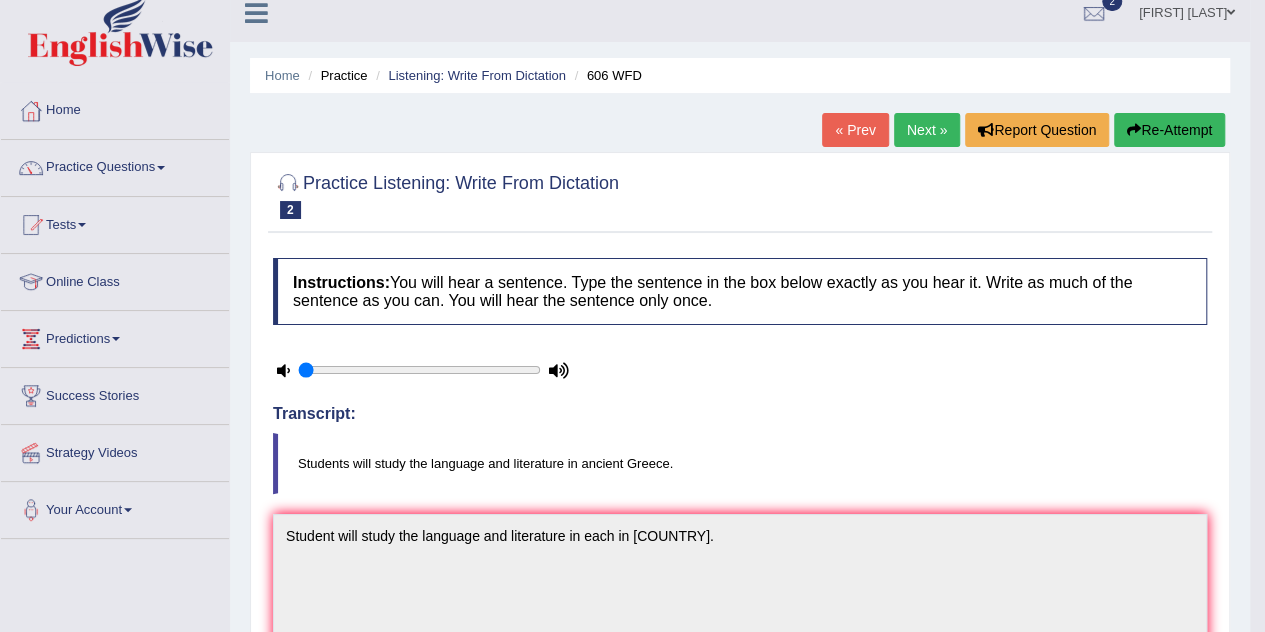 click on "Next »" at bounding box center (927, 130) 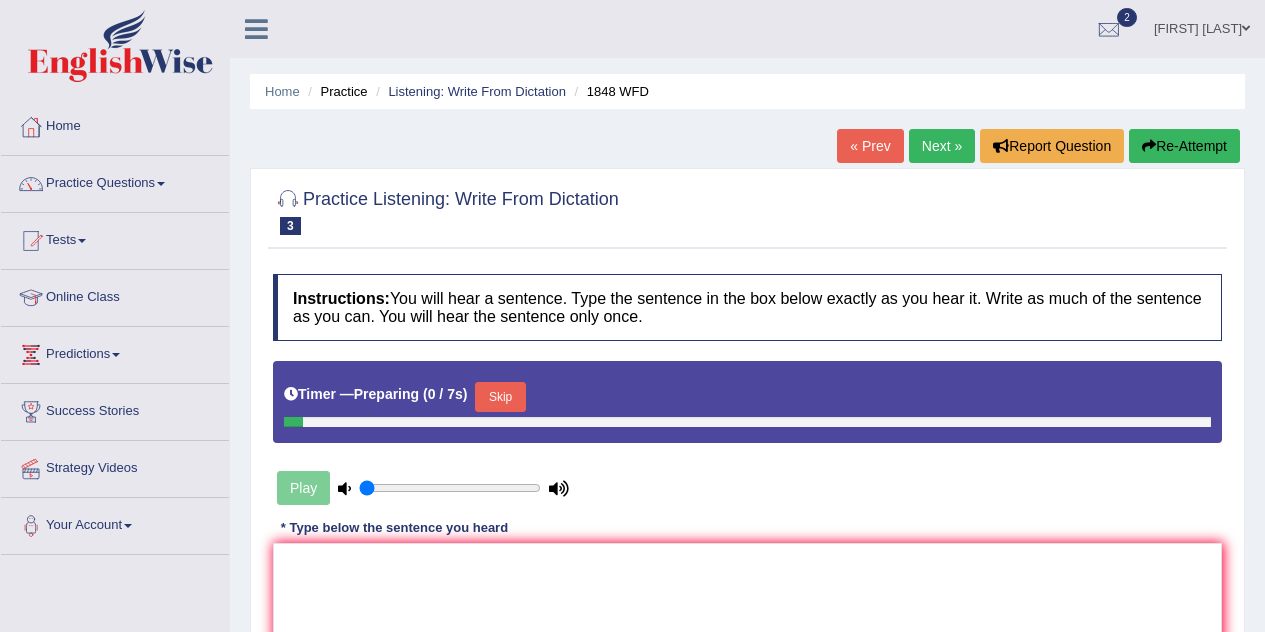 scroll, scrollTop: 0, scrollLeft: 0, axis: both 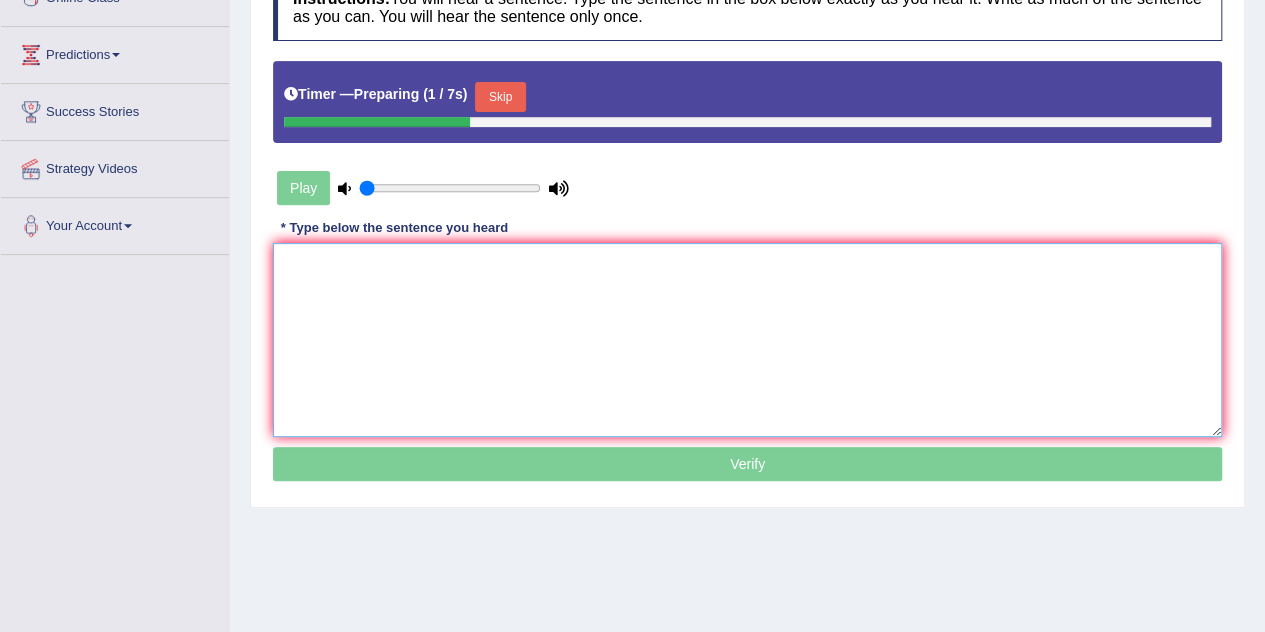 click at bounding box center (747, 340) 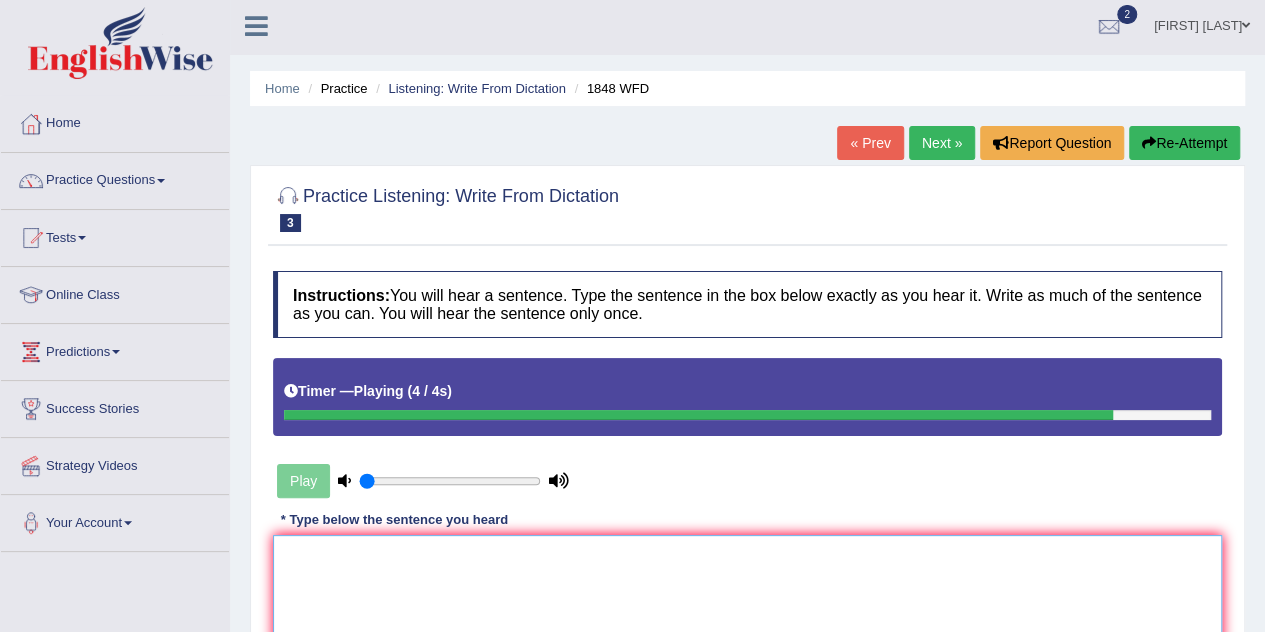 scroll, scrollTop: 0, scrollLeft: 0, axis: both 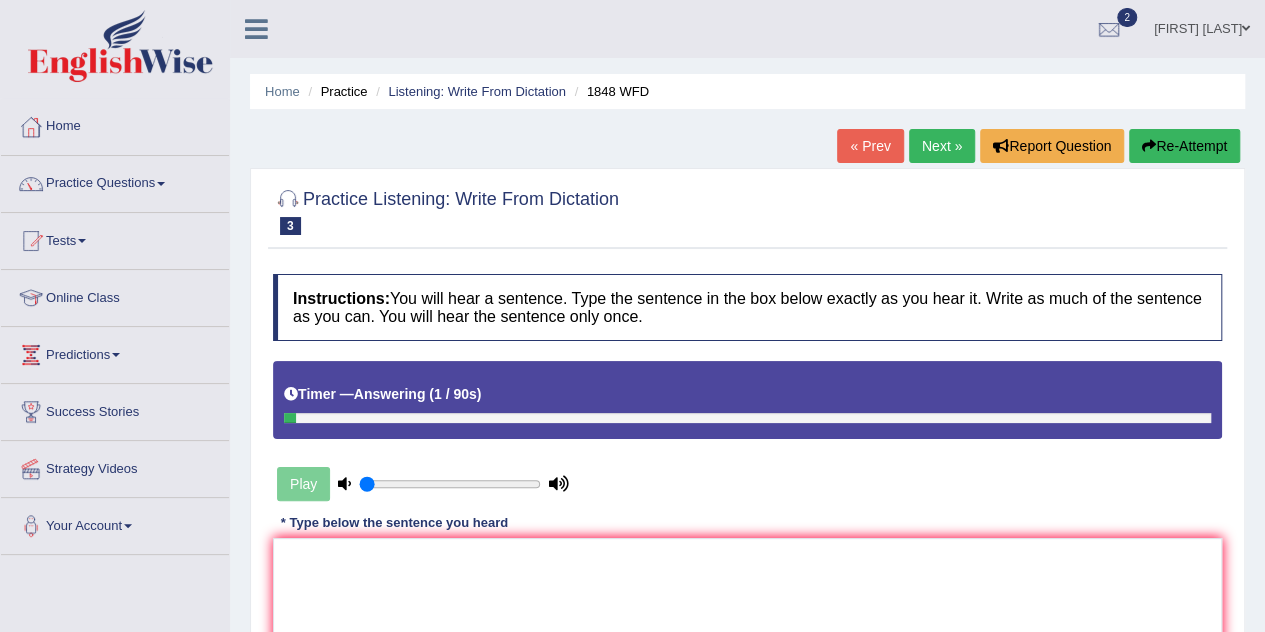click on "Re-Attempt" at bounding box center [1184, 146] 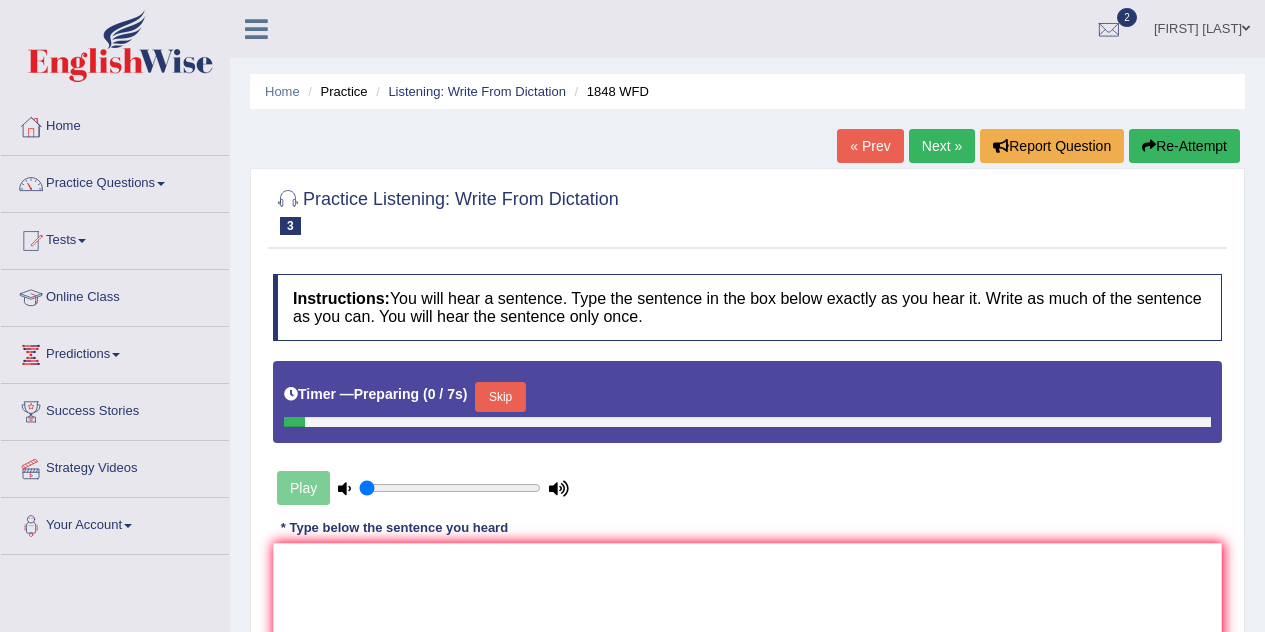 scroll, scrollTop: 0, scrollLeft: 0, axis: both 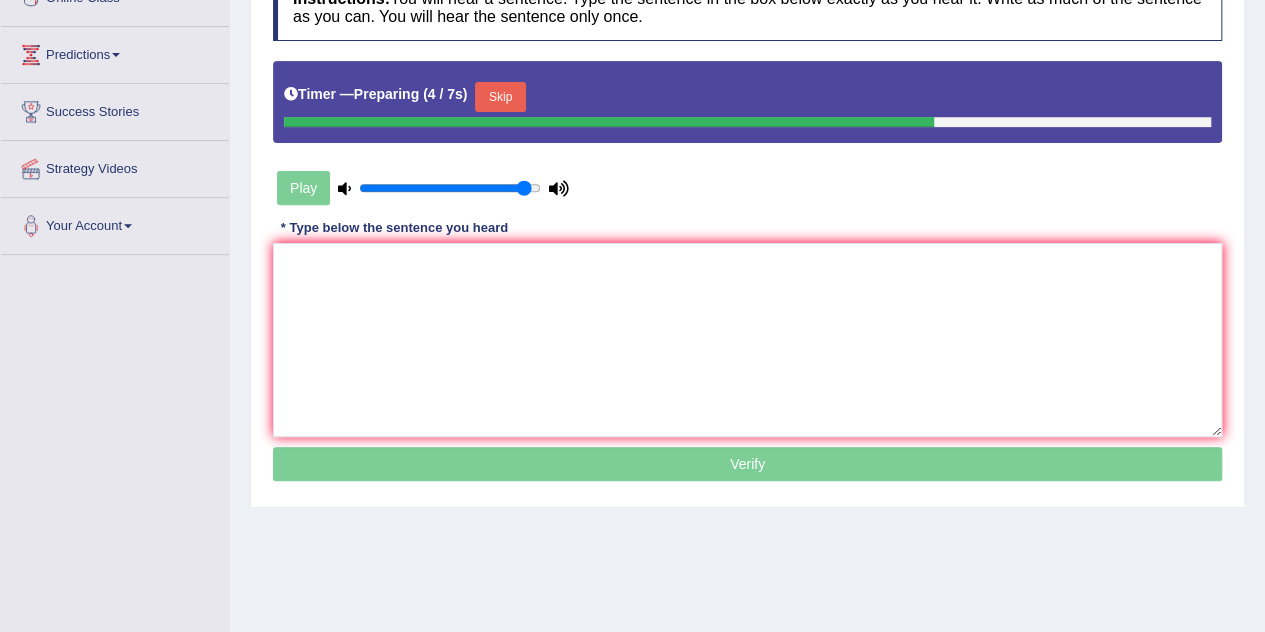drag, startPoint x: 410, startPoint y: 182, endPoint x: 521, endPoint y: 182, distance: 111 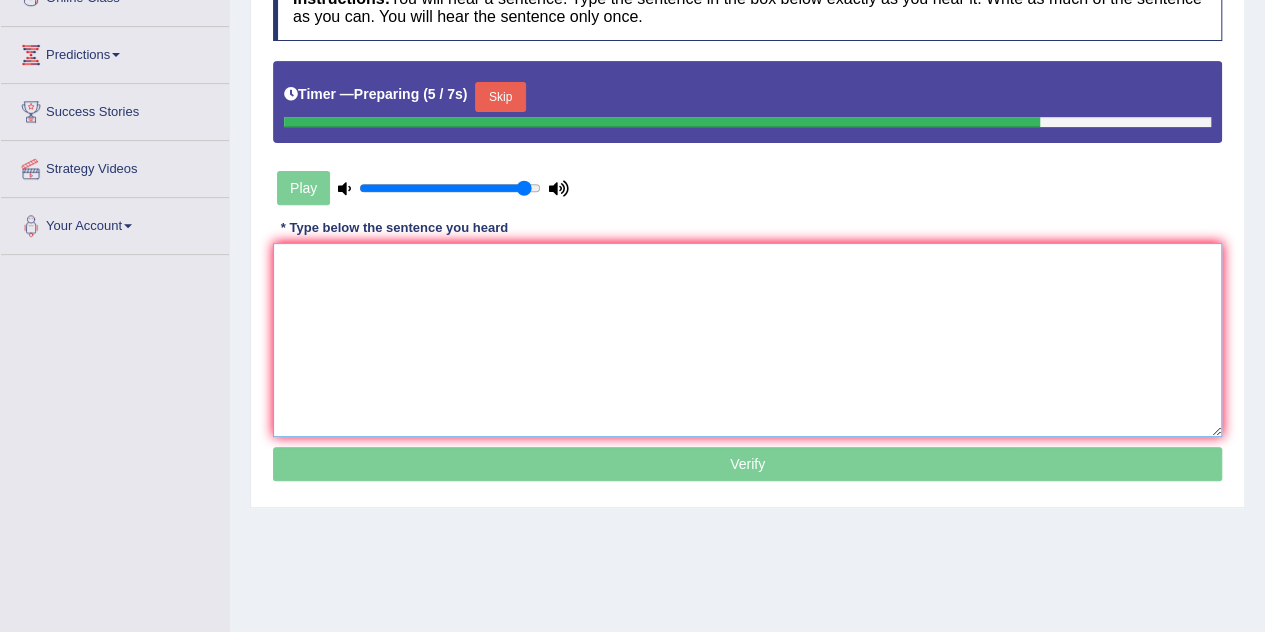 click at bounding box center (747, 340) 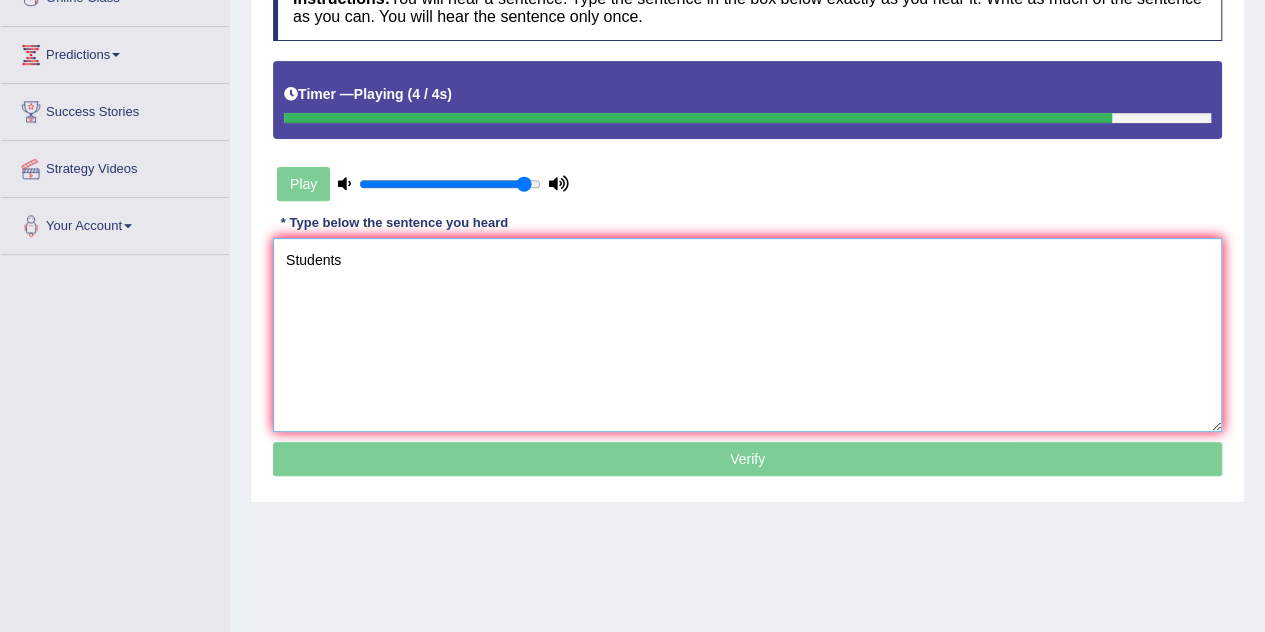 type on "Students" 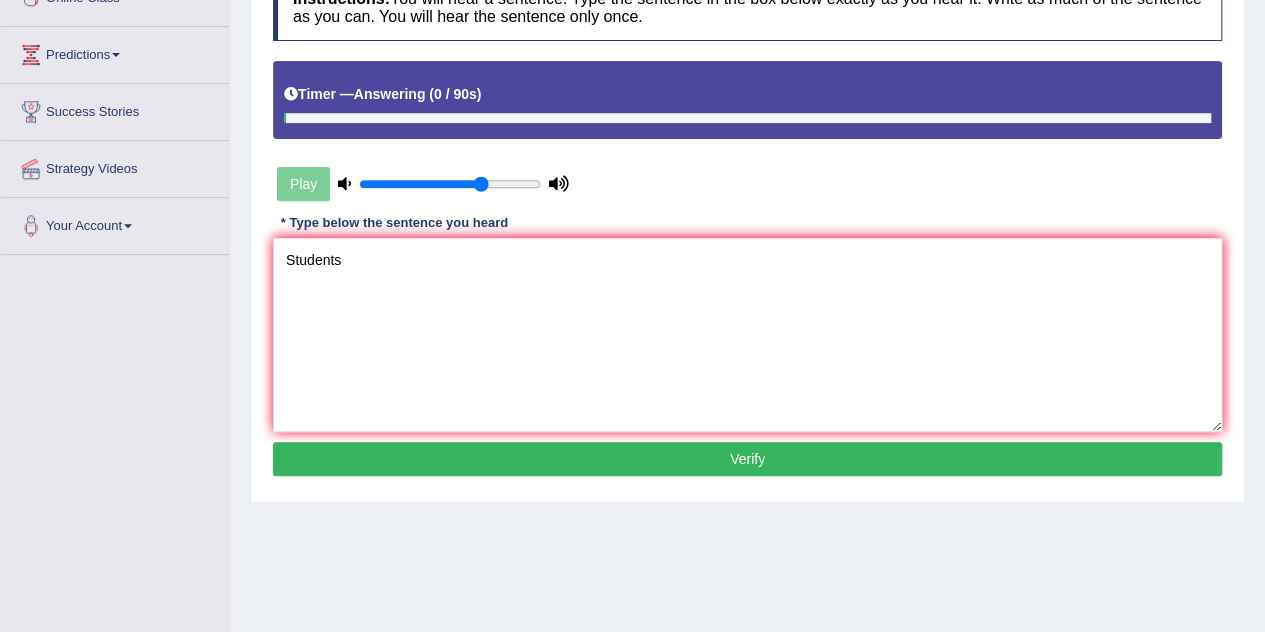 drag, startPoint x: 524, startPoint y: 183, endPoint x: 484, endPoint y: 181, distance: 40.04997 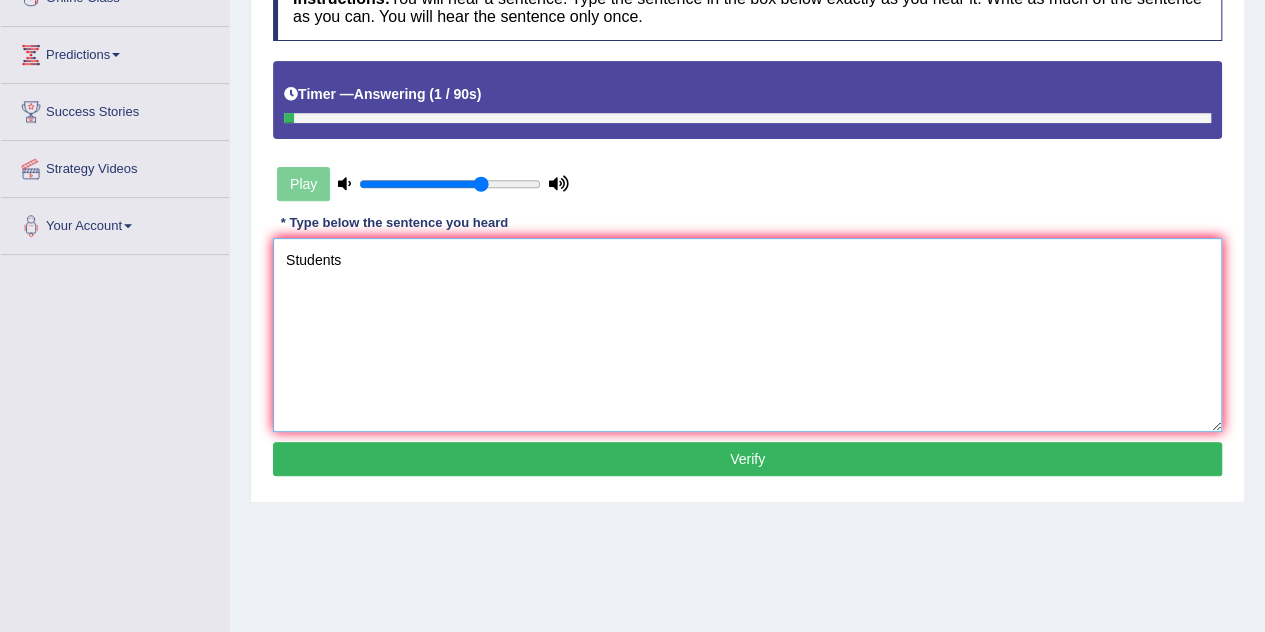click on "Students" at bounding box center [747, 335] 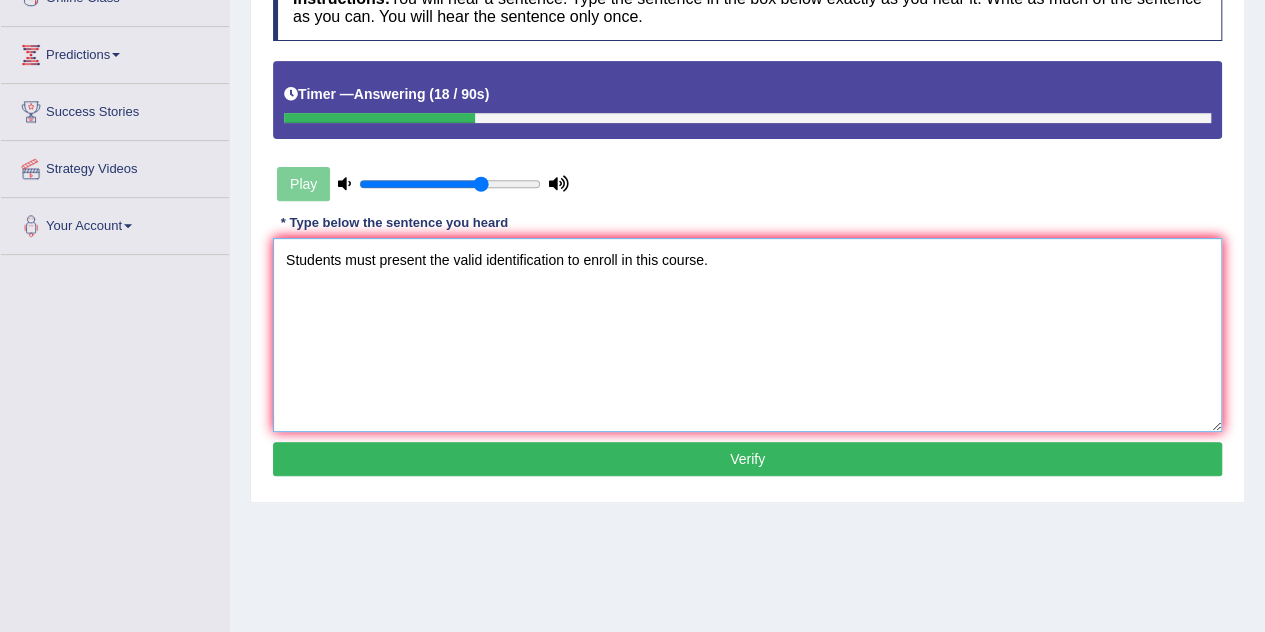 type on "Students must present the valid identification to enroll in this course." 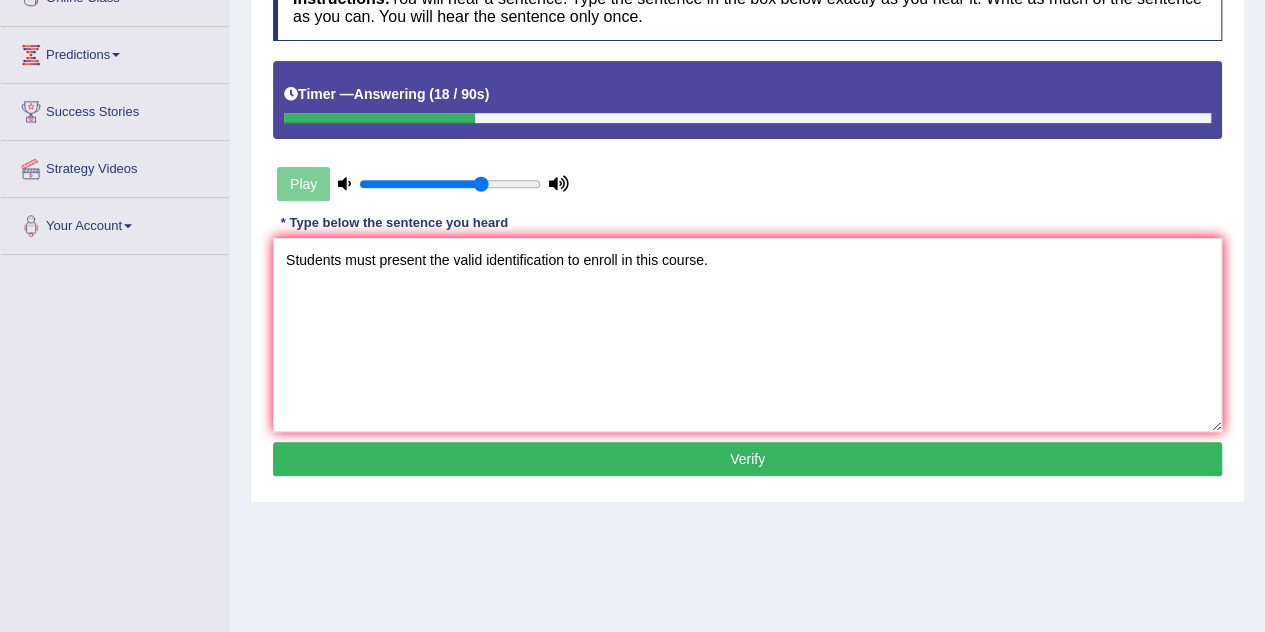 click on "Verify" at bounding box center (747, 459) 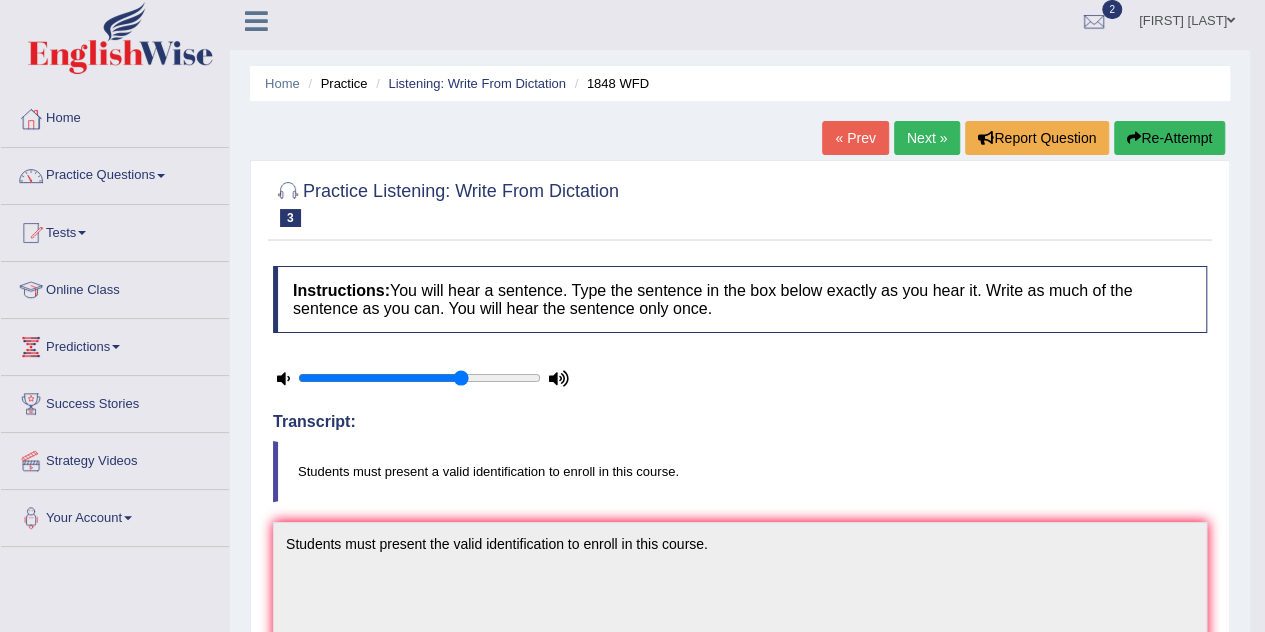 scroll, scrollTop: 0, scrollLeft: 0, axis: both 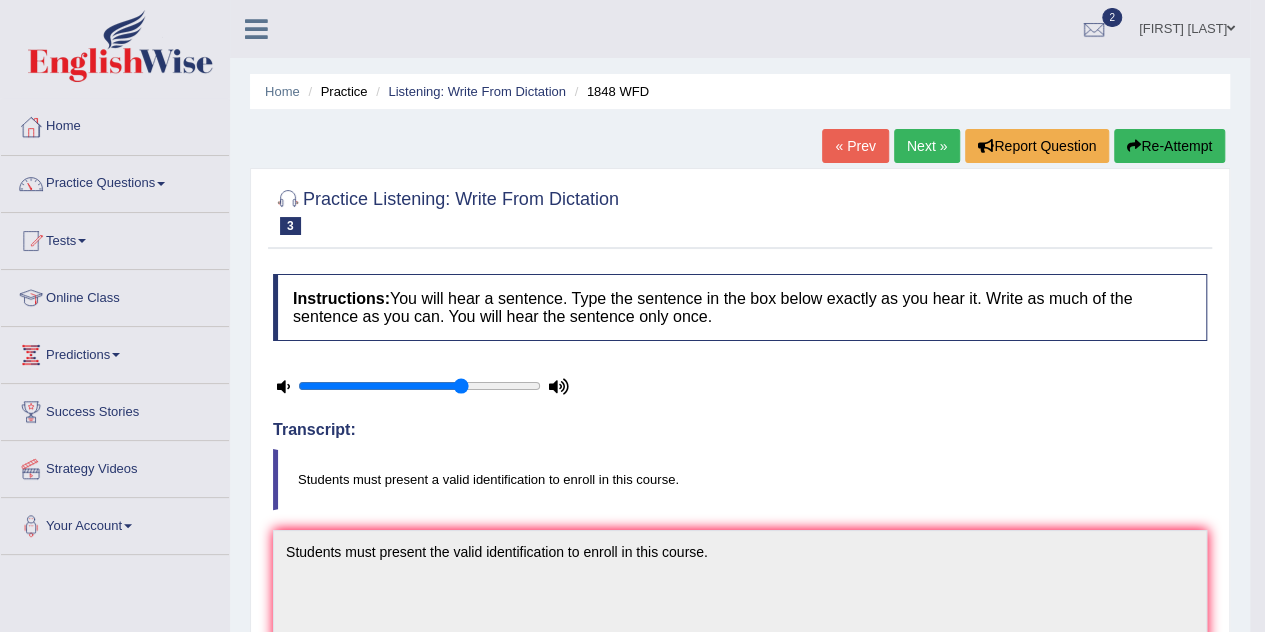 click on "Next »" at bounding box center [927, 146] 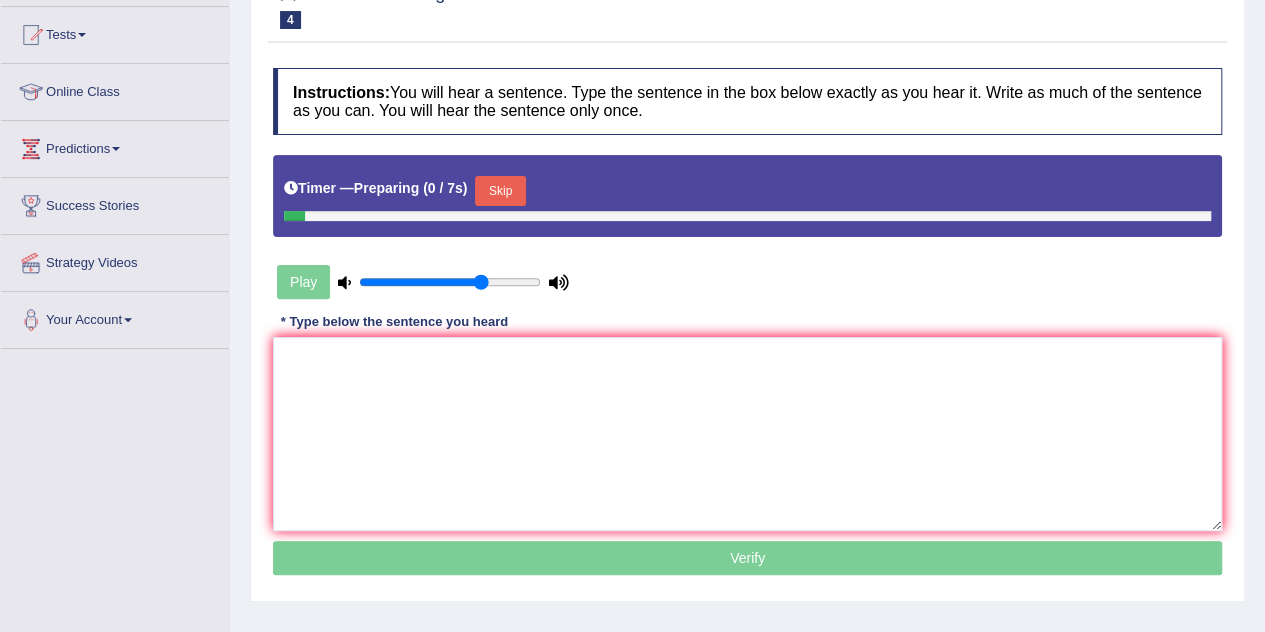 scroll, scrollTop: 0, scrollLeft: 0, axis: both 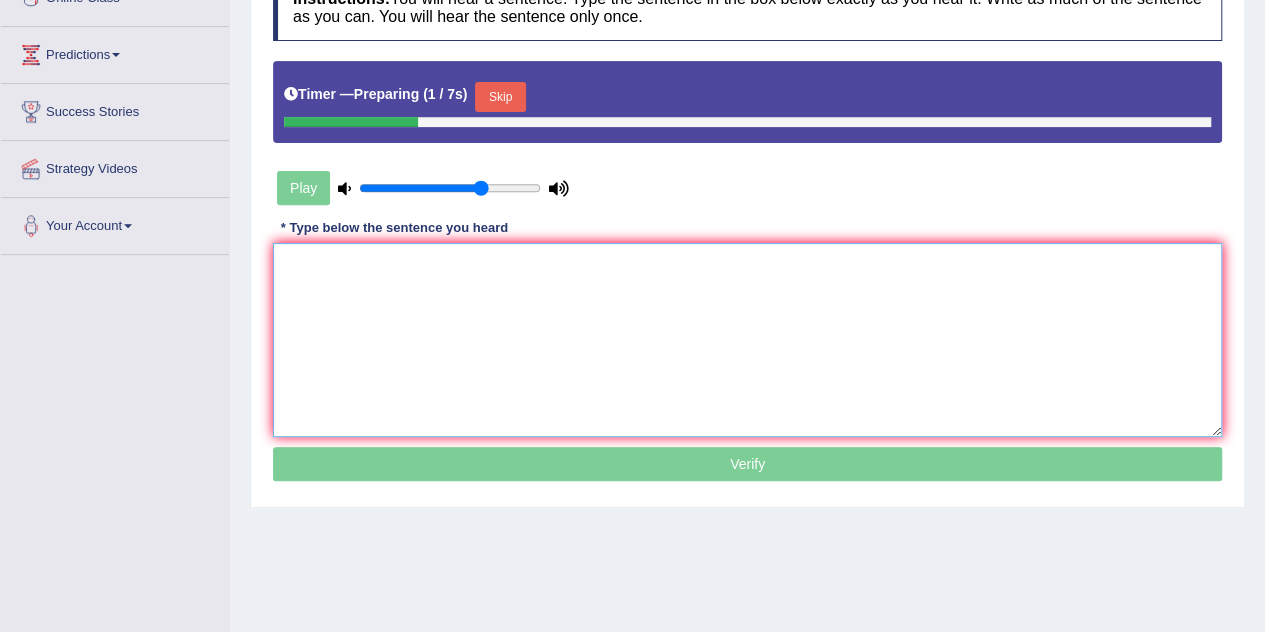 click at bounding box center (747, 340) 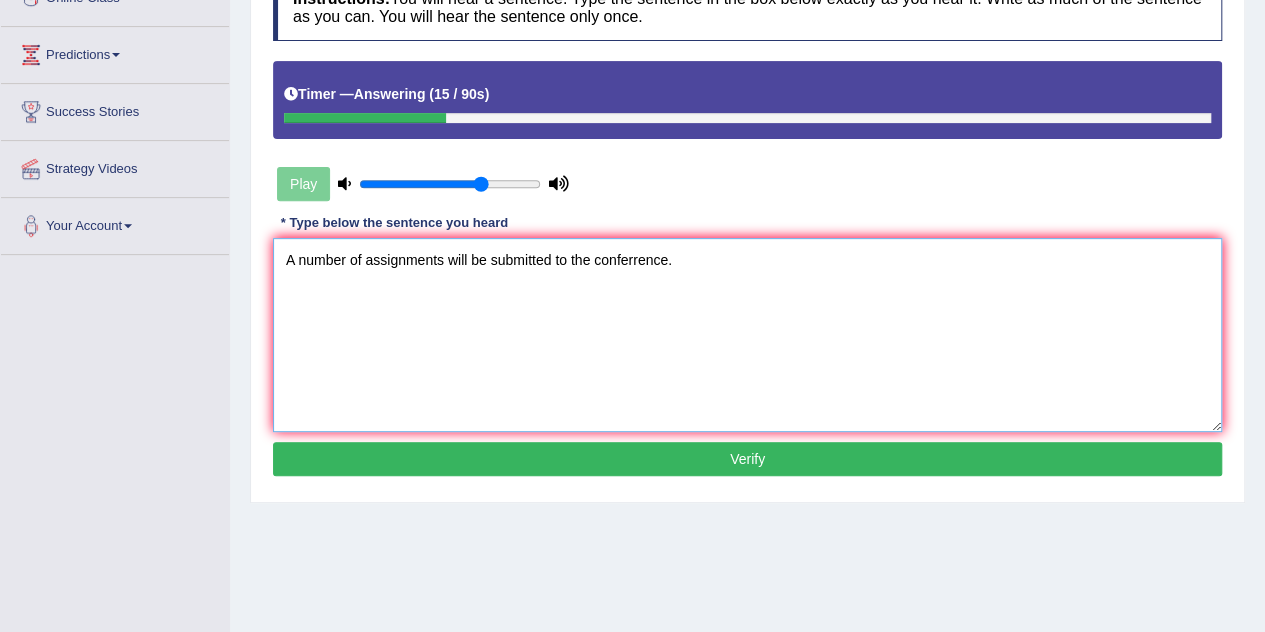 type on "A number of assignments will be submitted to the conferrence." 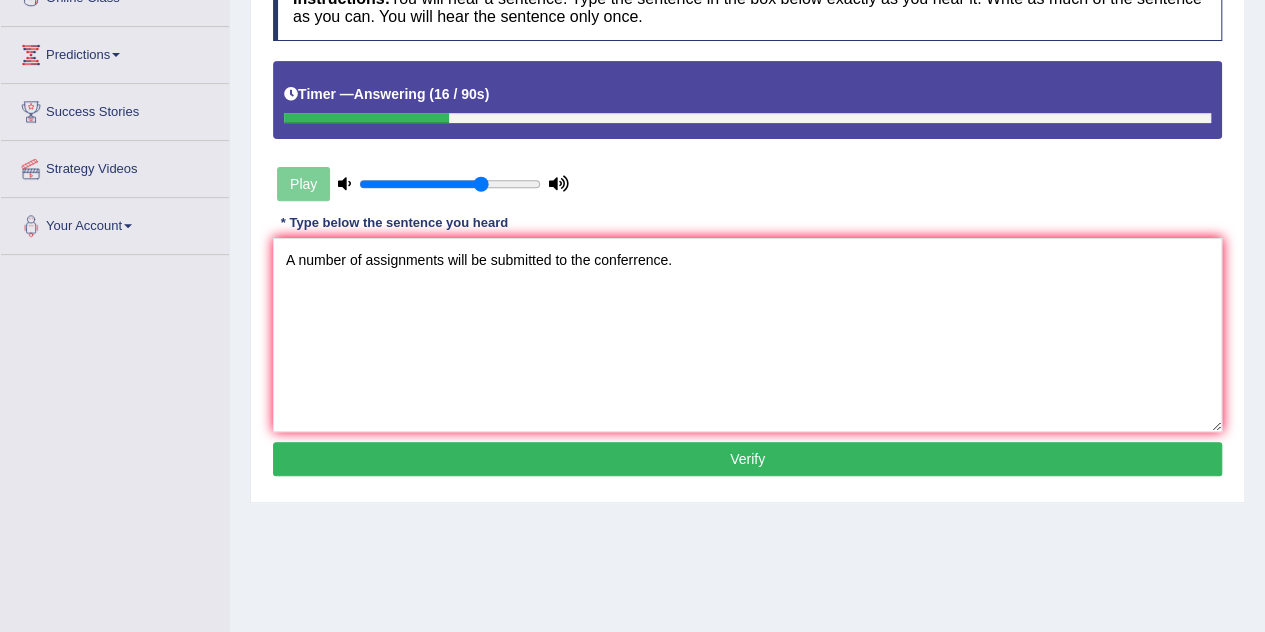 click on "Verify" at bounding box center [747, 459] 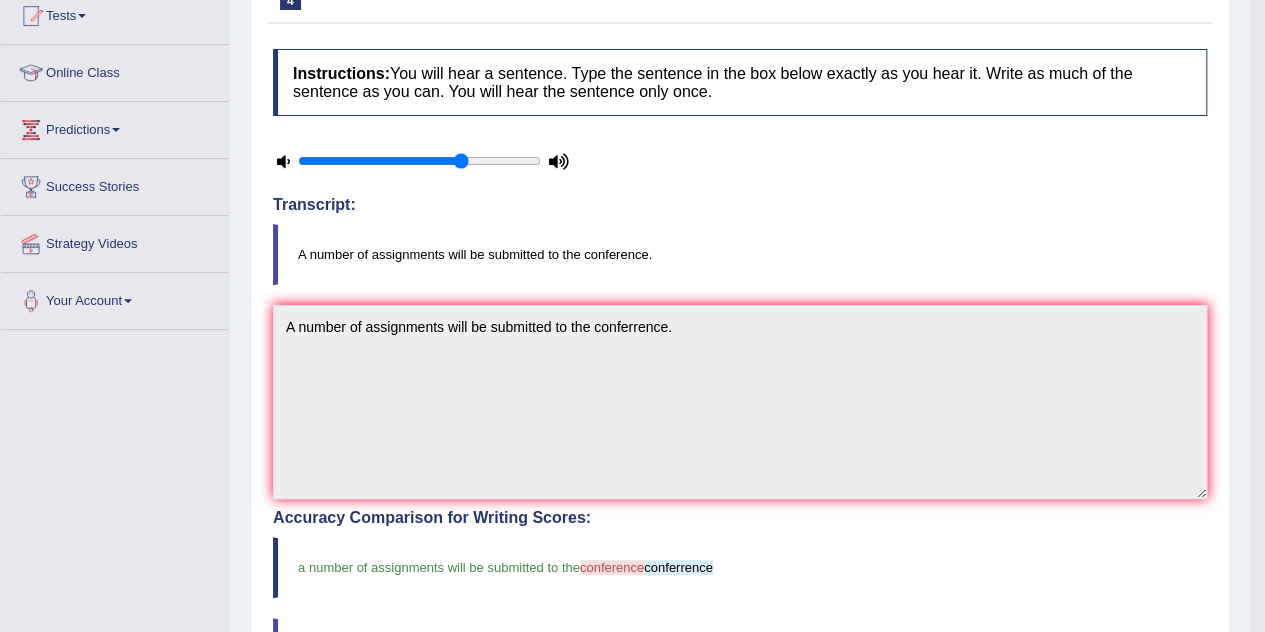 scroll, scrollTop: 100, scrollLeft: 0, axis: vertical 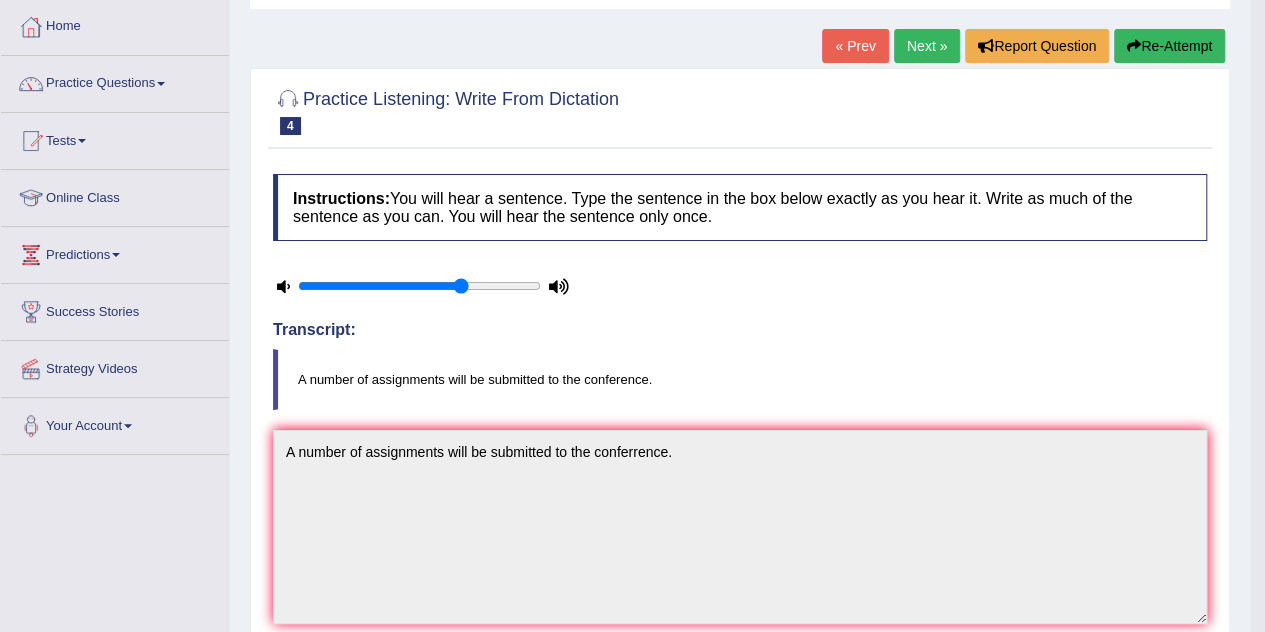 click on "Next »" at bounding box center (927, 46) 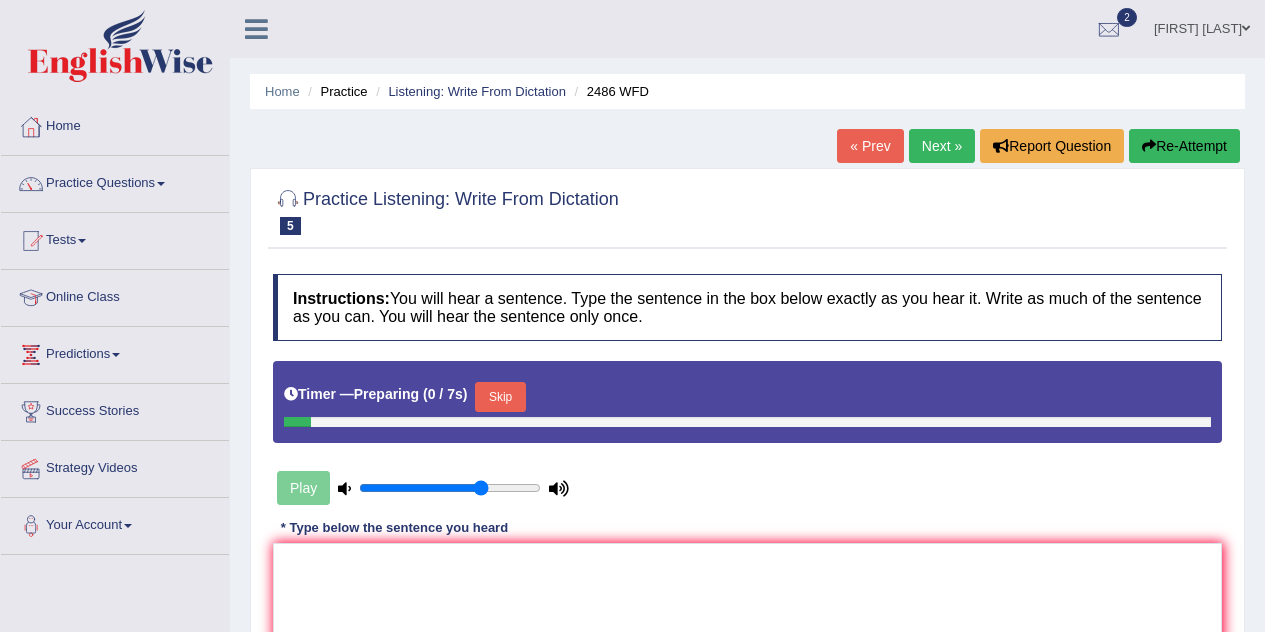 scroll, scrollTop: 14, scrollLeft: 0, axis: vertical 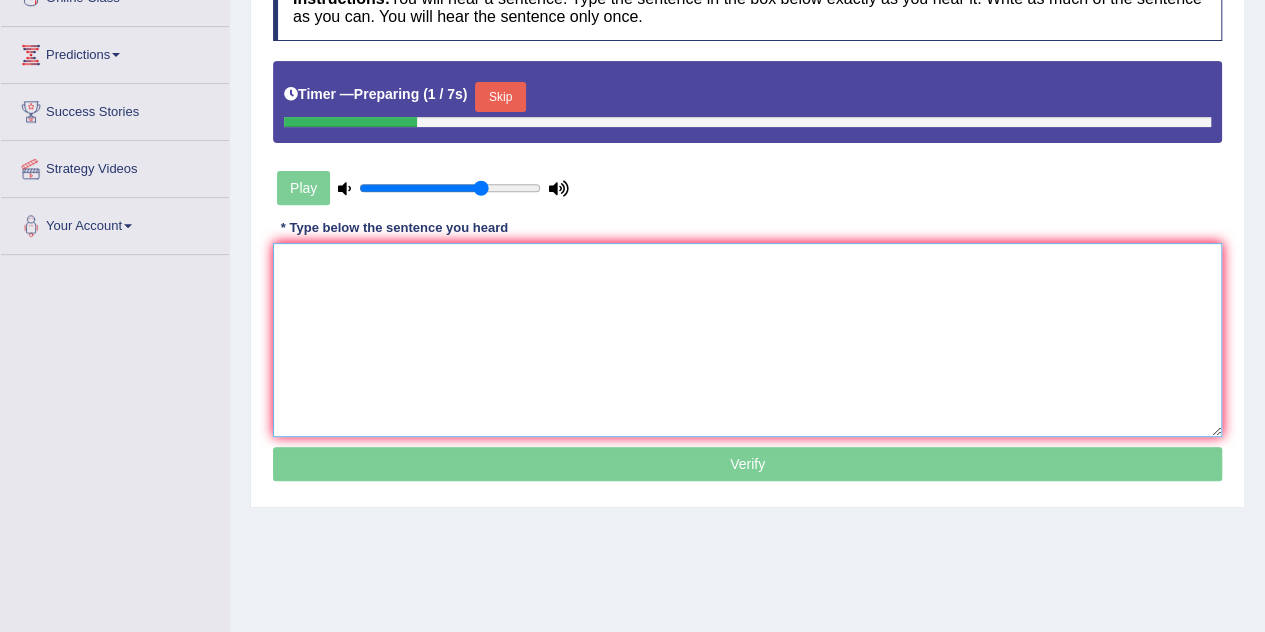 click at bounding box center (747, 340) 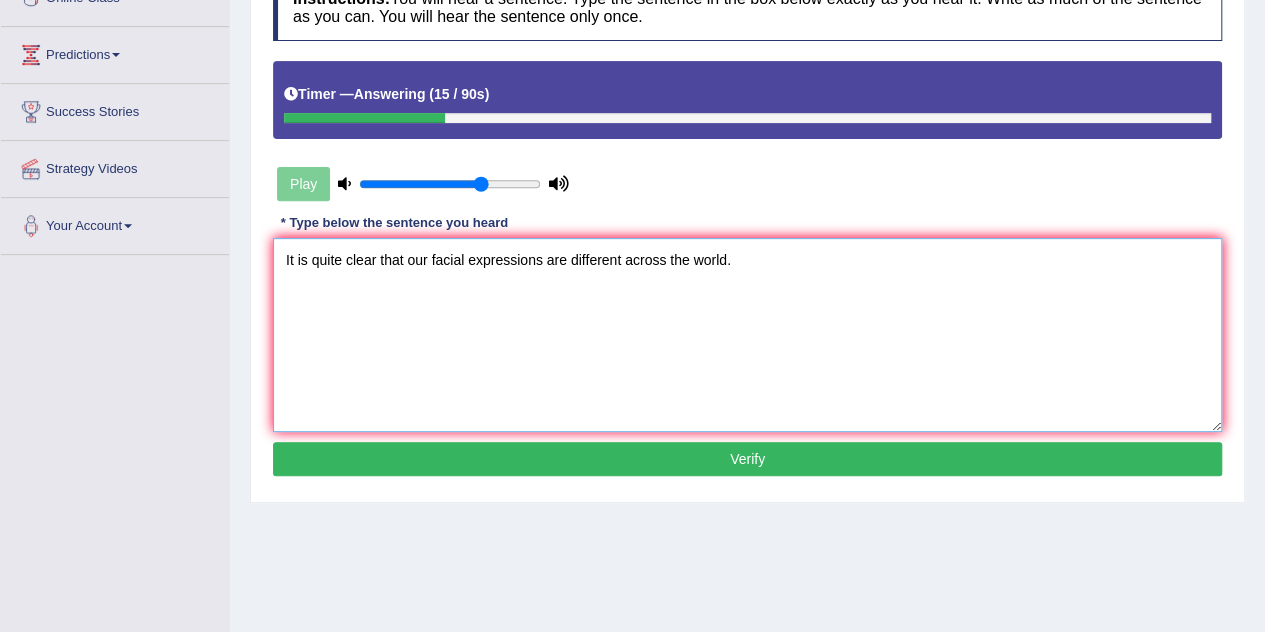 type on "It is quite clear that our facial expressions are different across the world." 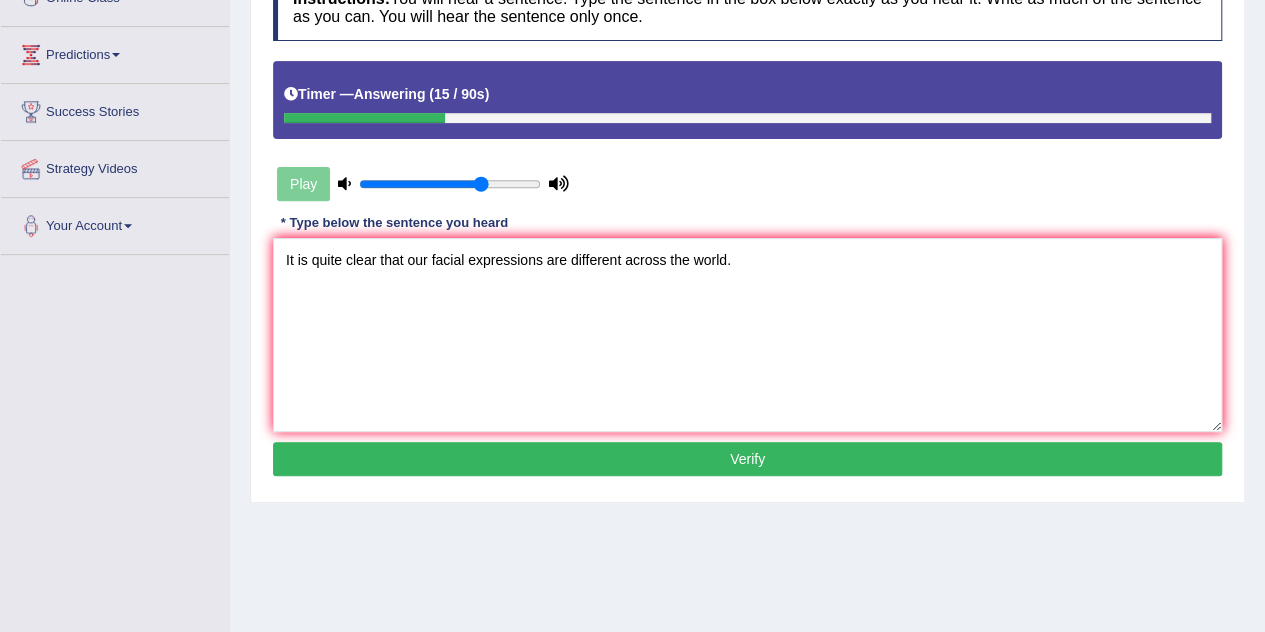 click on "Instructions:  You will hear a sentence. Type the sentence in the box below exactly as you hear it. Write as much of the sentence as you can. You will hear the sentence only once.
Timer —  Answering   ( 15 / 90s ) Play Transcript: It is quite clear that our facial expressions are different across the world. * Type below the sentence you heard It is quite clear that our facial expressions are different across the world. Accuracy Comparison for Writing Scores:
Red:  Missed Words
Green:  Correct Words
Blue:  Added/Mistyped Words
Accuracy:   Punctuation at the end  You wrote first capital letter A.I. Engine Result:  Processing... Verify" at bounding box center [747, 228] 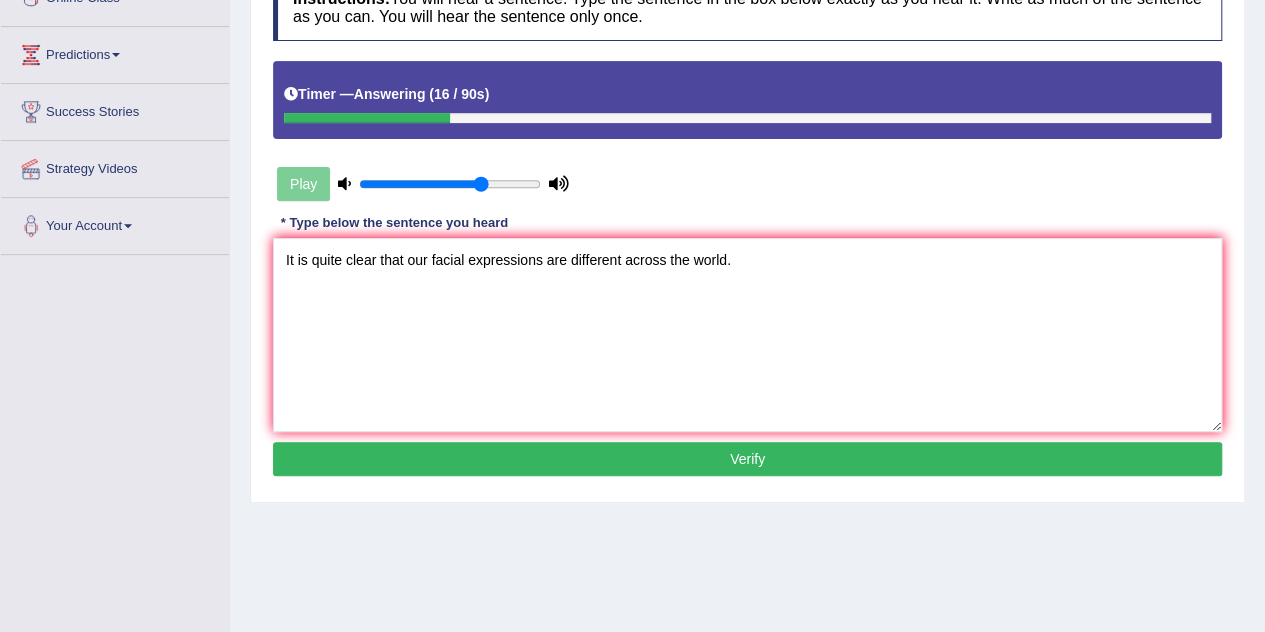 click on "Verify" at bounding box center [747, 459] 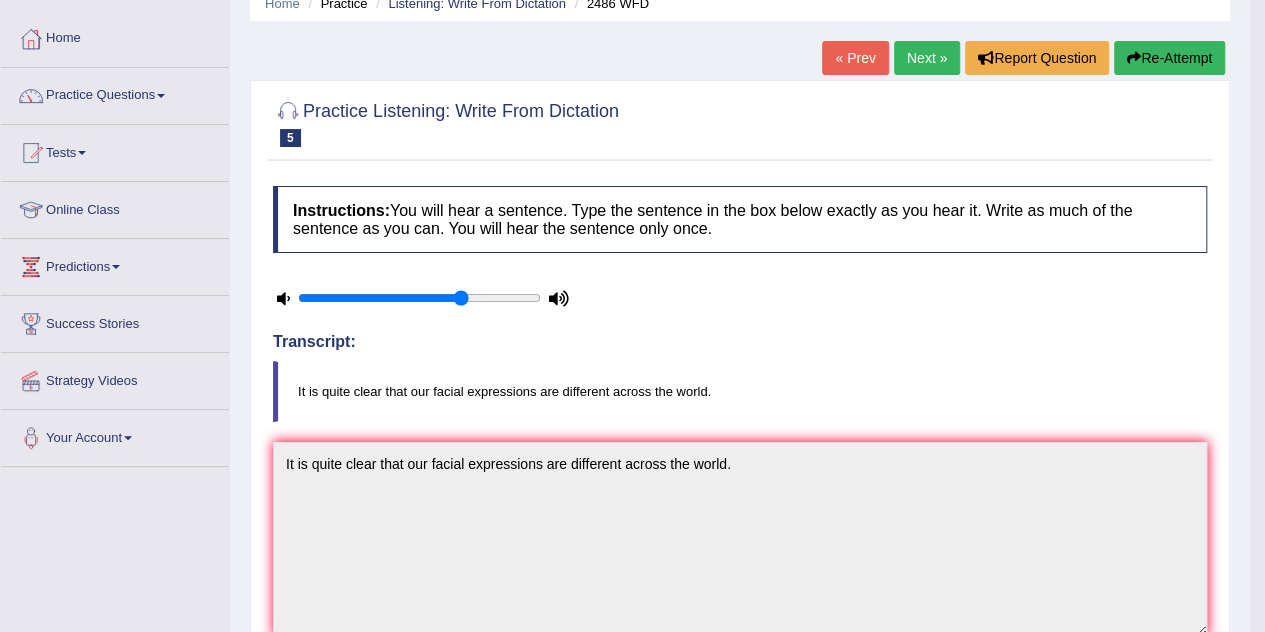 scroll, scrollTop: 0, scrollLeft: 0, axis: both 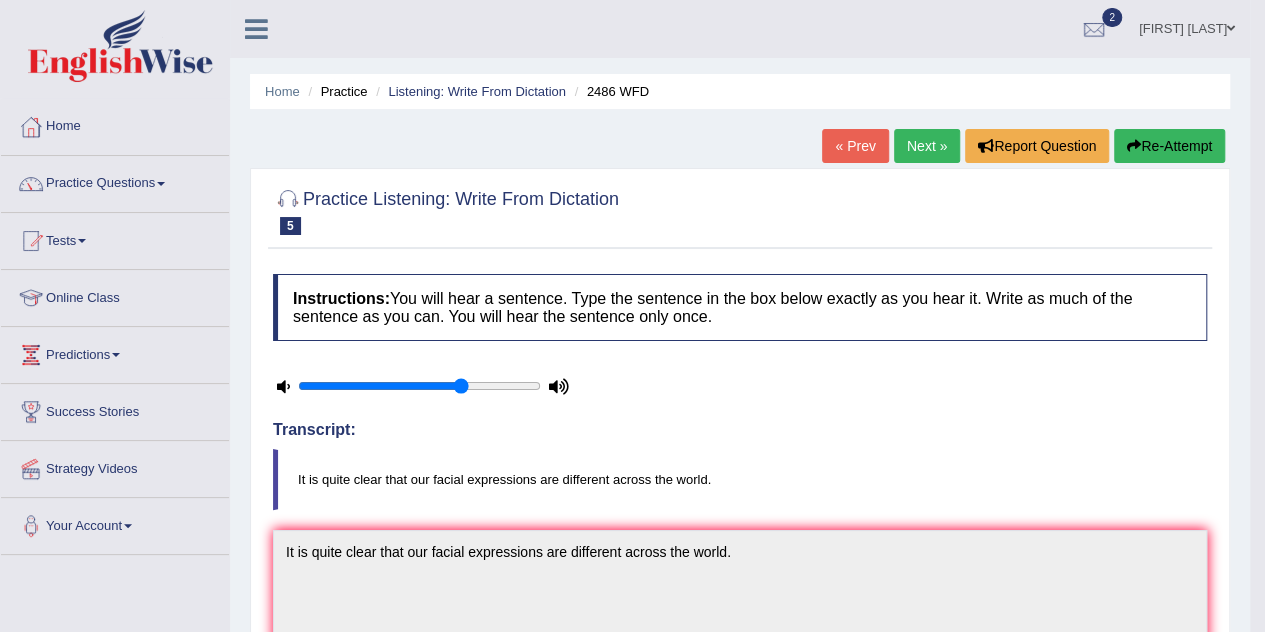 click on "Next »" at bounding box center (927, 146) 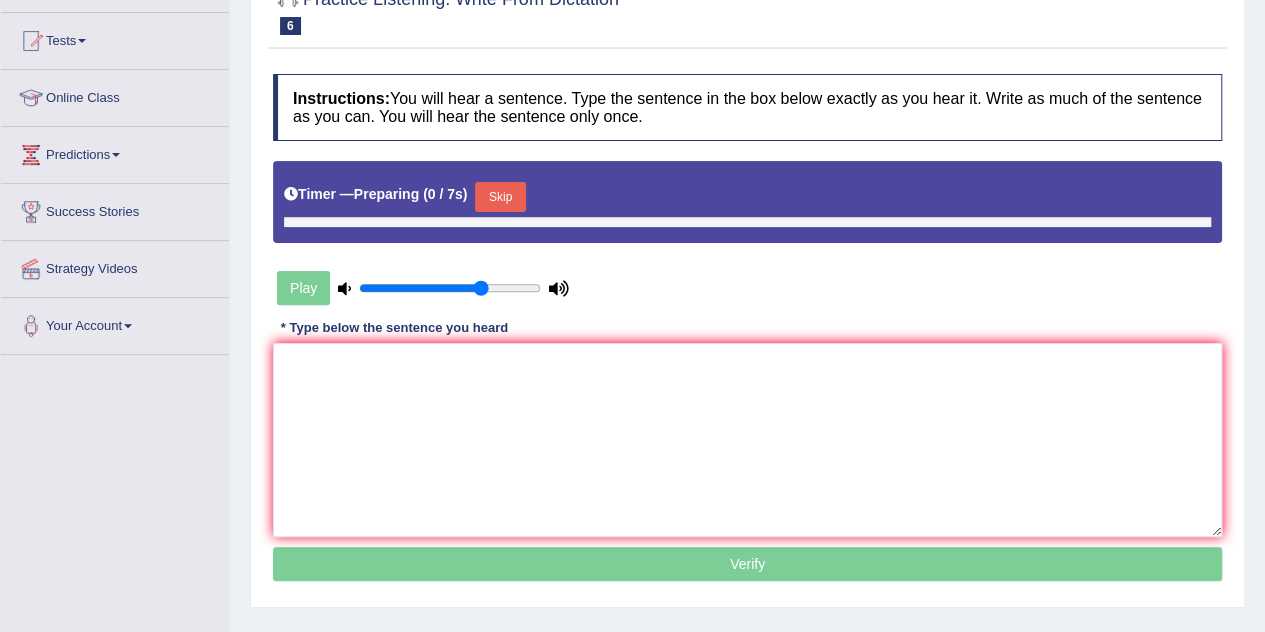scroll, scrollTop: 200, scrollLeft: 0, axis: vertical 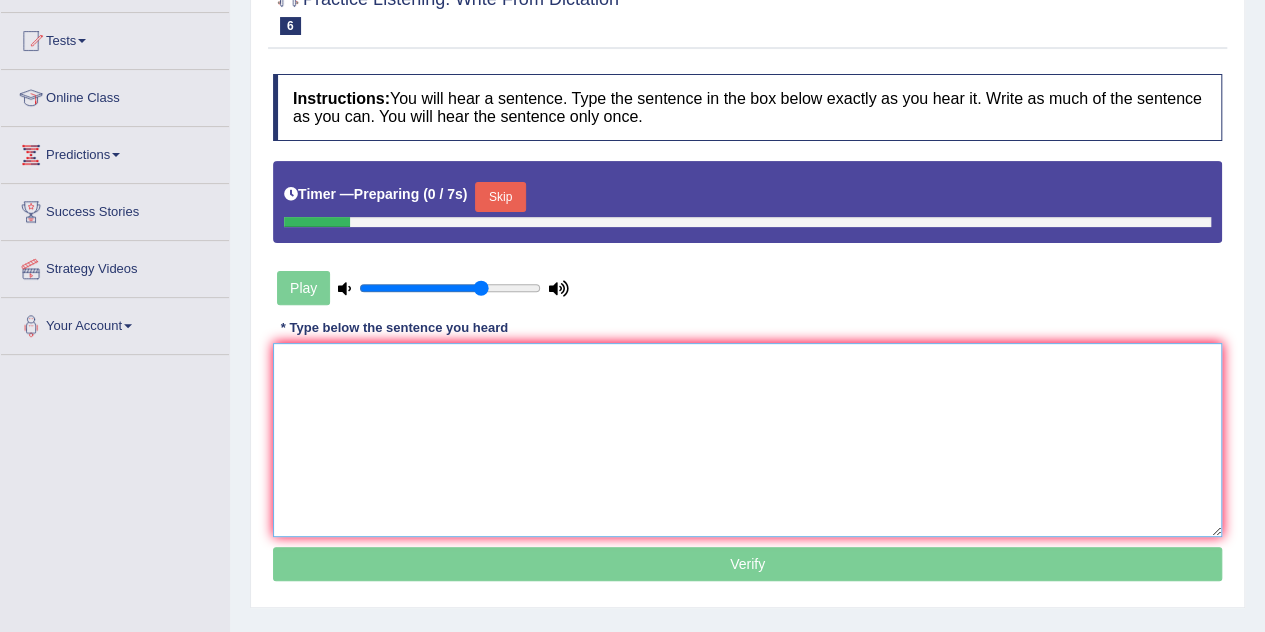 click at bounding box center [747, 440] 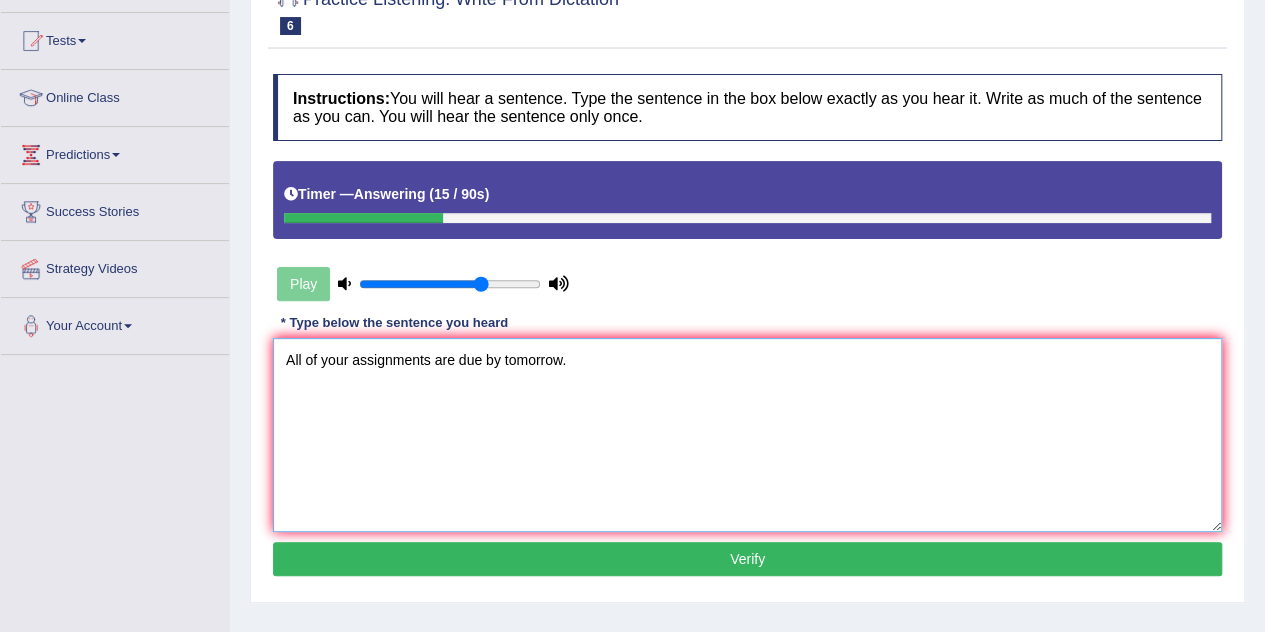 type on "All of your assignments are due by tomorrow." 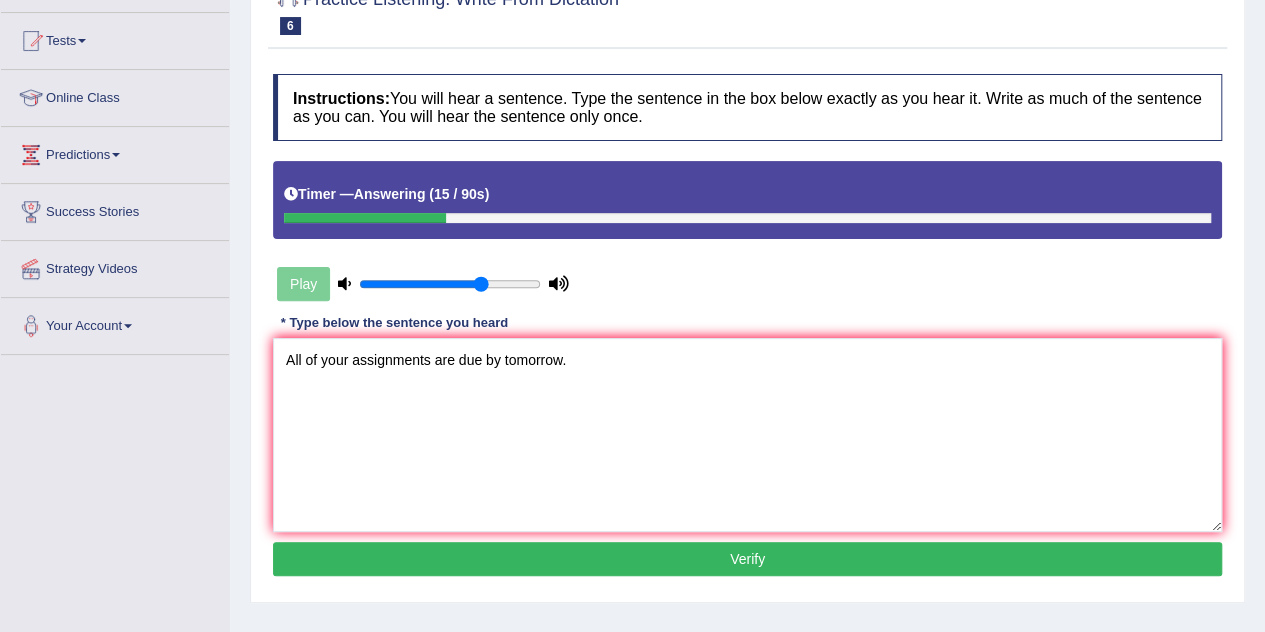 click on "Verify" at bounding box center (747, 559) 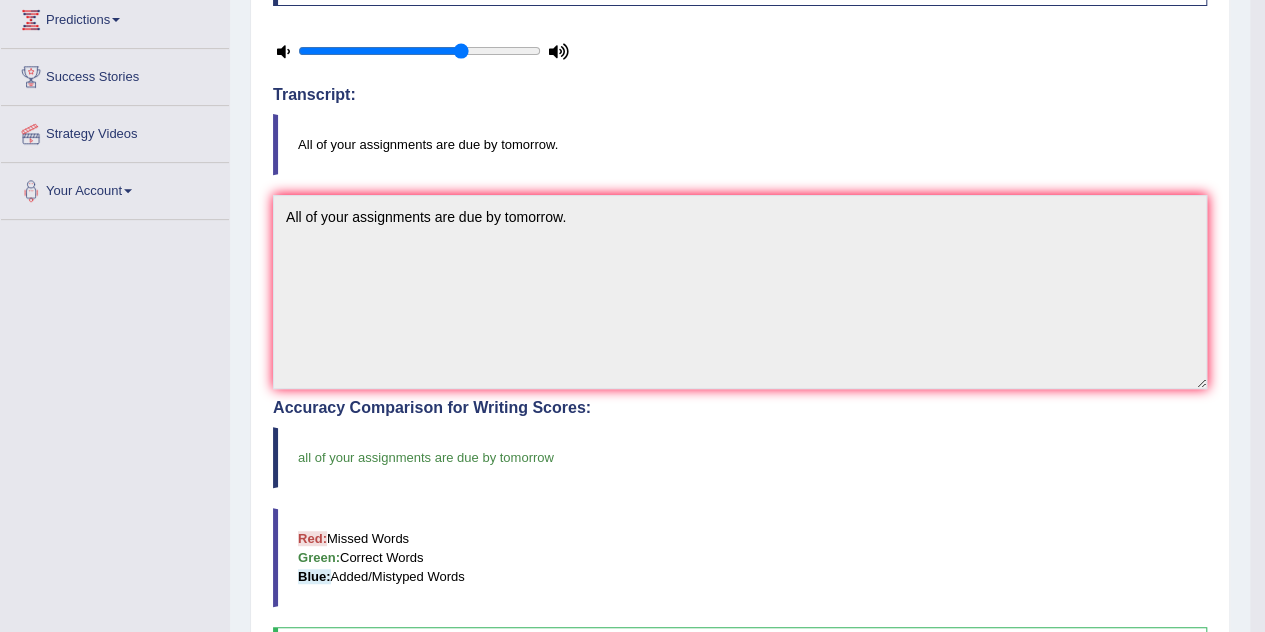 scroll, scrollTop: 116, scrollLeft: 0, axis: vertical 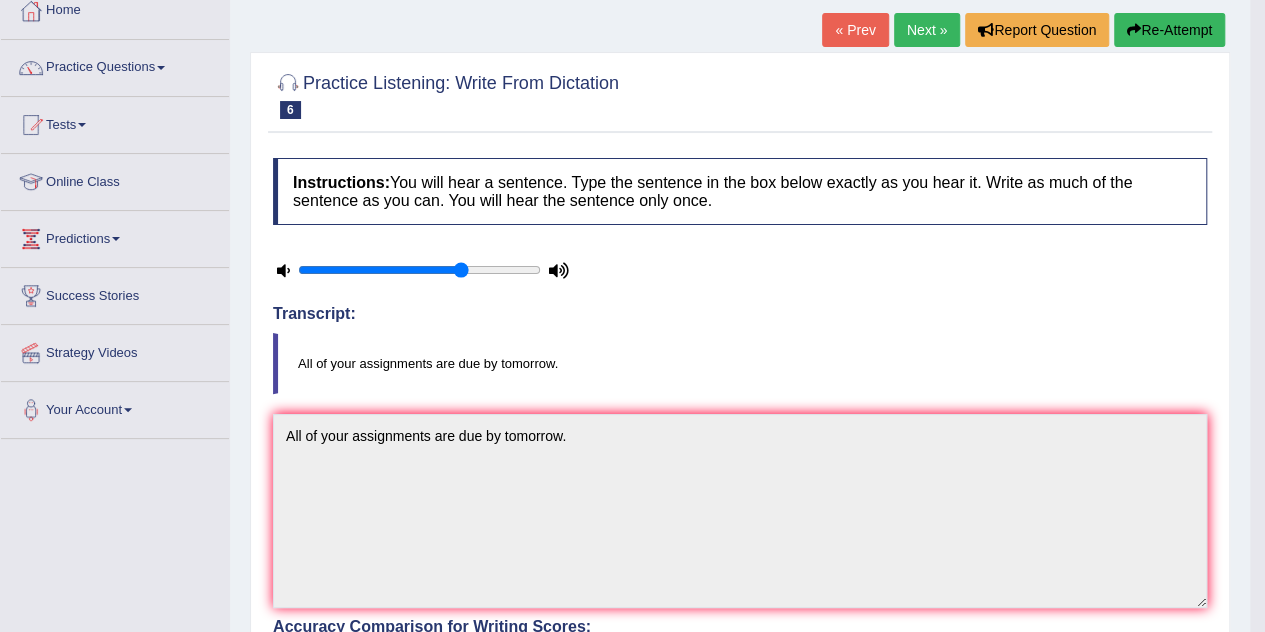 click on "Next »" at bounding box center [927, 30] 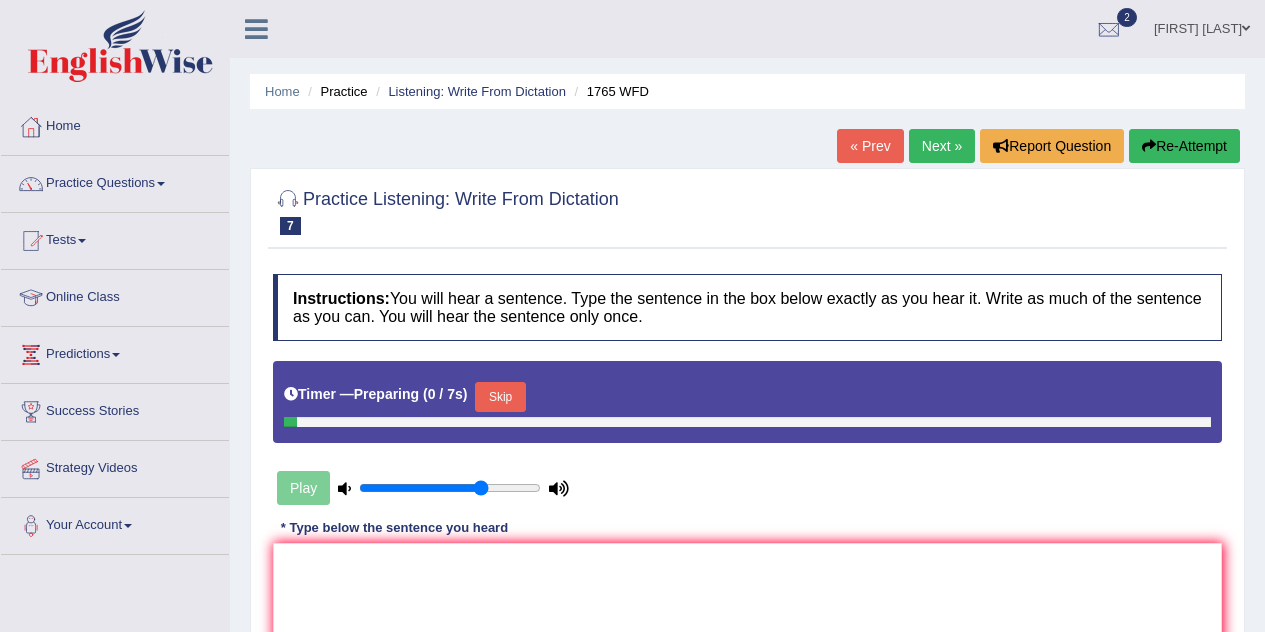 scroll, scrollTop: 0, scrollLeft: 0, axis: both 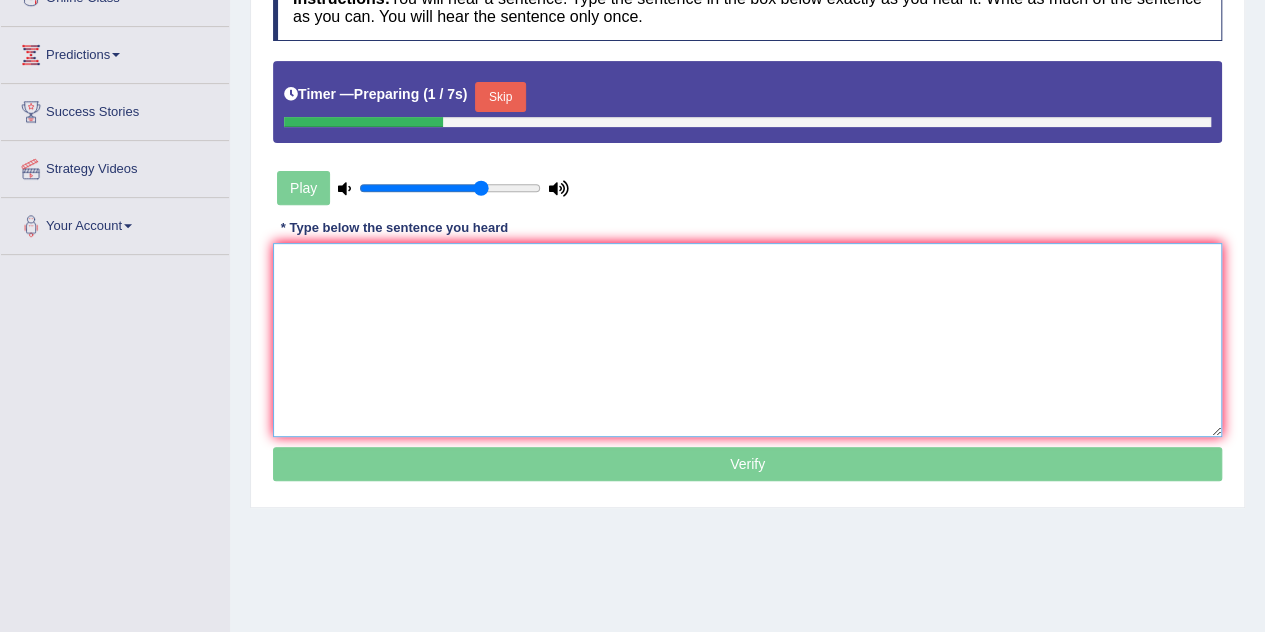 click at bounding box center (747, 340) 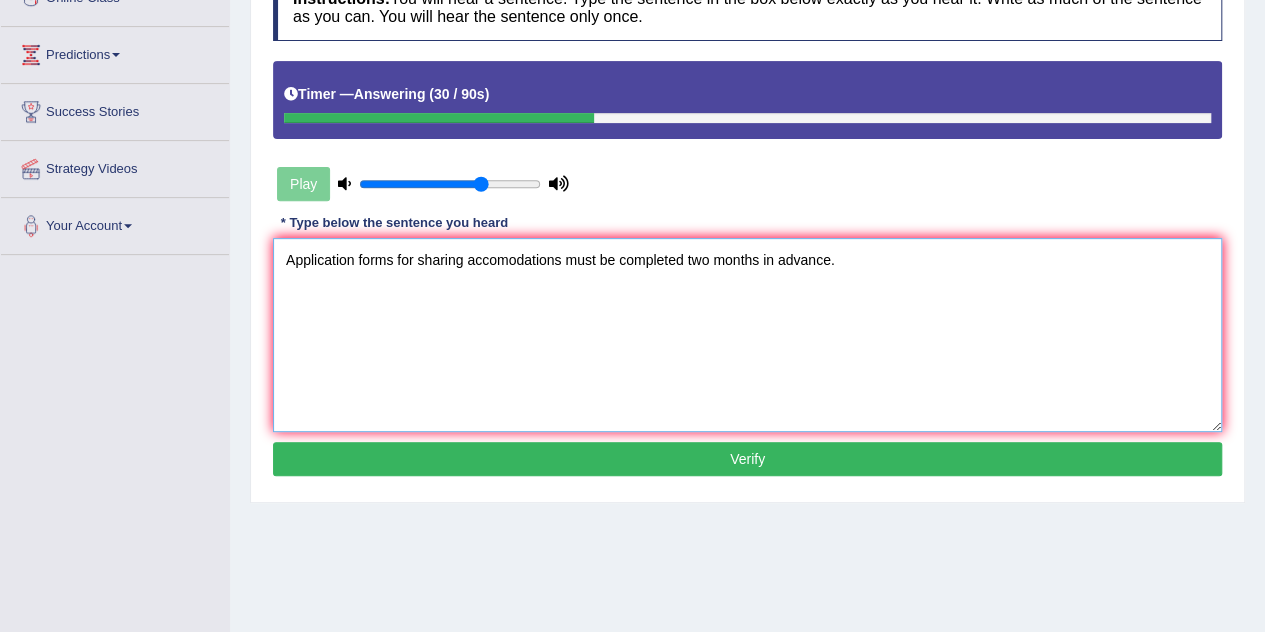 type on "Application forms for sharing accomodations must be completed two months in advance." 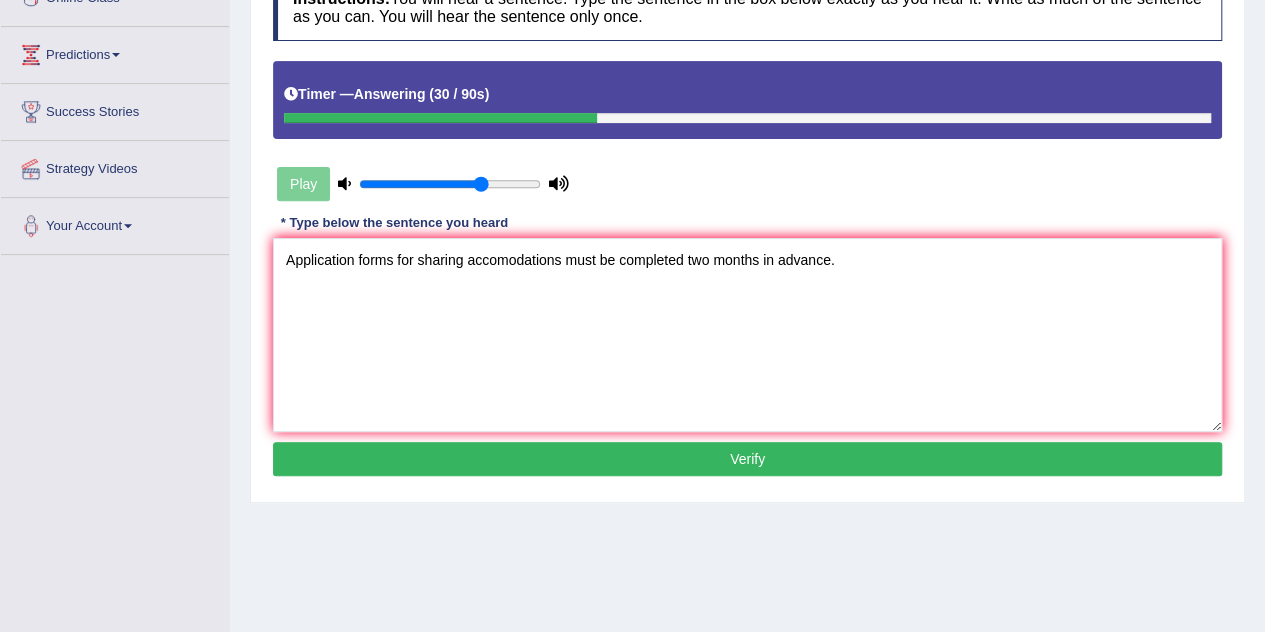 click on "Verify" at bounding box center (747, 459) 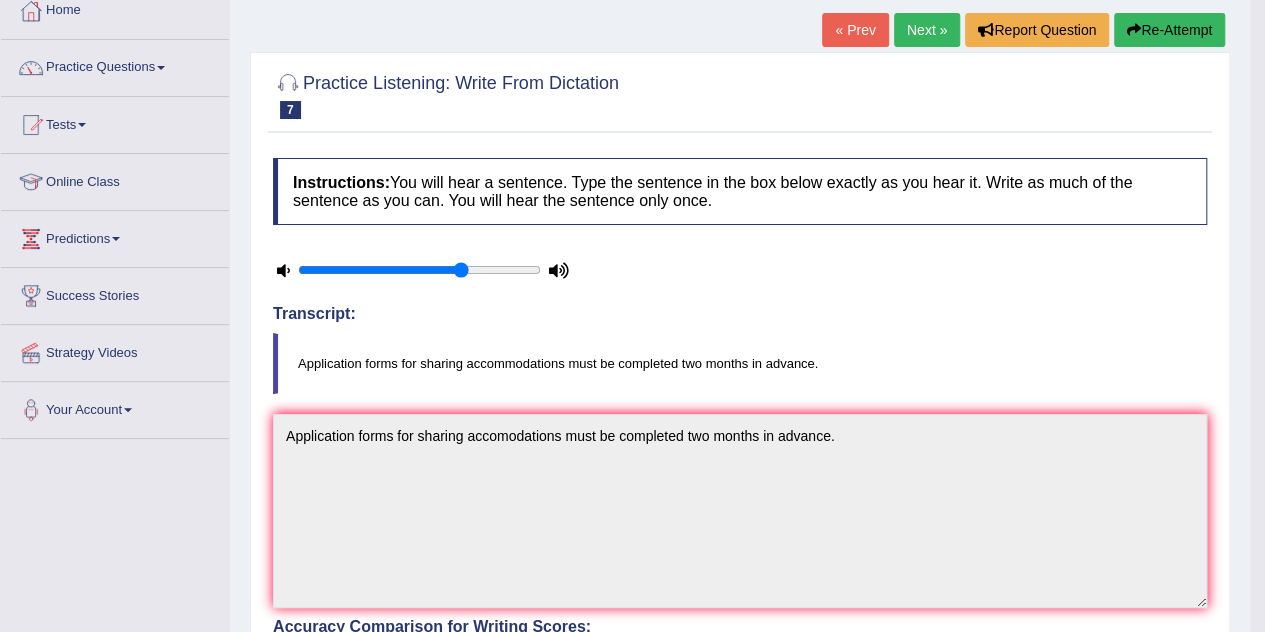 scroll, scrollTop: 0, scrollLeft: 0, axis: both 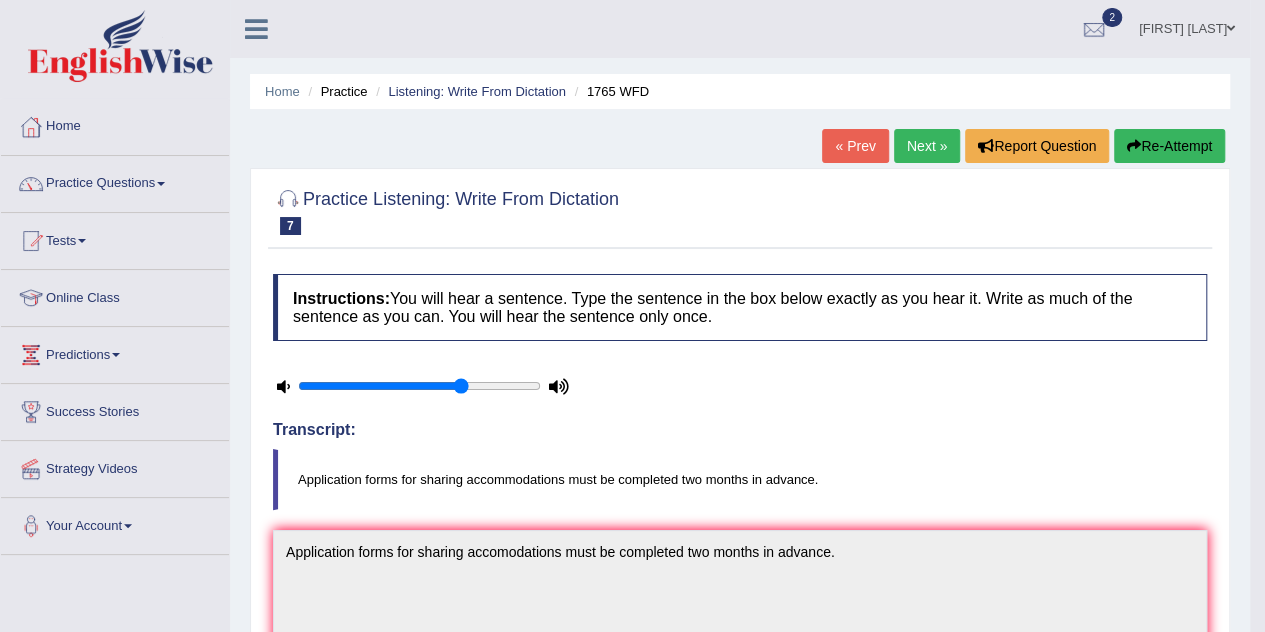 click on "Next »" at bounding box center (927, 146) 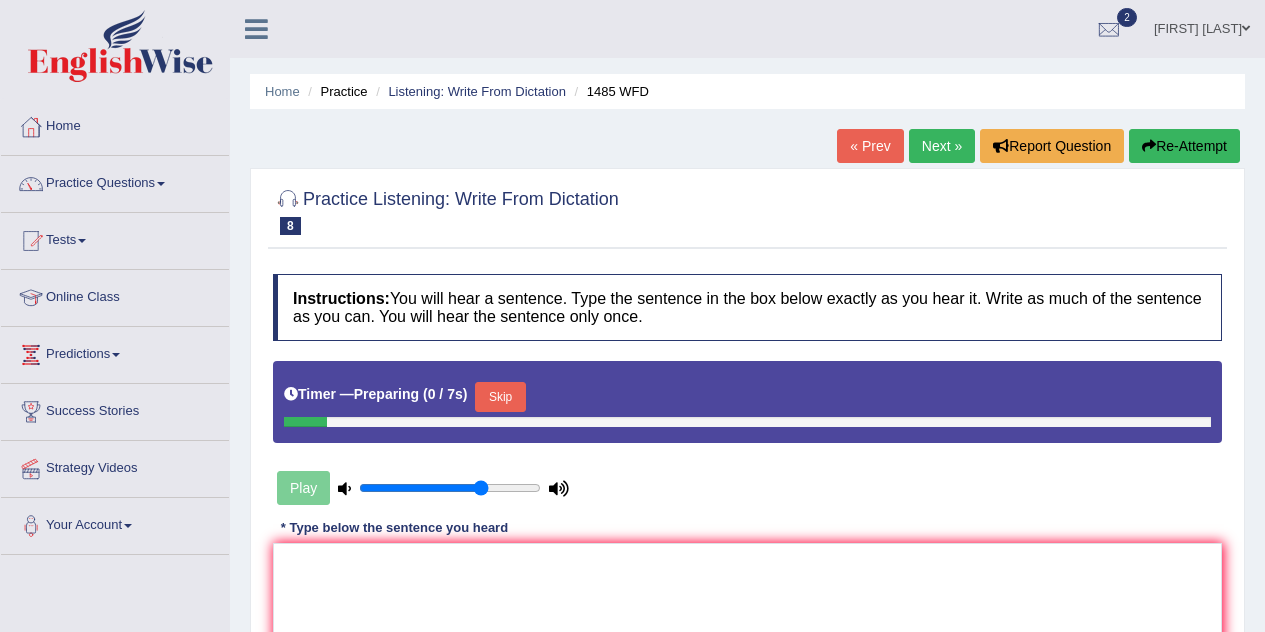 scroll, scrollTop: 297, scrollLeft: 0, axis: vertical 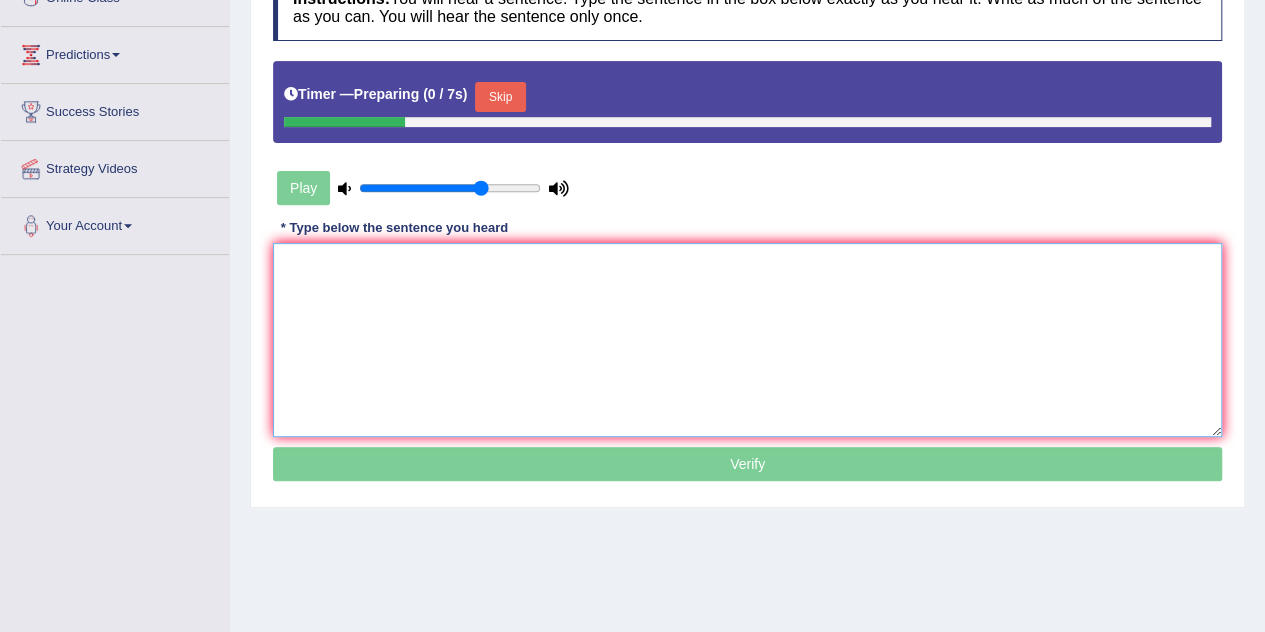 click at bounding box center (747, 340) 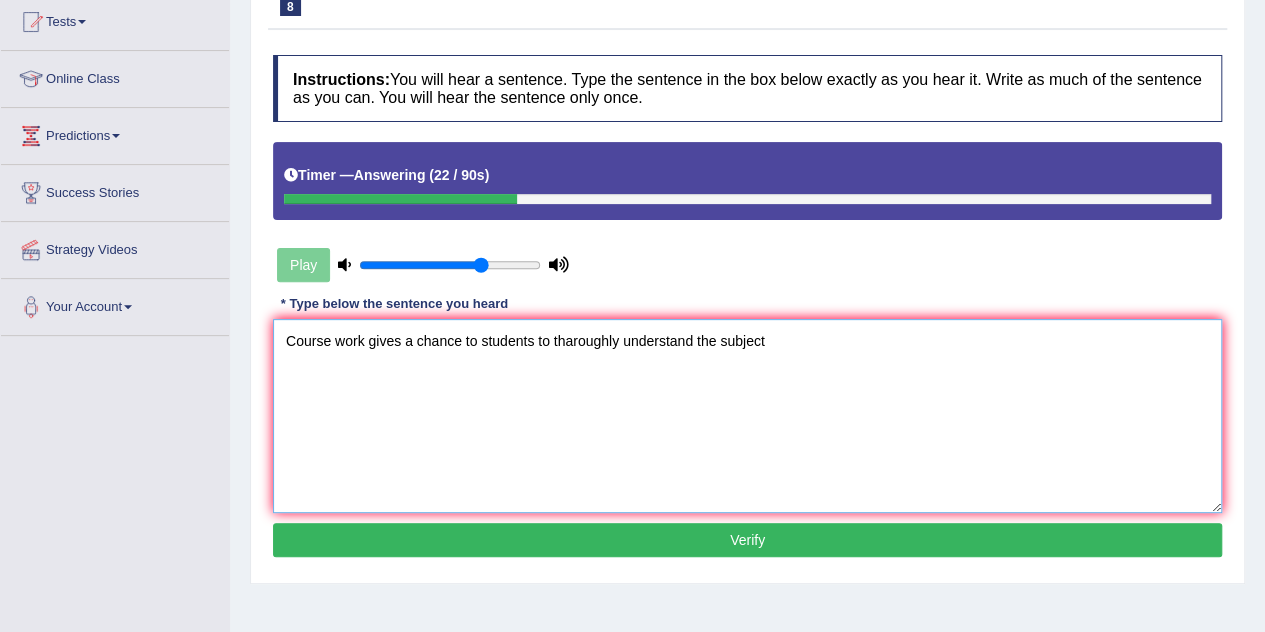 scroll, scrollTop: 200, scrollLeft: 0, axis: vertical 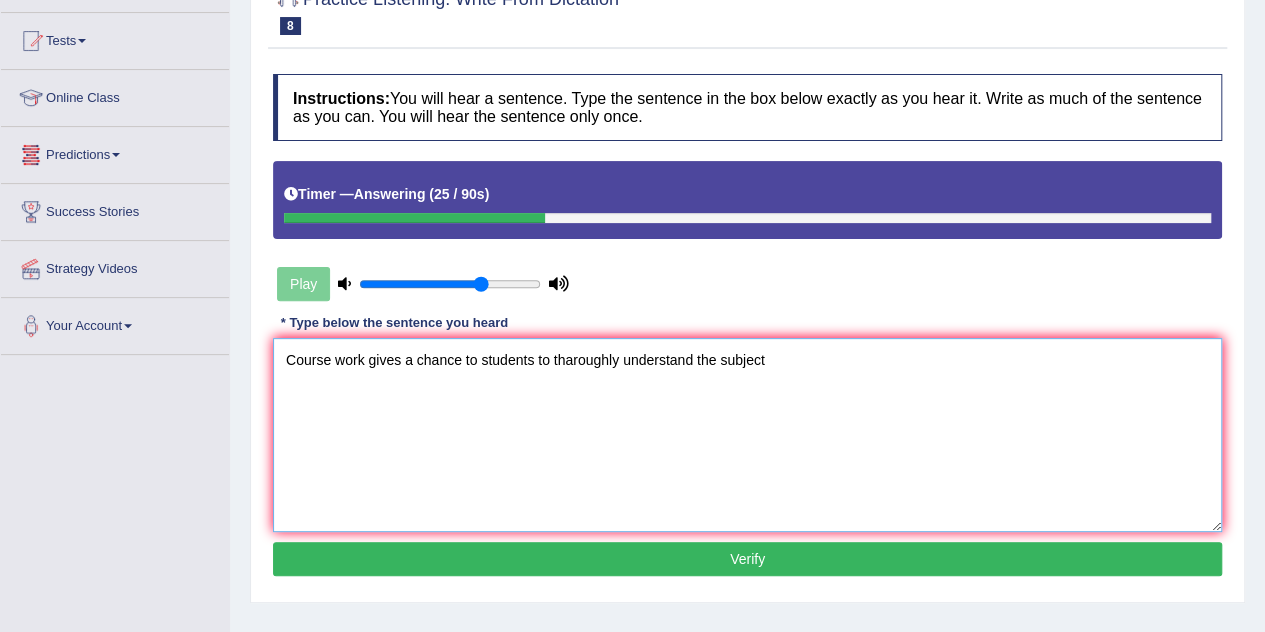 click on "Course work gives a chance to students to tharoughly understand the subject" at bounding box center (747, 435) 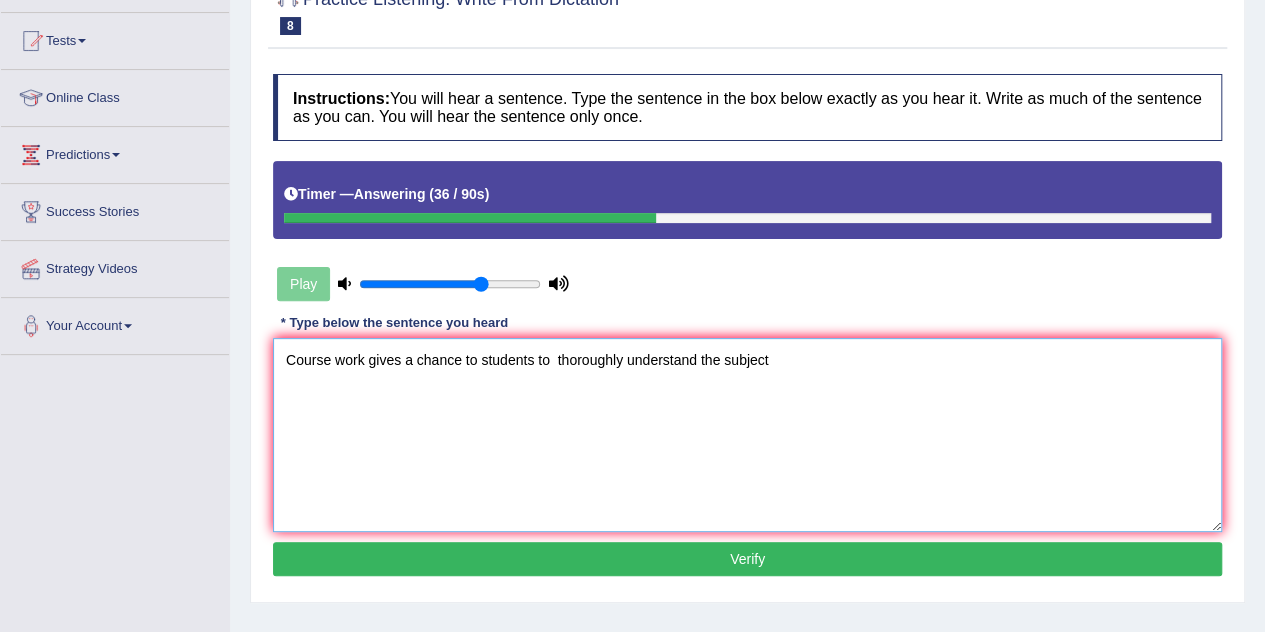 click on "Course work gives a chance to students to  thoroughly understand the subject" at bounding box center (747, 435) 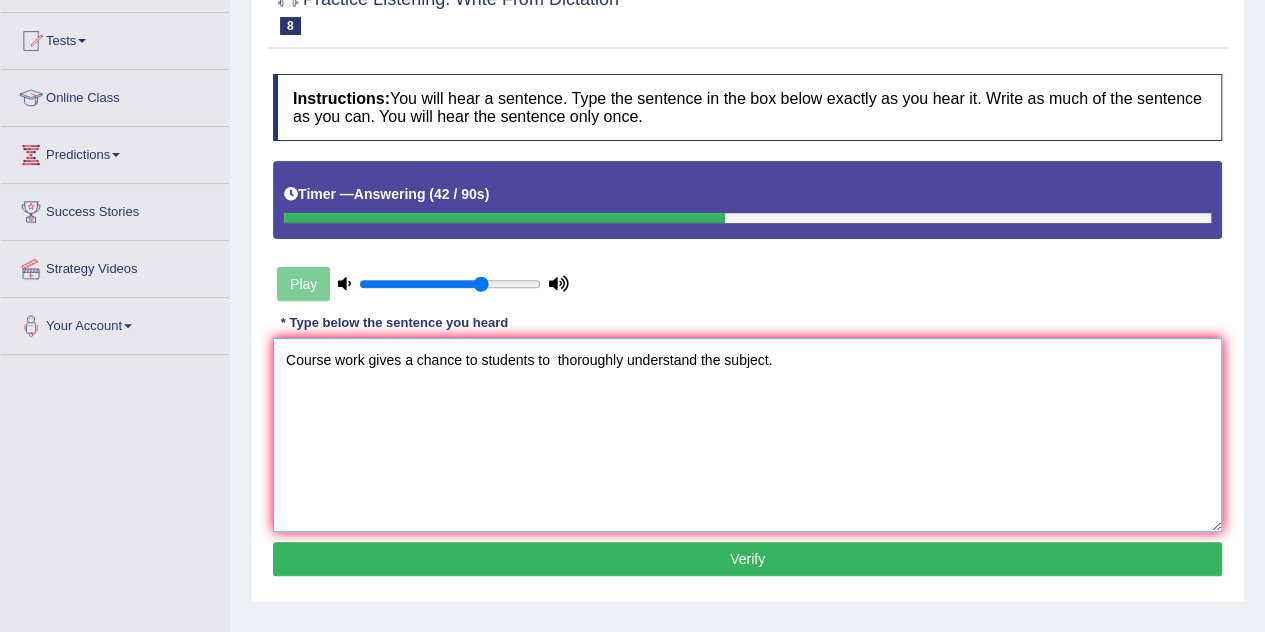 click on "Course work gives a chance to students to  thoroughly understand the subject." at bounding box center [747, 435] 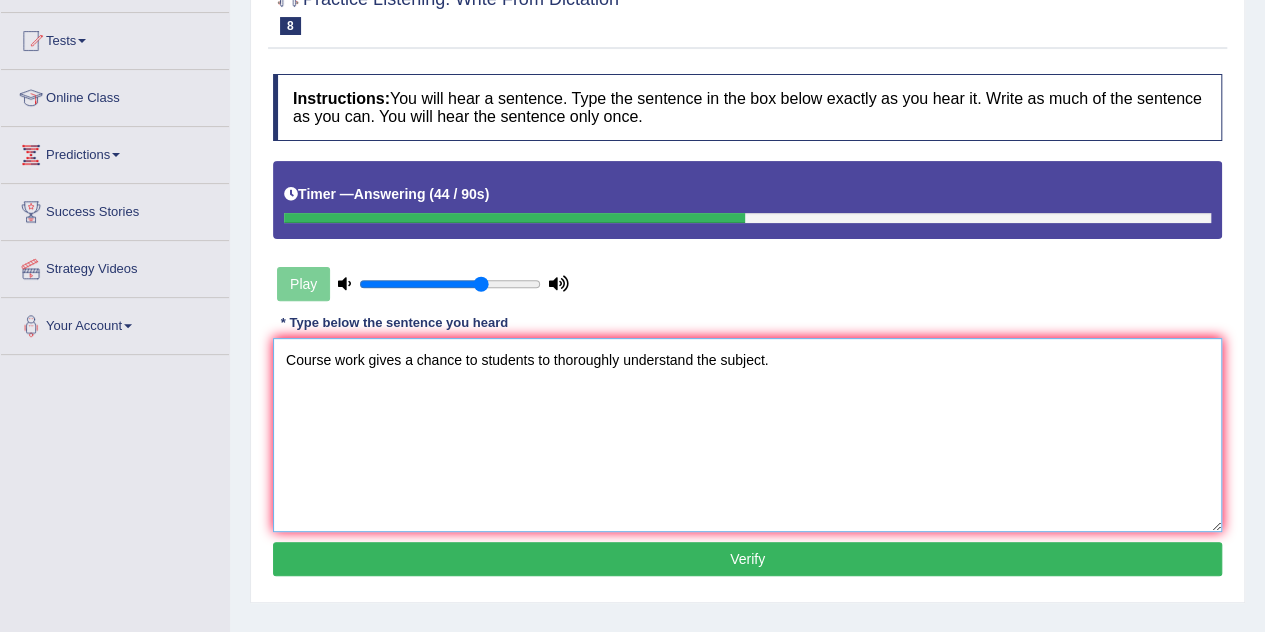 type on "Course work gives a chance to students to thoroughly understand the subject." 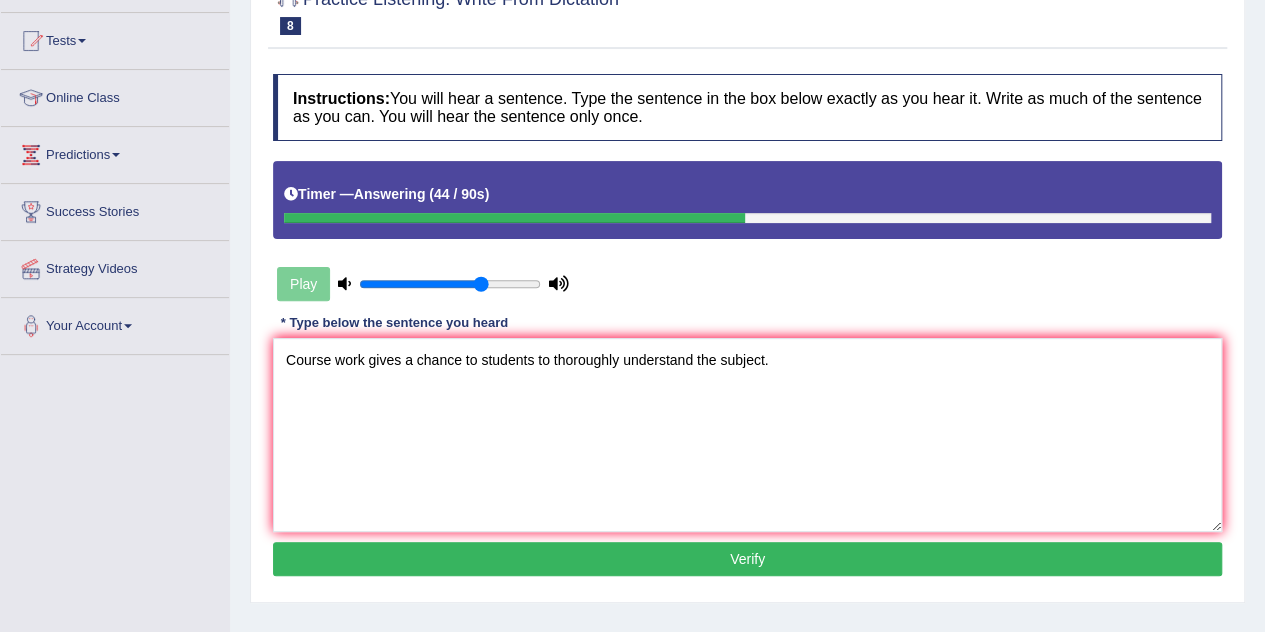 click on "Verify" at bounding box center [747, 559] 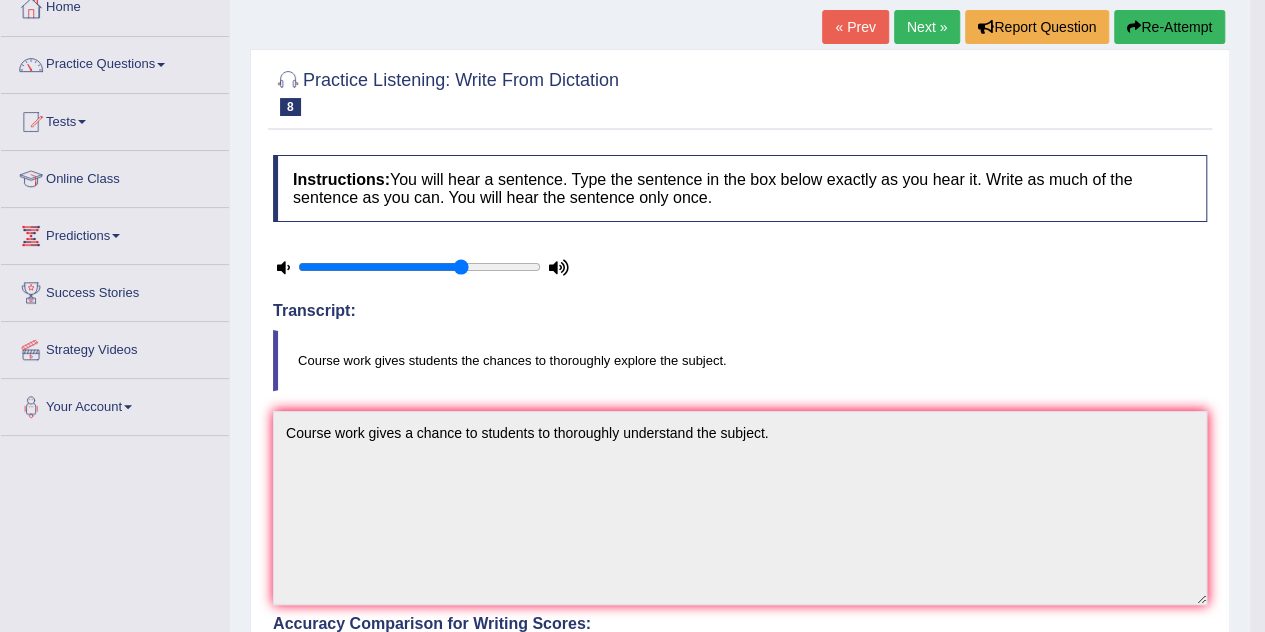scroll, scrollTop: 0, scrollLeft: 0, axis: both 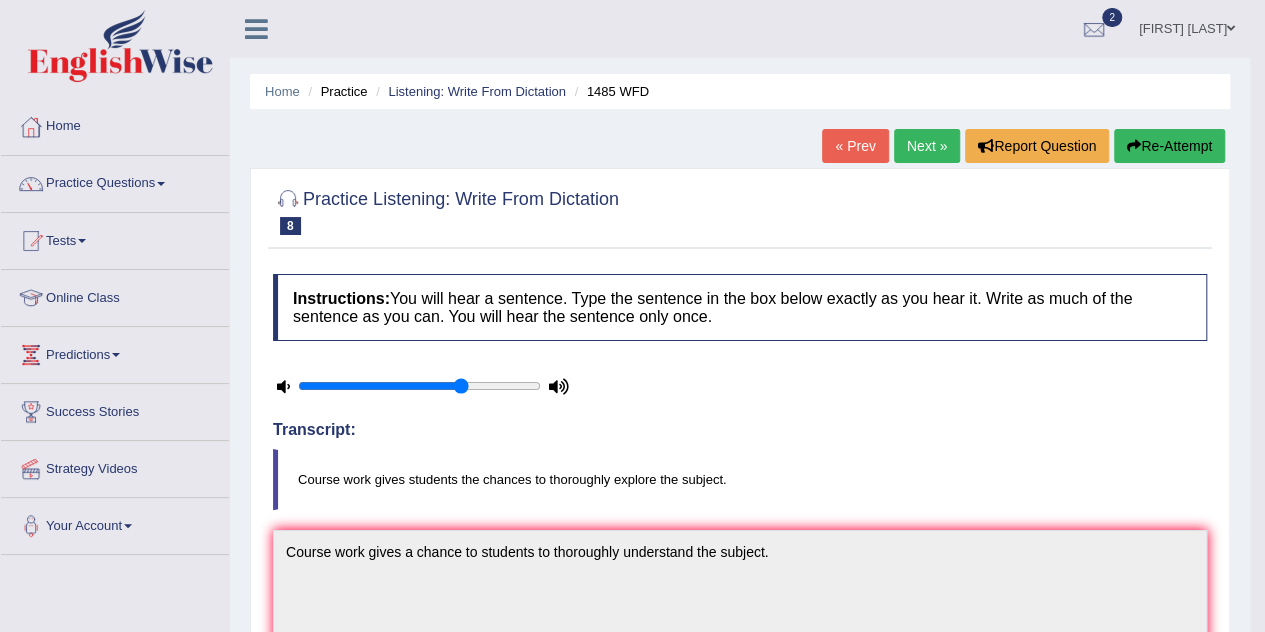 click at bounding box center [1134, 146] 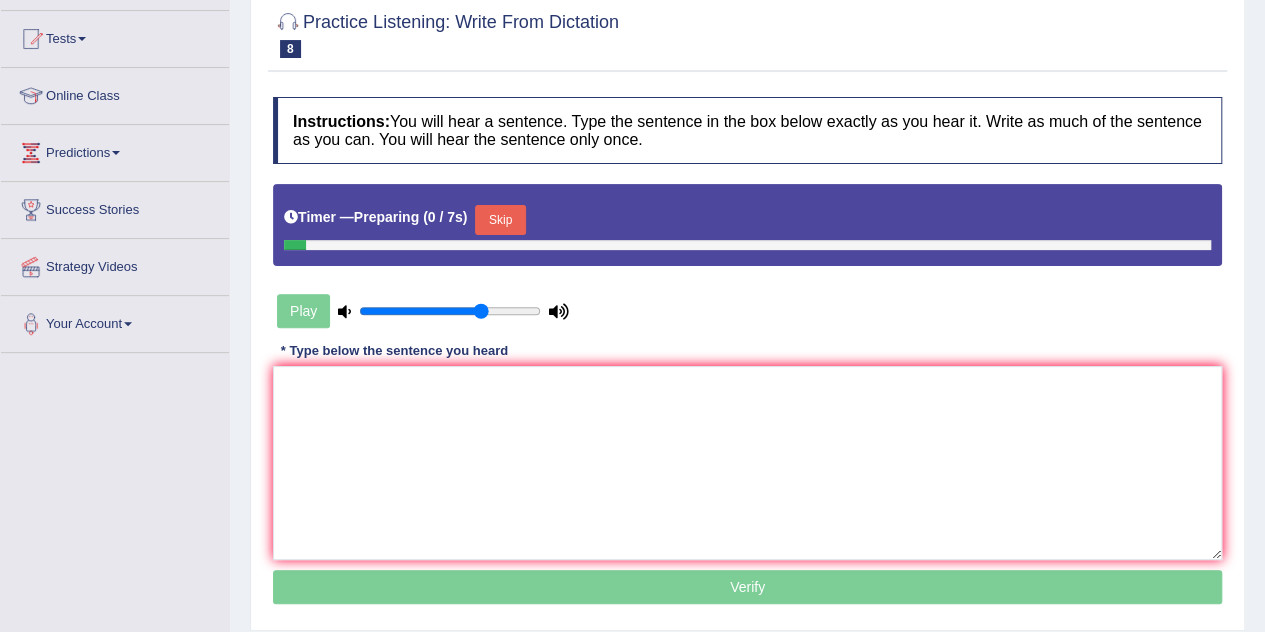 scroll, scrollTop: 0, scrollLeft: 0, axis: both 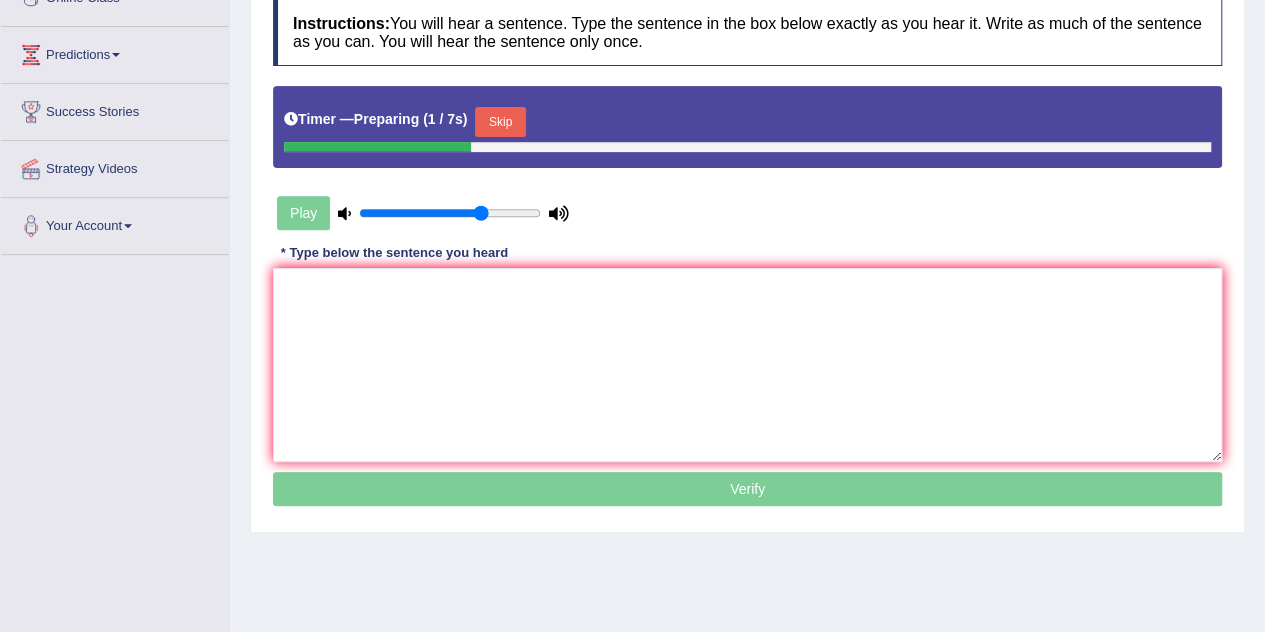 click on "Skip" at bounding box center [500, 122] 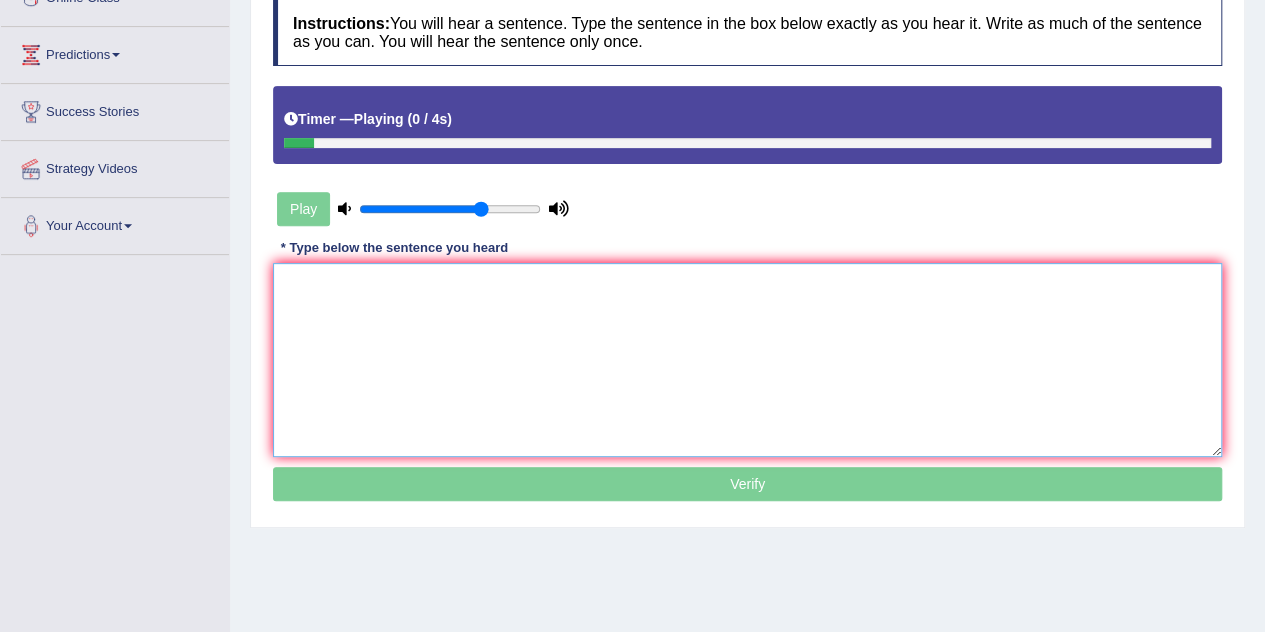 click at bounding box center [747, 360] 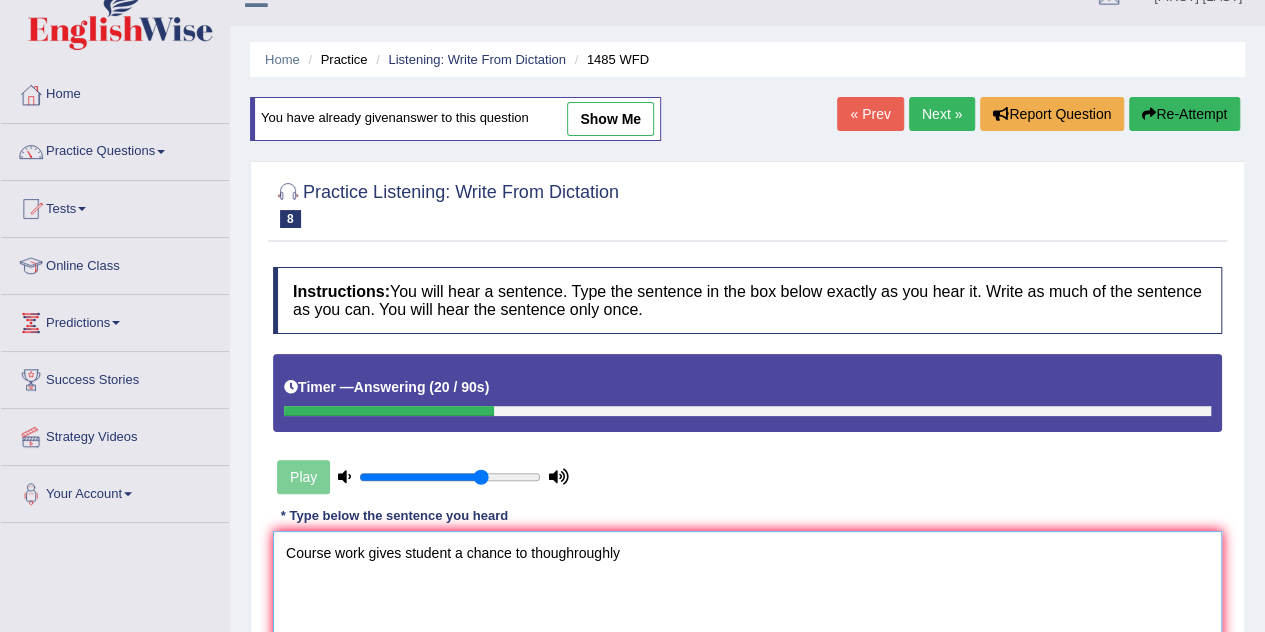 scroll, scrollTop: 118, scrollLeft: 0, axis: vertical 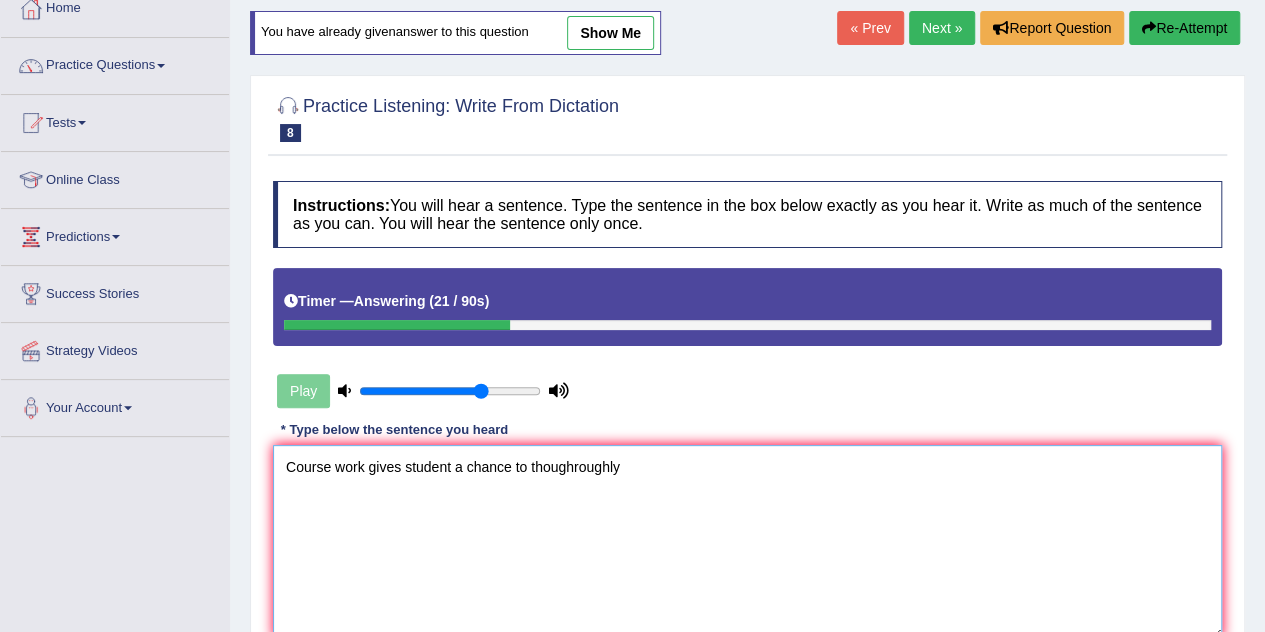 click on "Course work gives student a chance to thoughroughly" at bounding box center [747, 542] 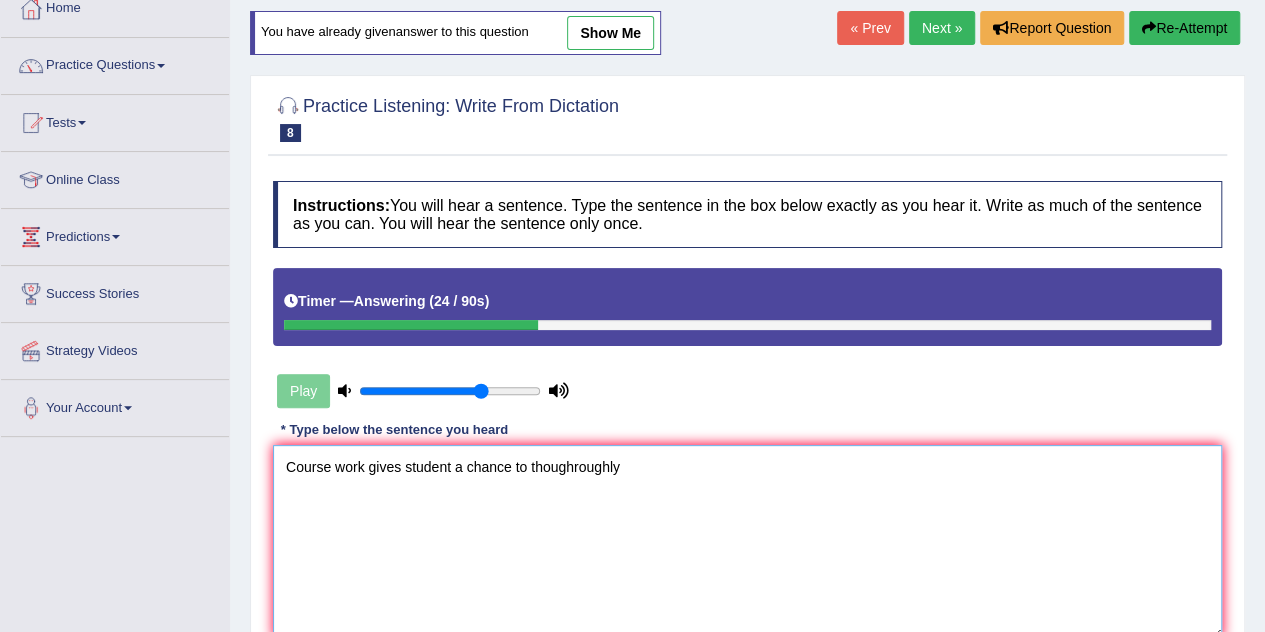 drag, startPoint x: 574, startPoint y: 461, endPoint x: 552, endPoint y: 459, distance: 22.090721 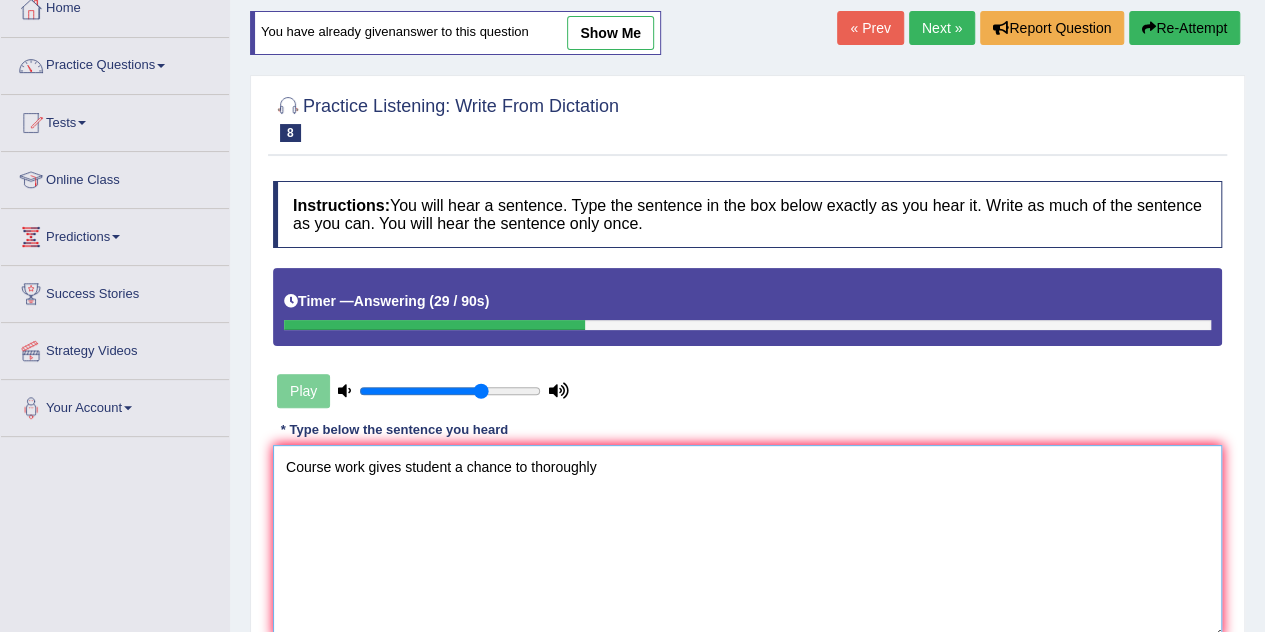 type on "Course work gives student a chance to thoroughly" 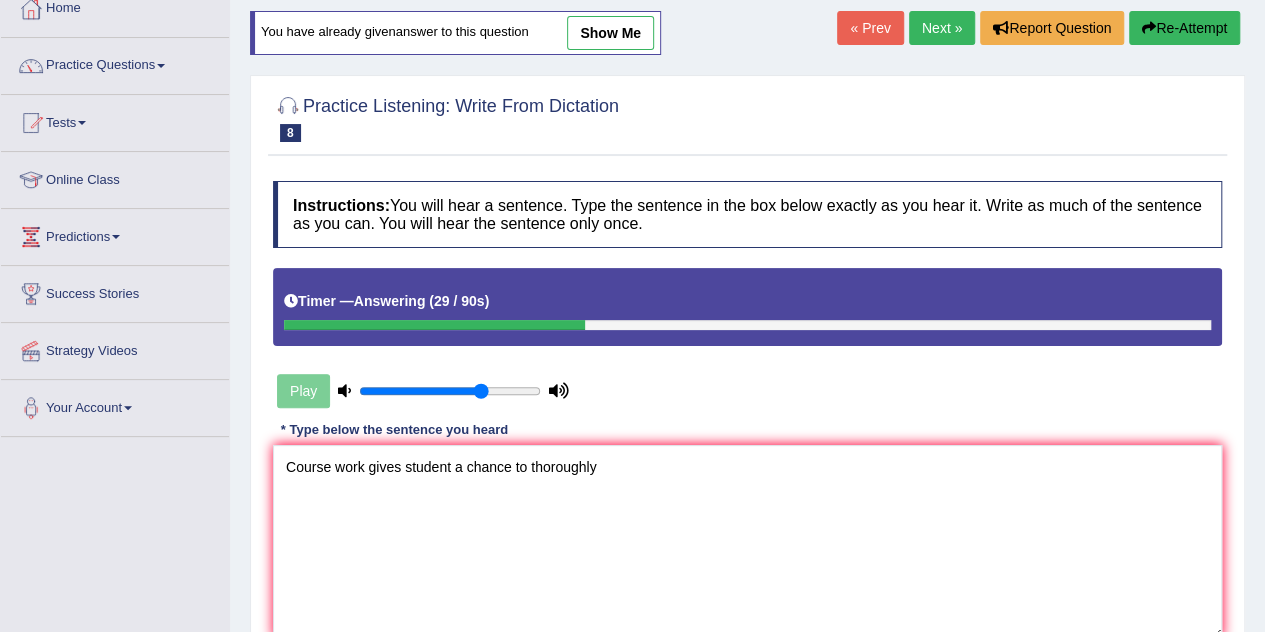 click on "Re-Attempt" at bounding box center [1184, 28] 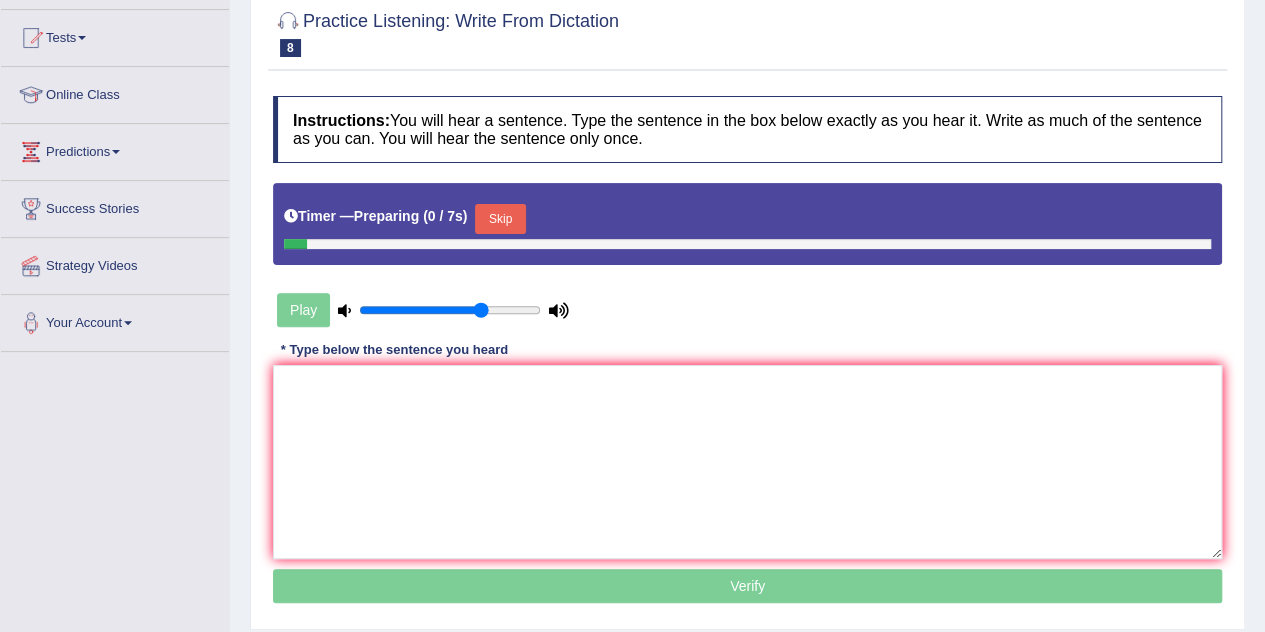 scroll, scrollTop: 0, scrollLeft: 0, axis: both 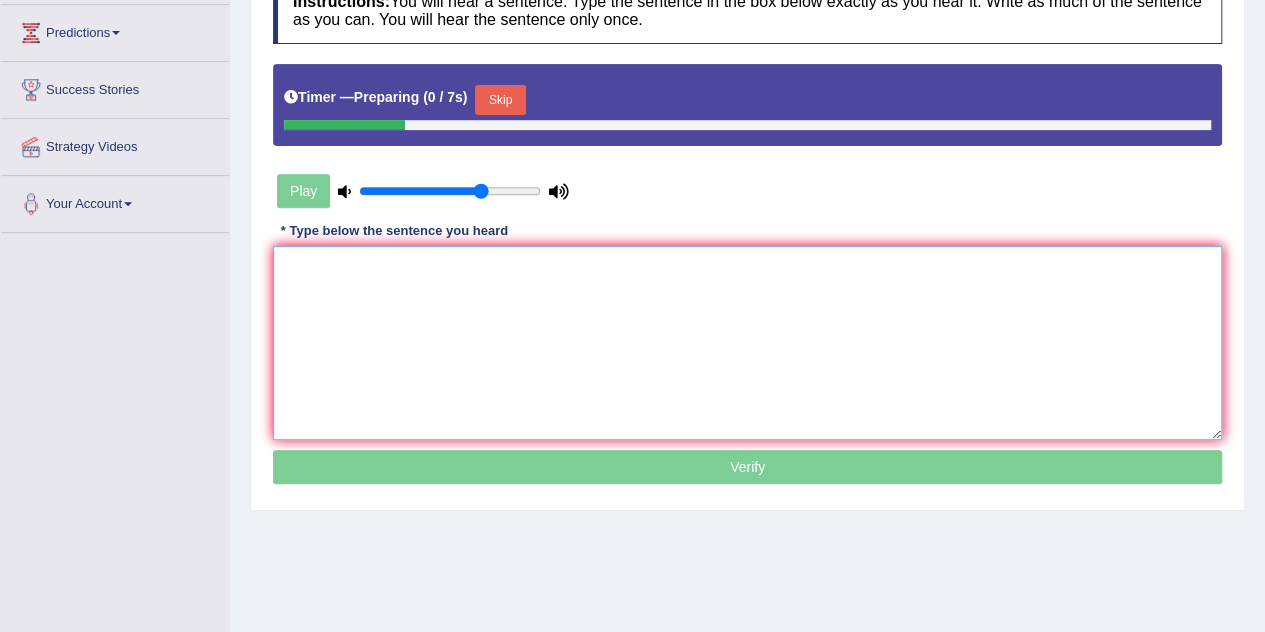 click at bounding box center [747, 343] 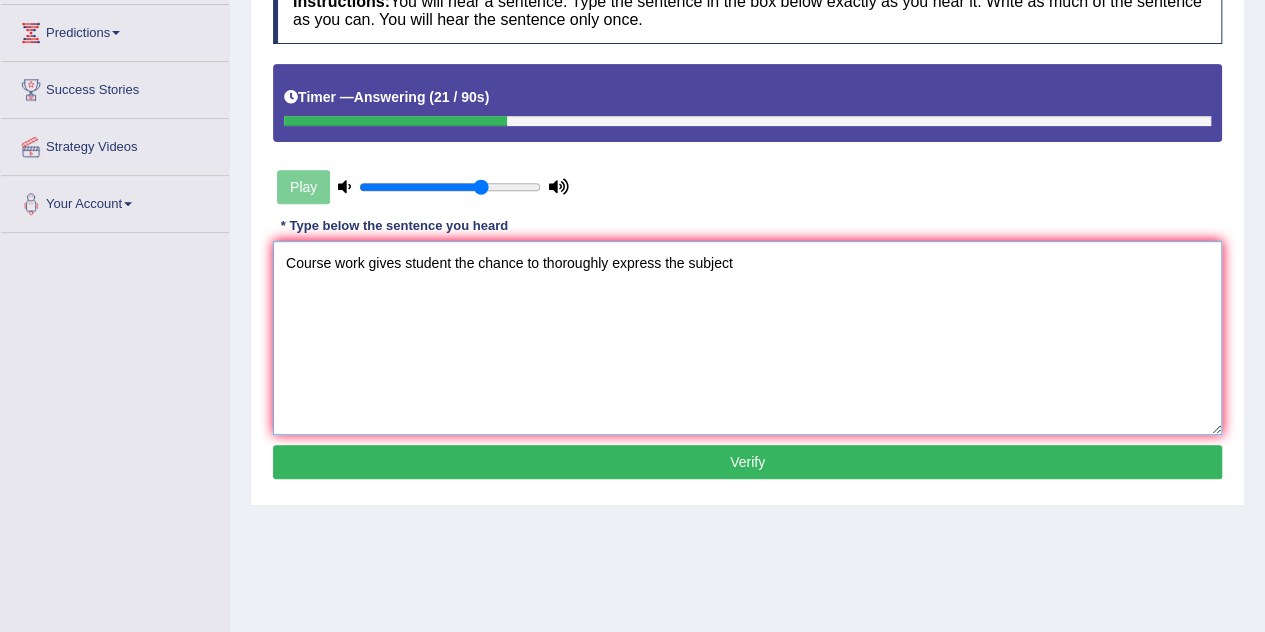 type on "Course work gives student the chance to thoroughly express the subject" 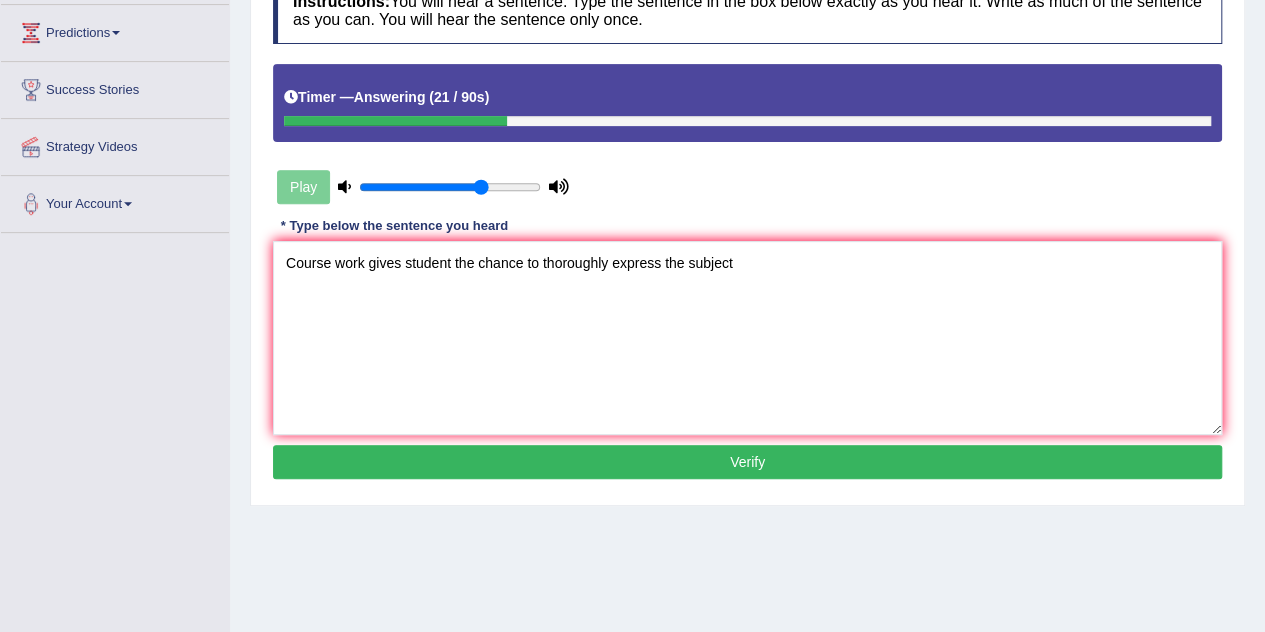 click on "Verify" at bounding box center [747, 462] 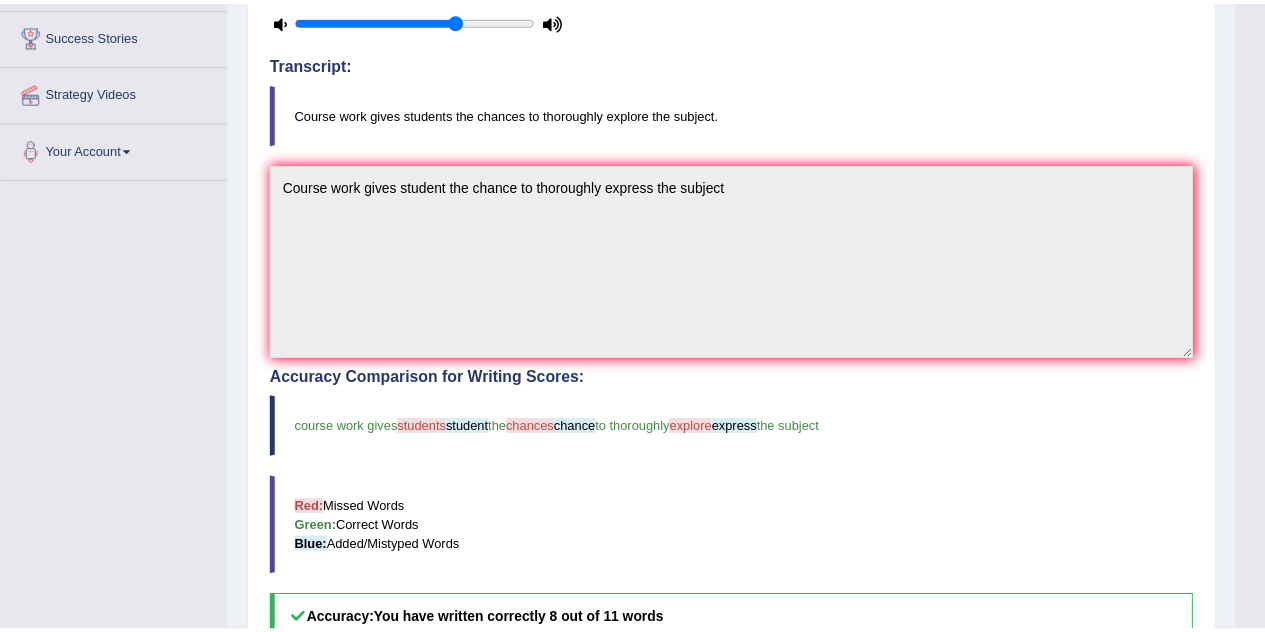 scroll, scrollTop: 422, scrollLeft: 0, axis: vertical 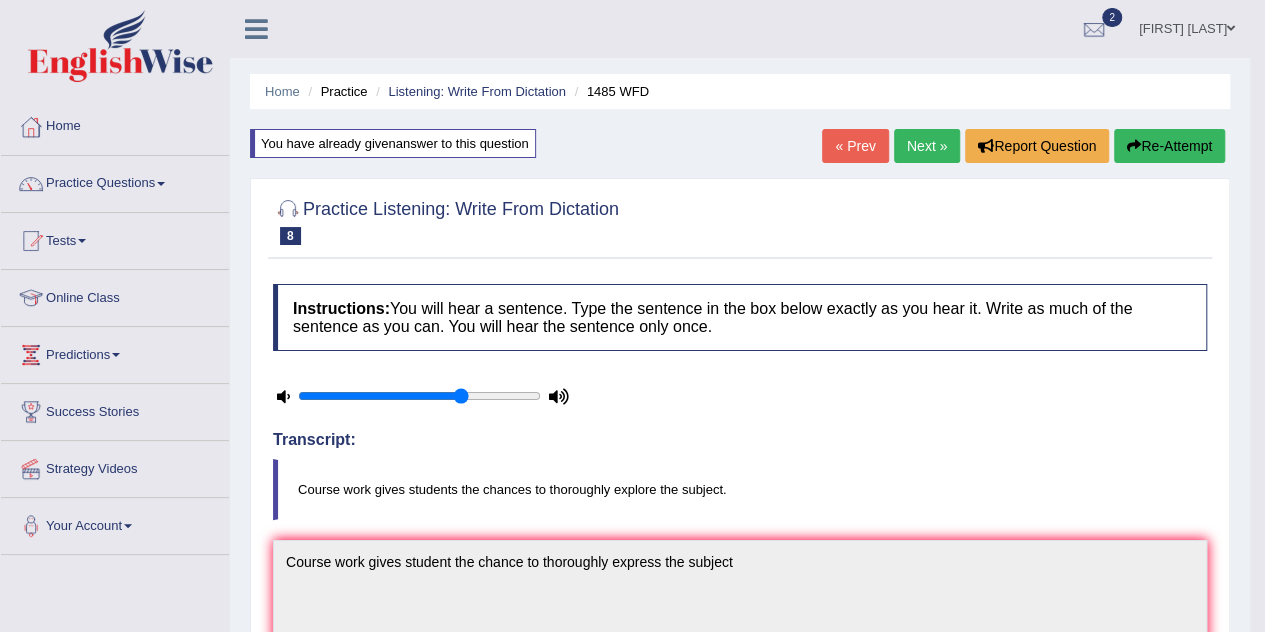click on "Next »" at bounding box center (927, 146) 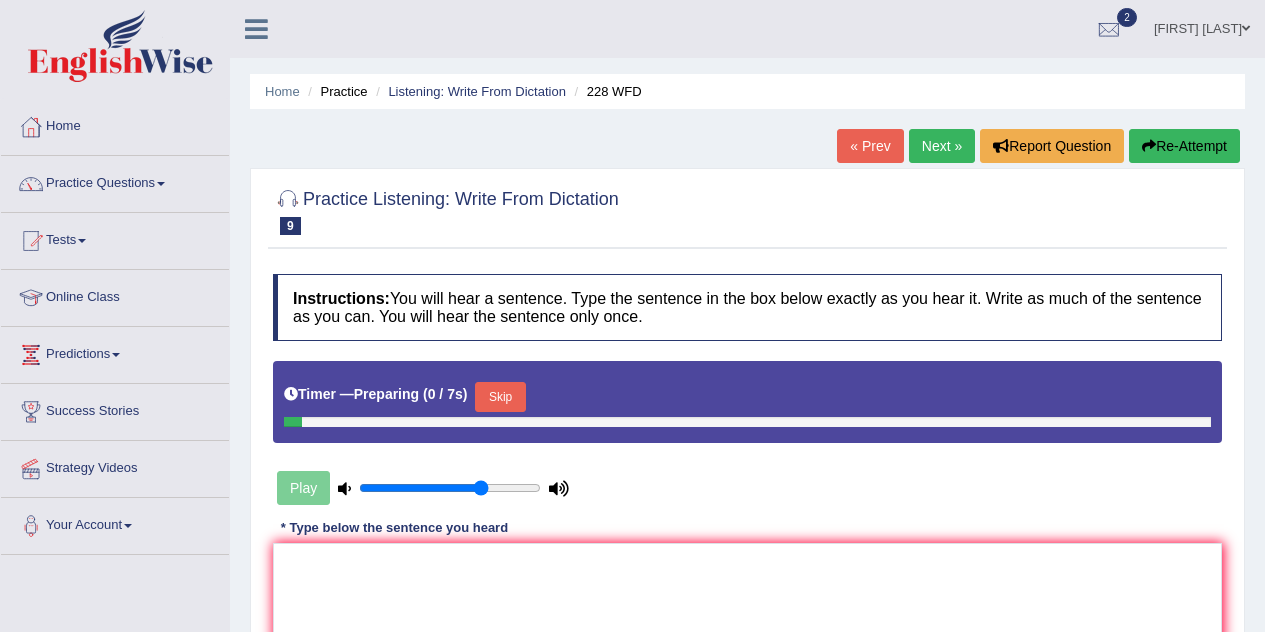 scroll, scrollTop: 91, scrollLeft: 0, axis: vertical 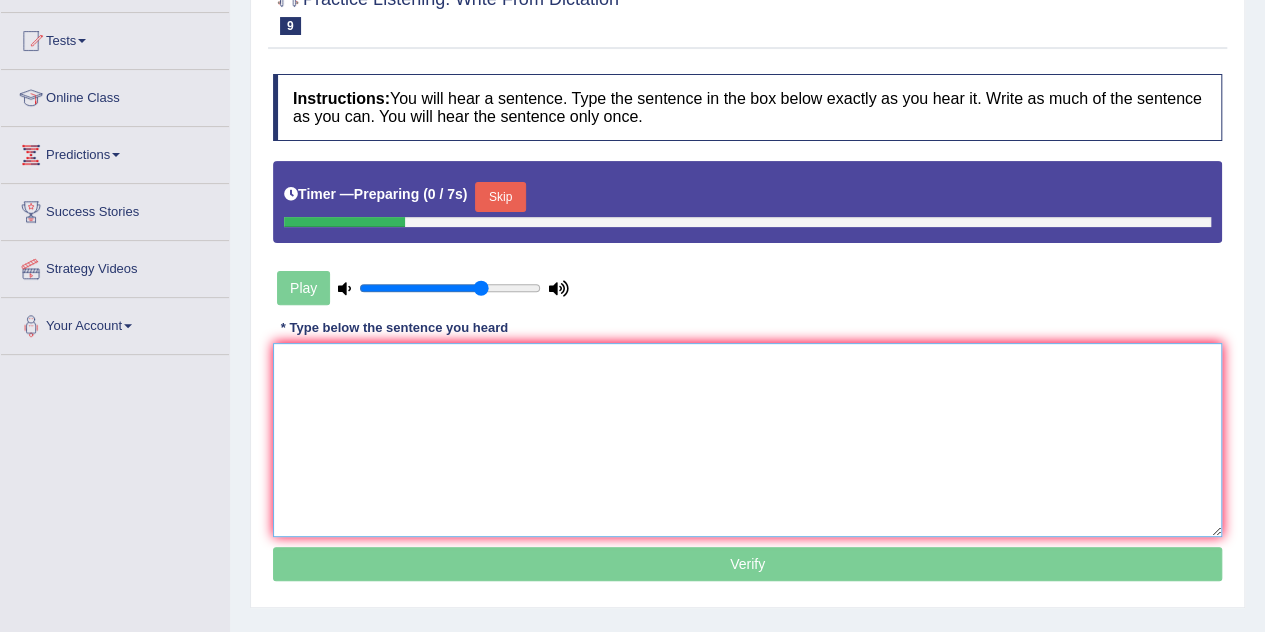 click at bounding box center (747, 440) 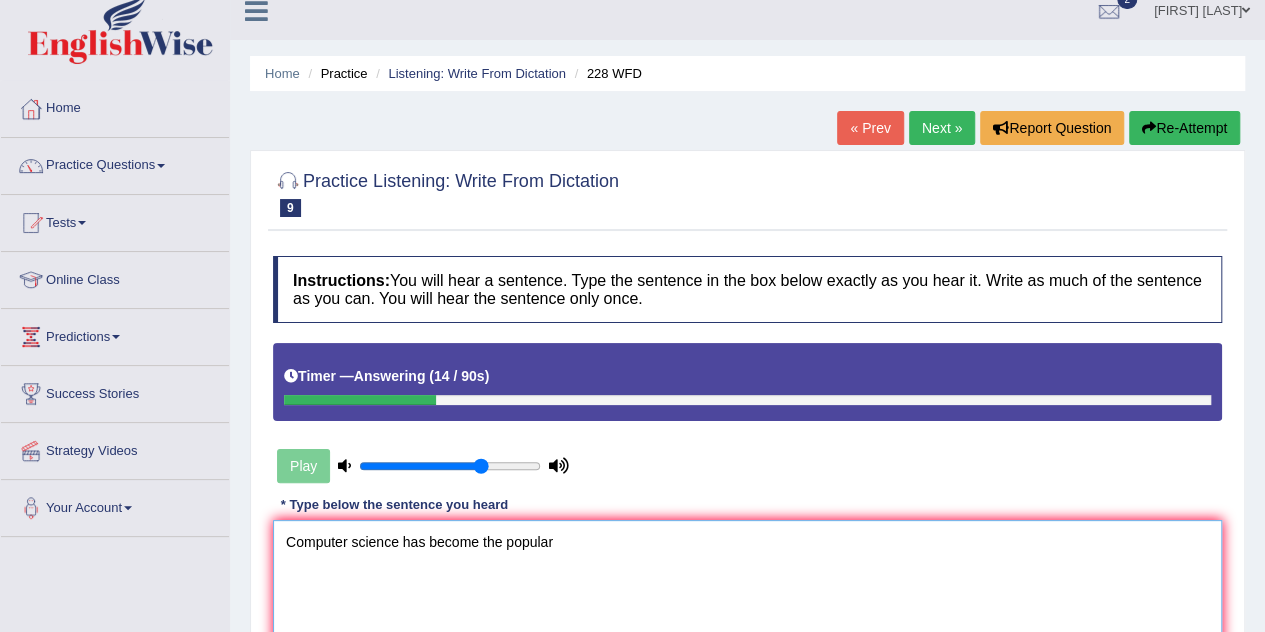 scroll, scrollTop: 0, scrollLeft: 0, axis: both 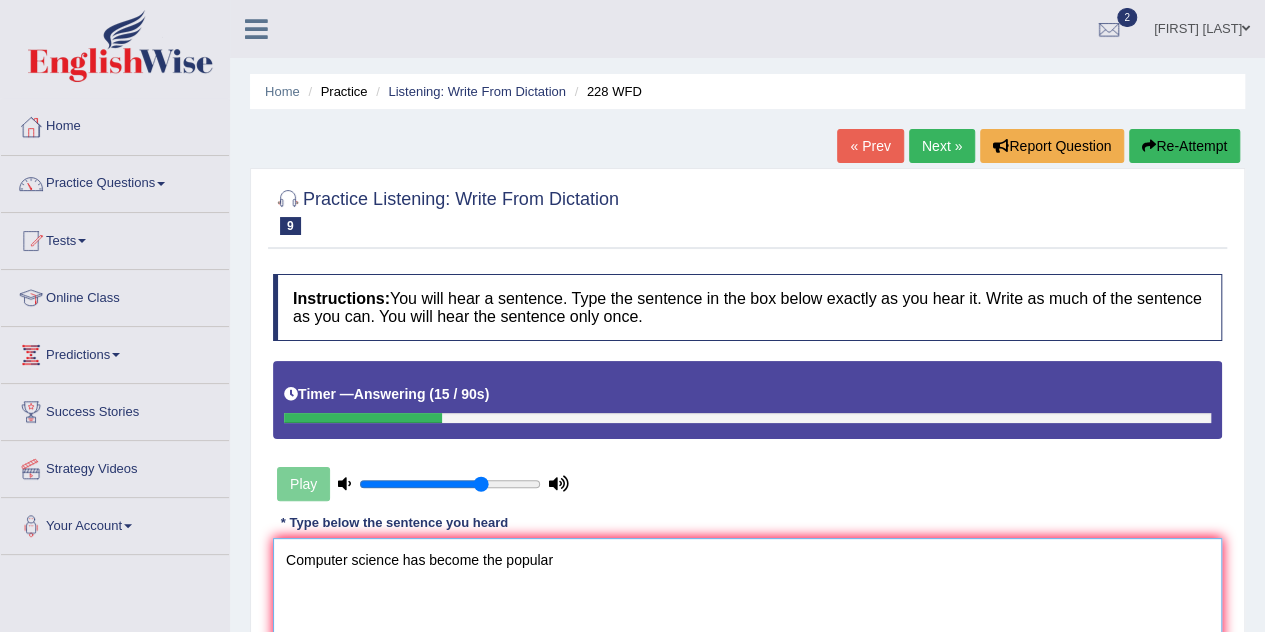 type on "Computer science has become the popular" 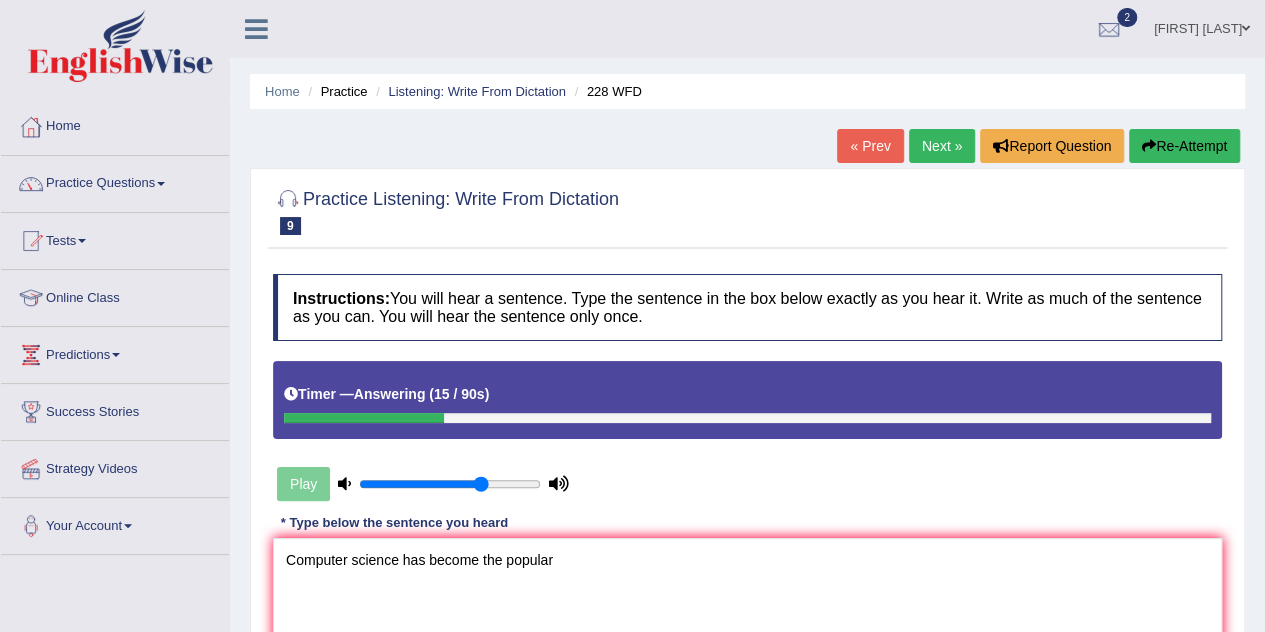 drag, startPoint x: 1172, startPoint y: 153, endPoint x: 1050, endPoint y: 229, distance: 143.73587 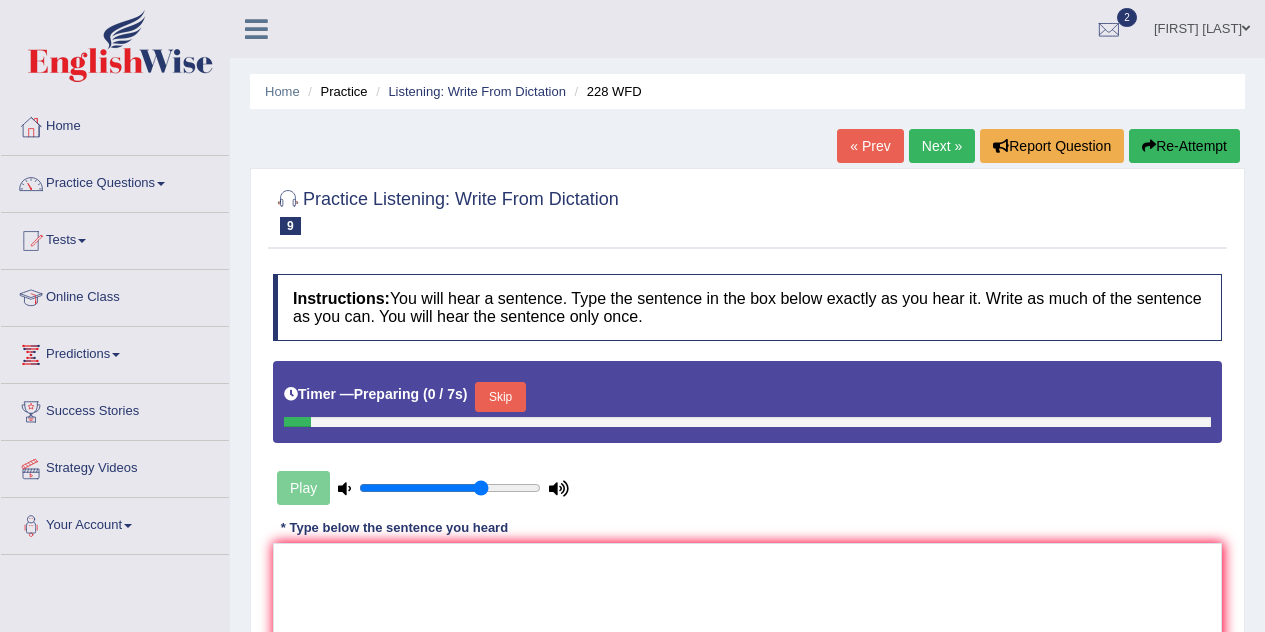 scroll, scrollTop: 142, scrollLeft: 0, axis: vertical 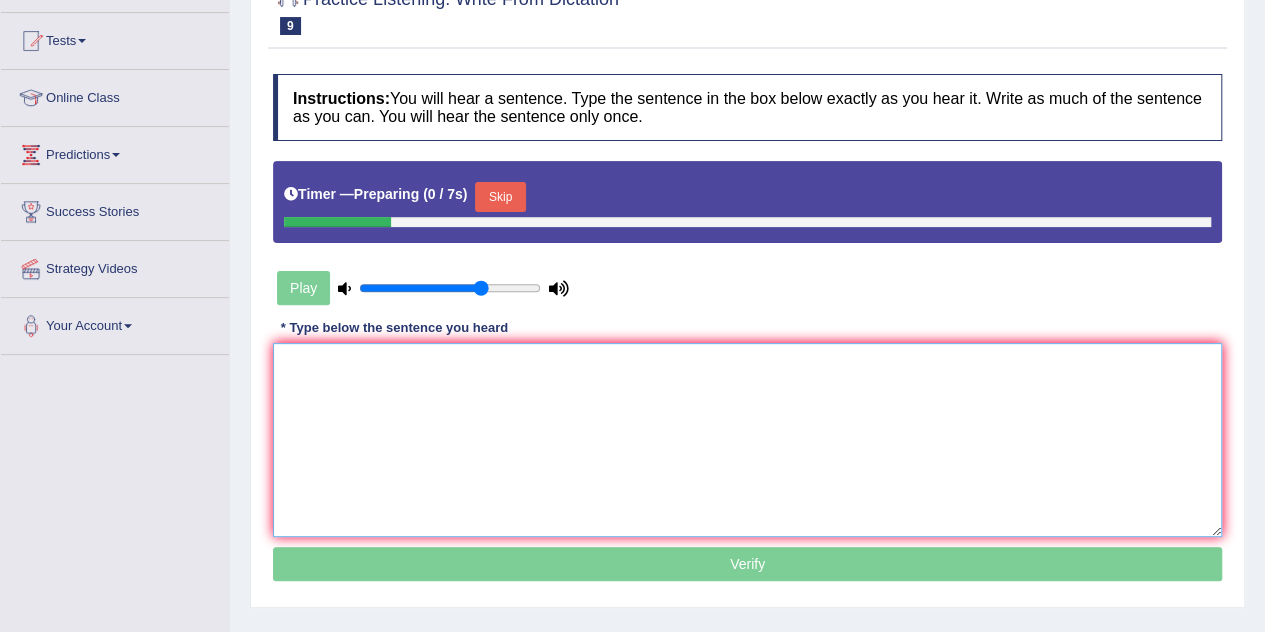 click at bounding box center (747, 440) 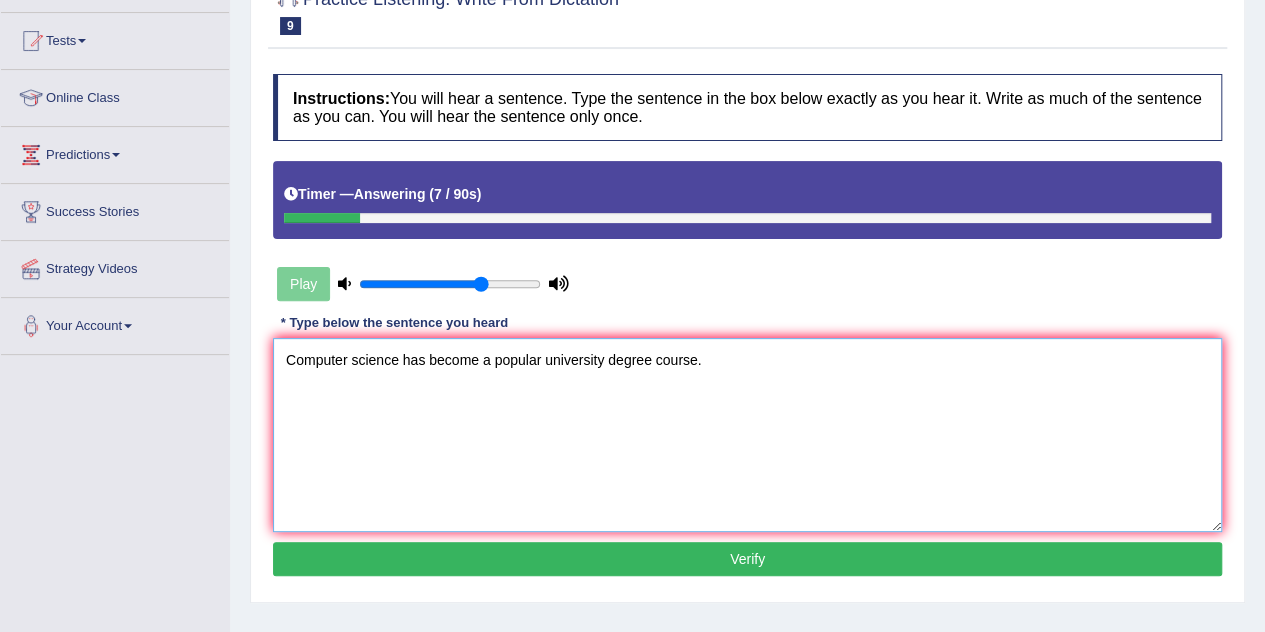 type on "Computer science has become a popular university degree course." 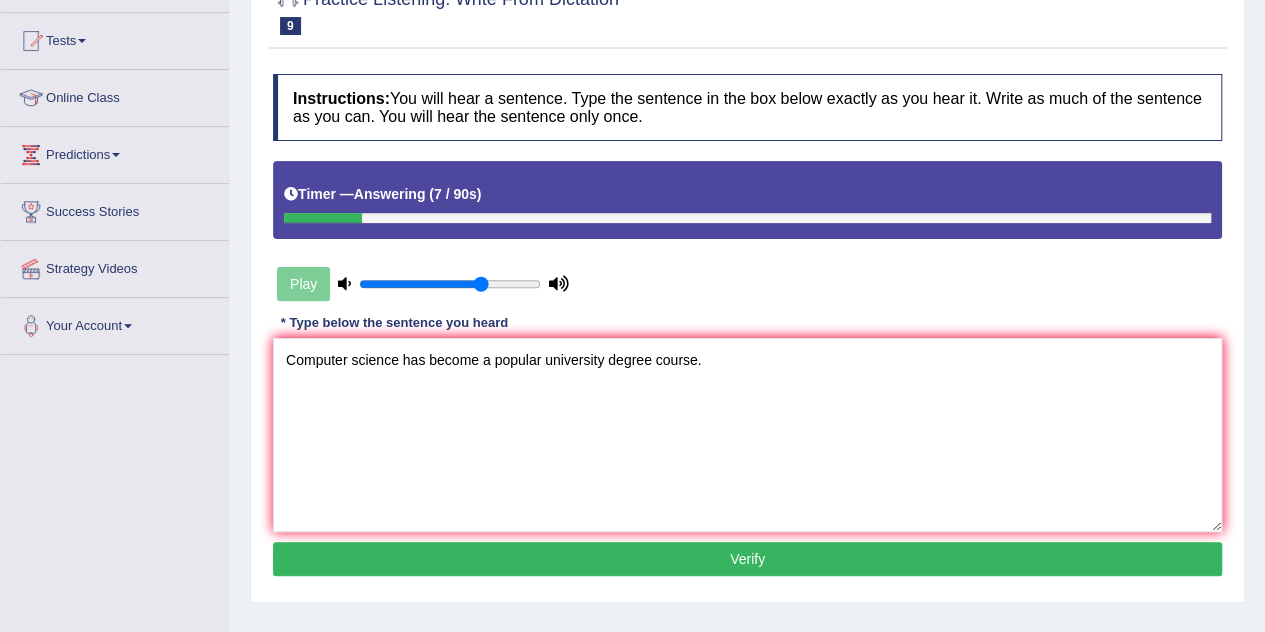 click on "Instructions:  You will hear a sentence. Type the sentence in the box below exactly as you hear it. Write as much of the sentence as you can. You will hear the sentence only once.
Timer —  Answering   ( 7 / 90s ) Play Transcript: Computer science has become a popular university degree course. * Type below the sentence you heard Computer science has become a popular university degree course. Accuracy Comparison for Writing Scores:
Red:  Missed Words
Green:  Correct Words
Blue:  Added/Mistyped Words
Accuracy:   Punctuation at the end  You wrote first capital letter A.I. Engine Result:  Processing... Verify" at bounding box center [747, 328] 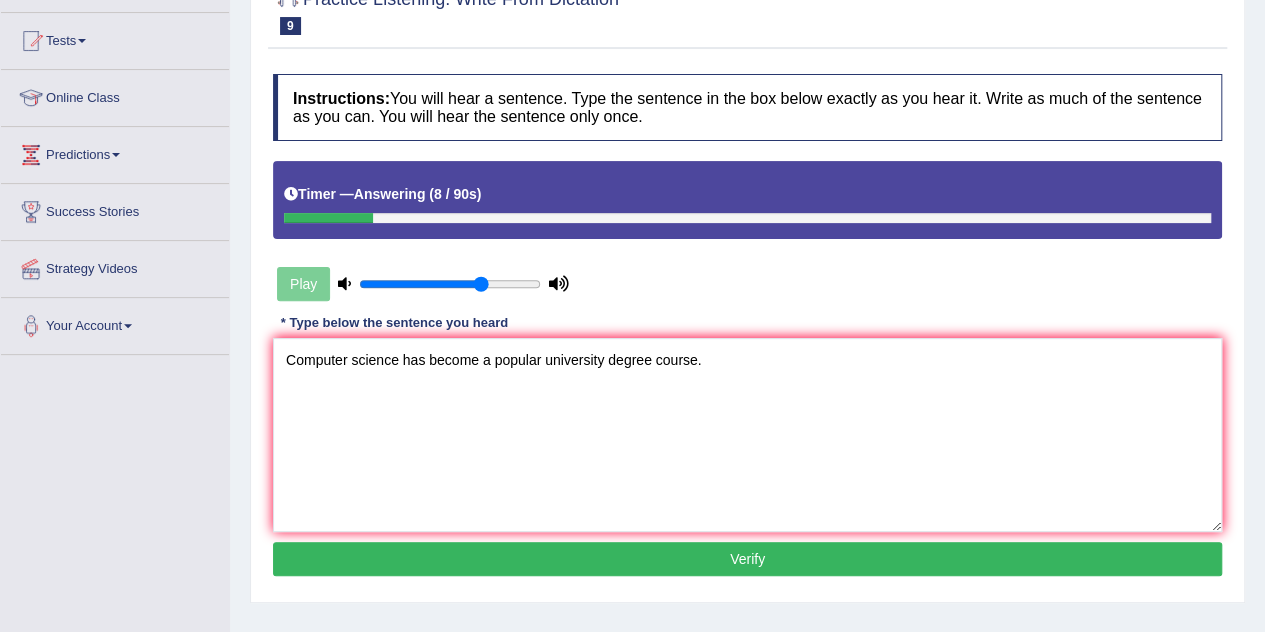 click on "Verify" at bounding box center [747, 559] 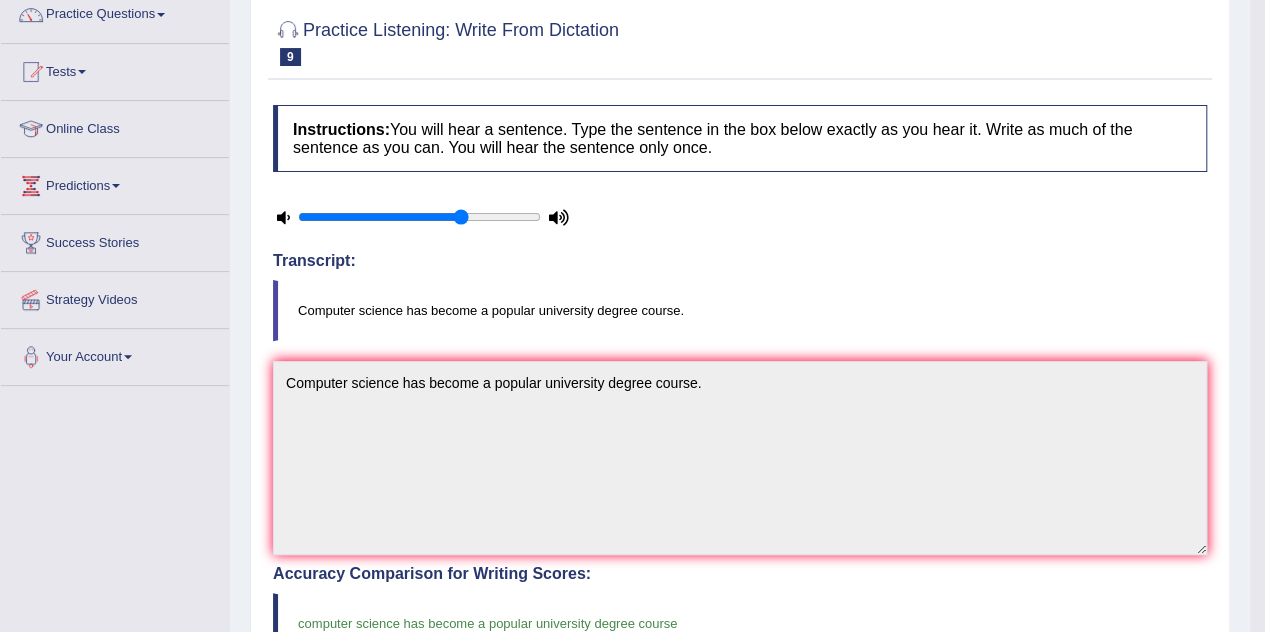 scroll, scrollTop: 116, scrollLeft: 0, axis: vertical 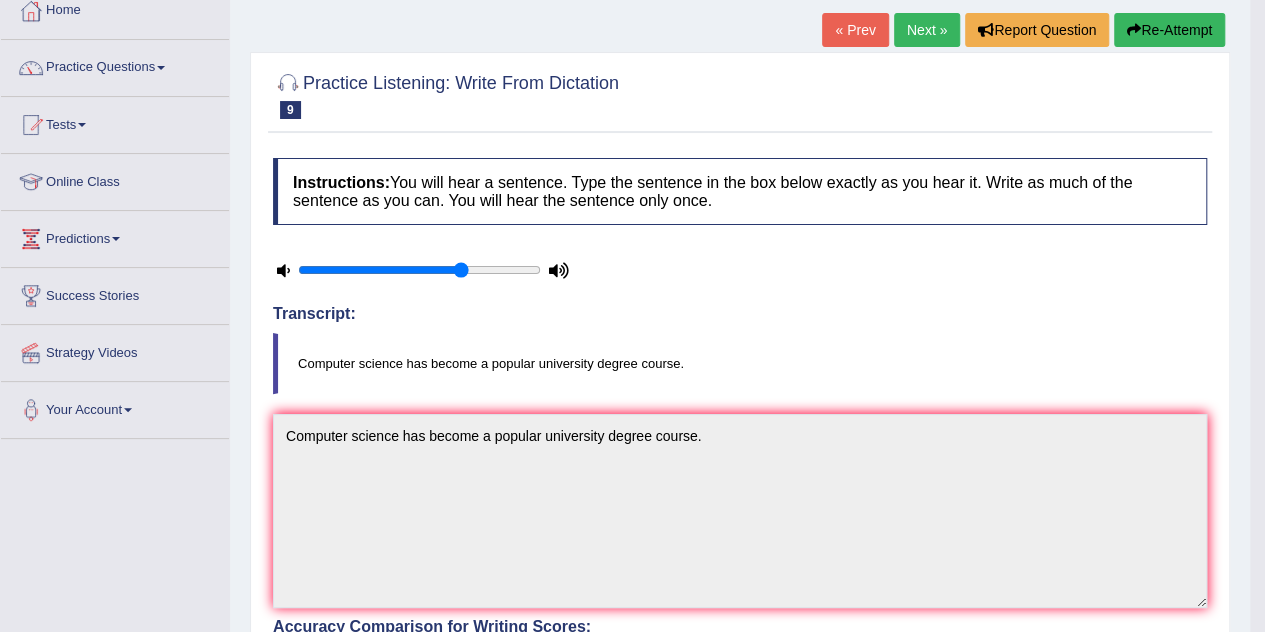 click on "Next »" at bounding box center (927, 30) 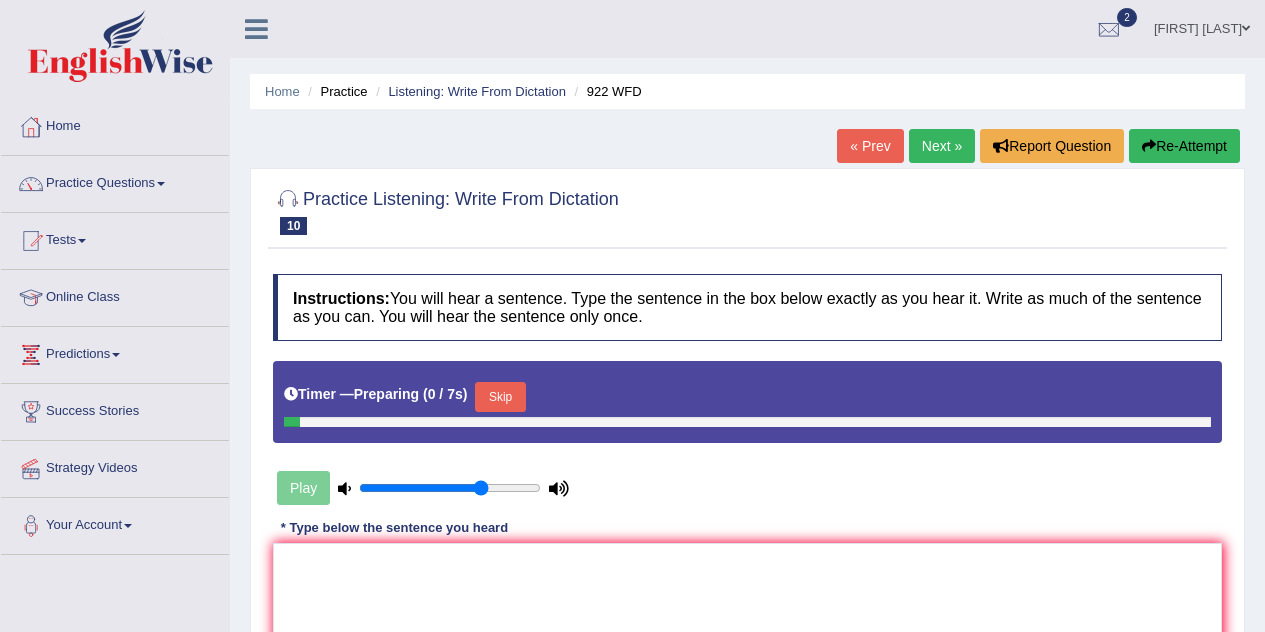 scroll, scrollTop: 0, scrollLeft: 0, axis: both 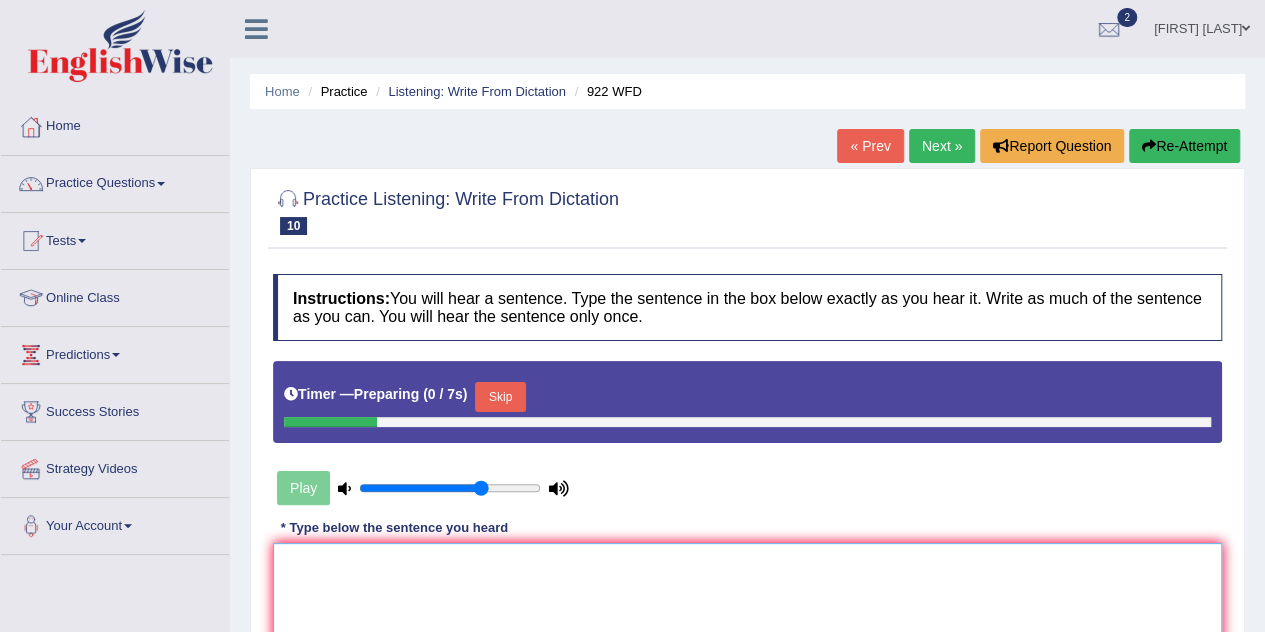 click at bounding box center (747, 640) 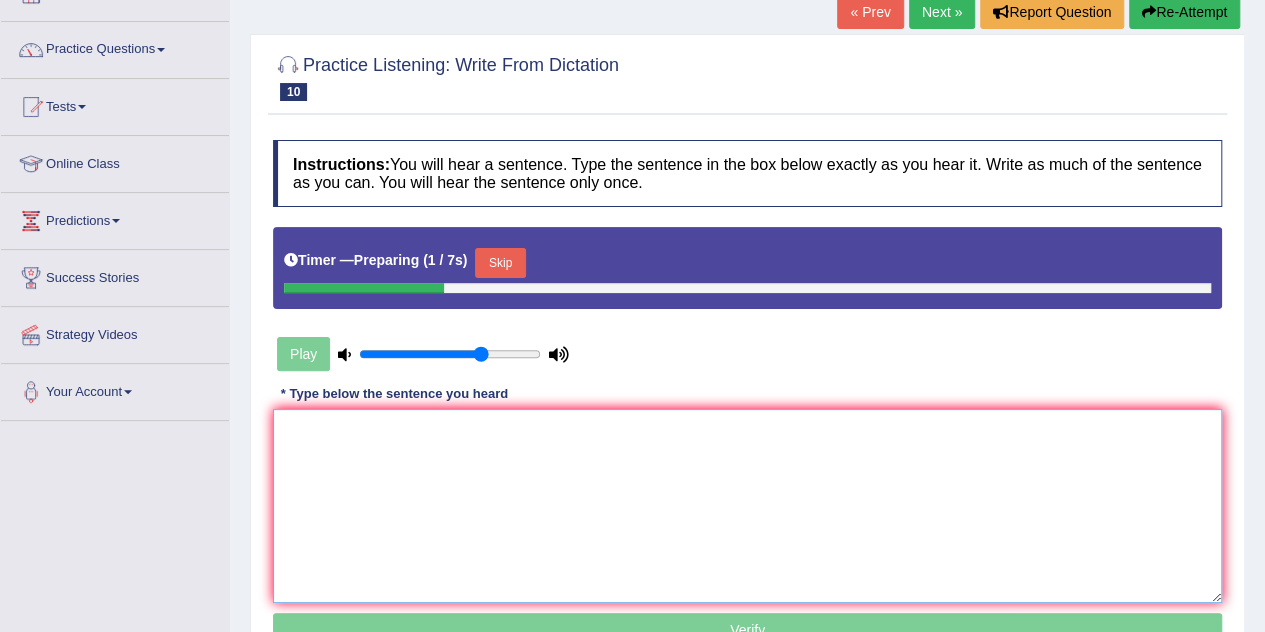 scroll, scrollTop: 200, scrollLeft: 0, axis: vertical 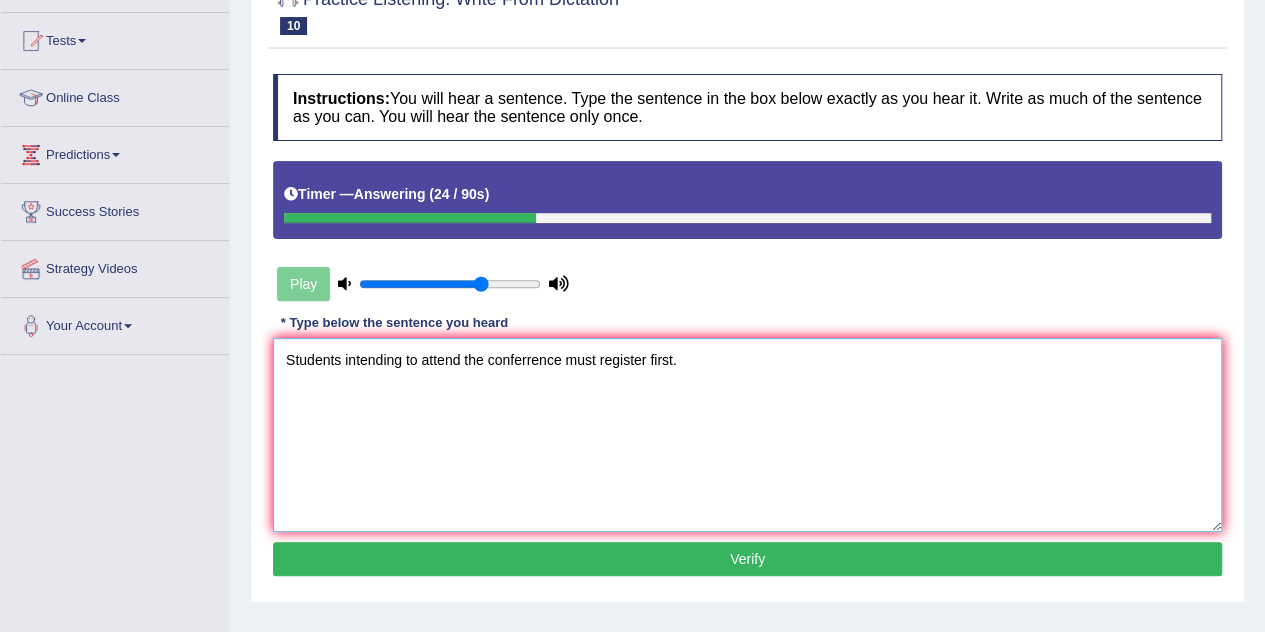 type on "Students intending to attend the conferrence must register first." 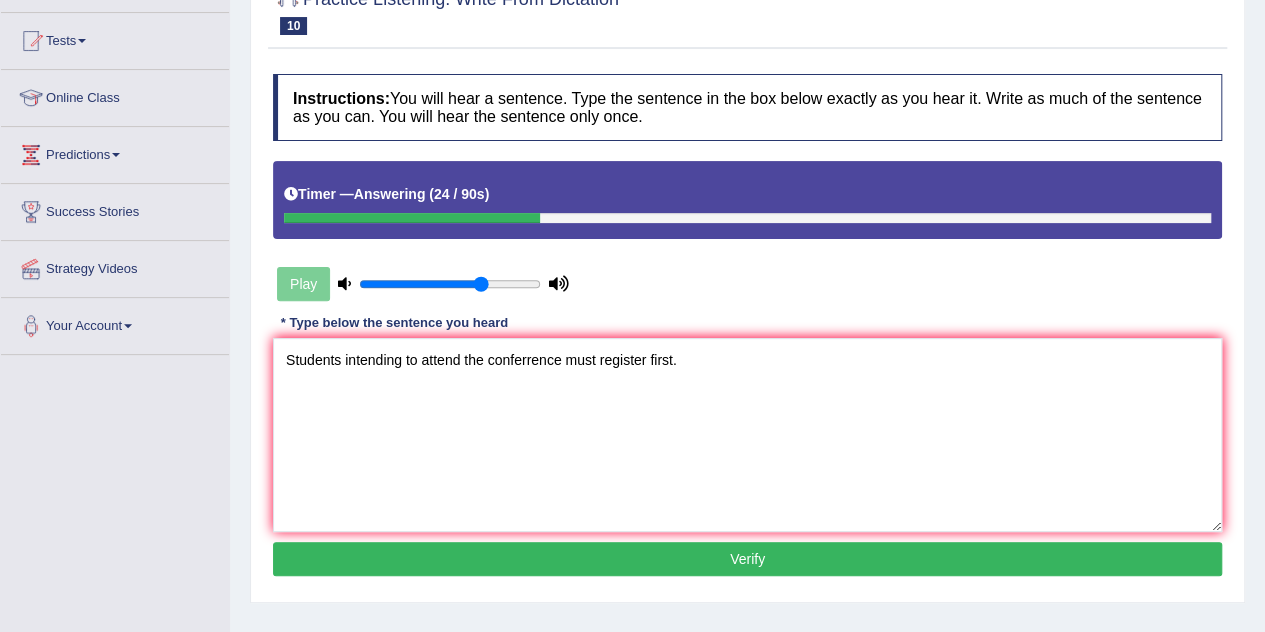 click on "Verify" at bounding box center (747, 559) 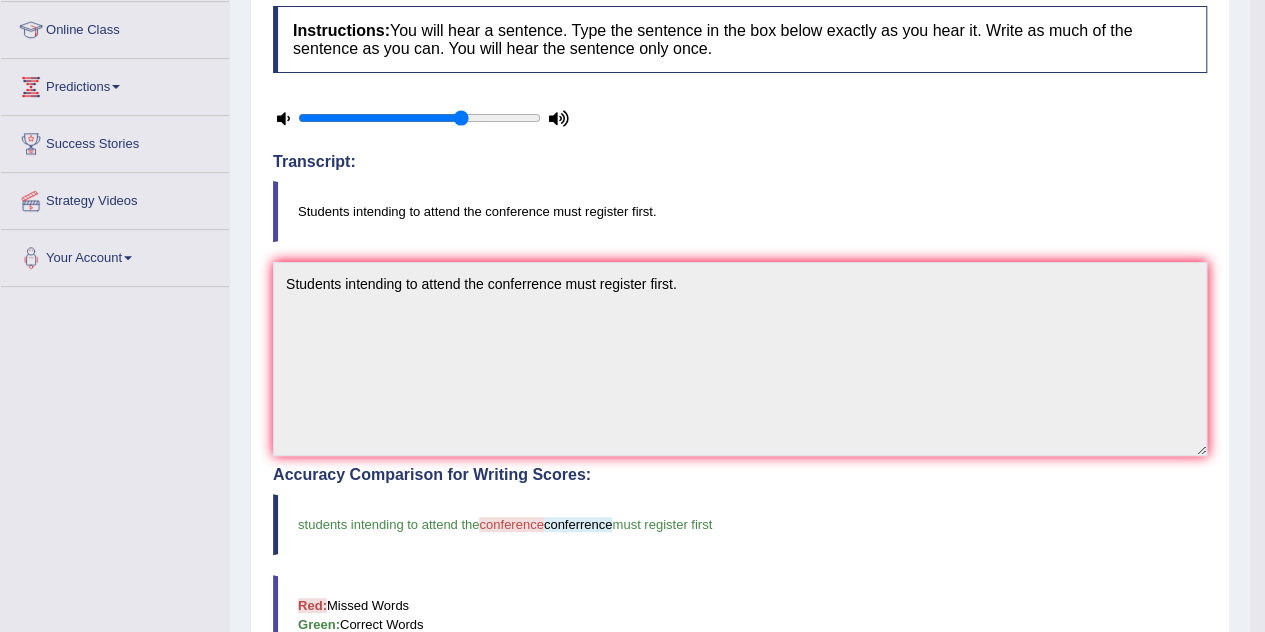 scroll, scrollTop: 300, scrollLeft: 0, axis: vertical 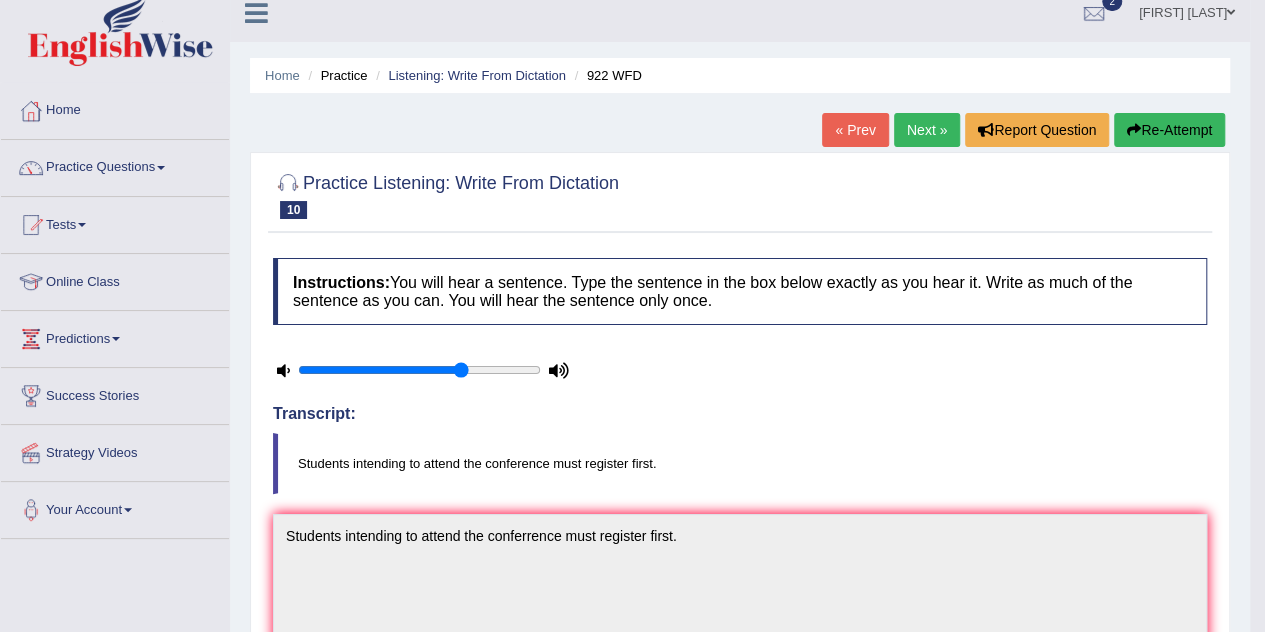 click on "Next »" at bounding box center [927, 130] 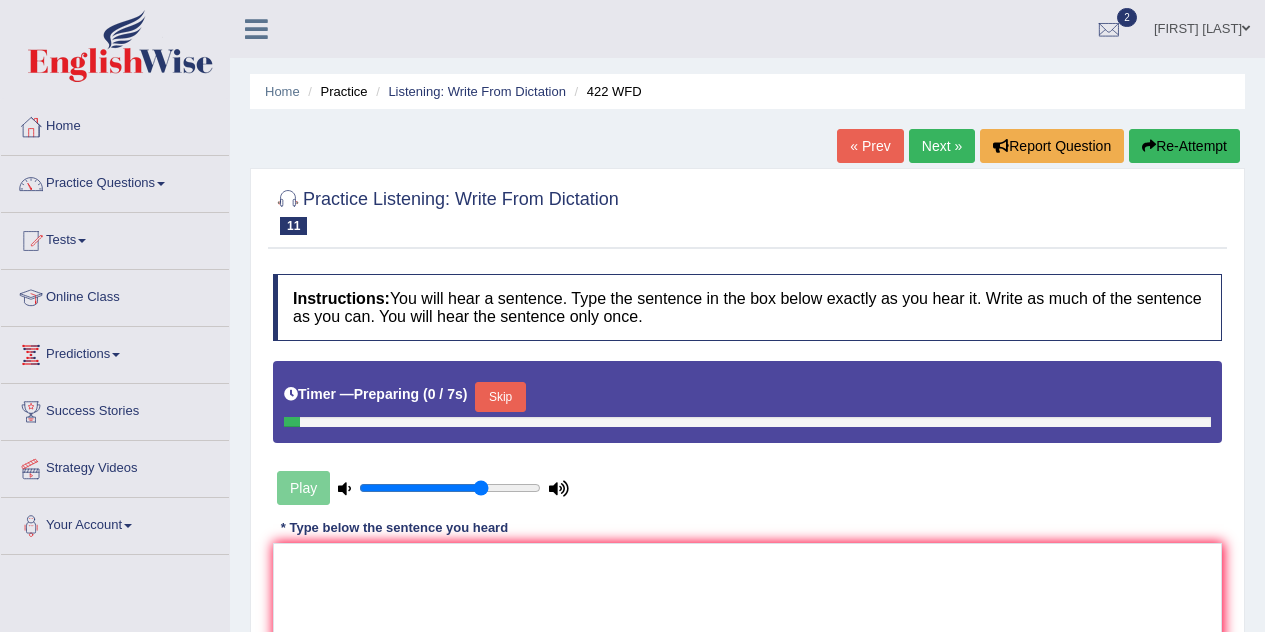 scroll, scrollTop: 0, scrollLeft: 0, axis: both 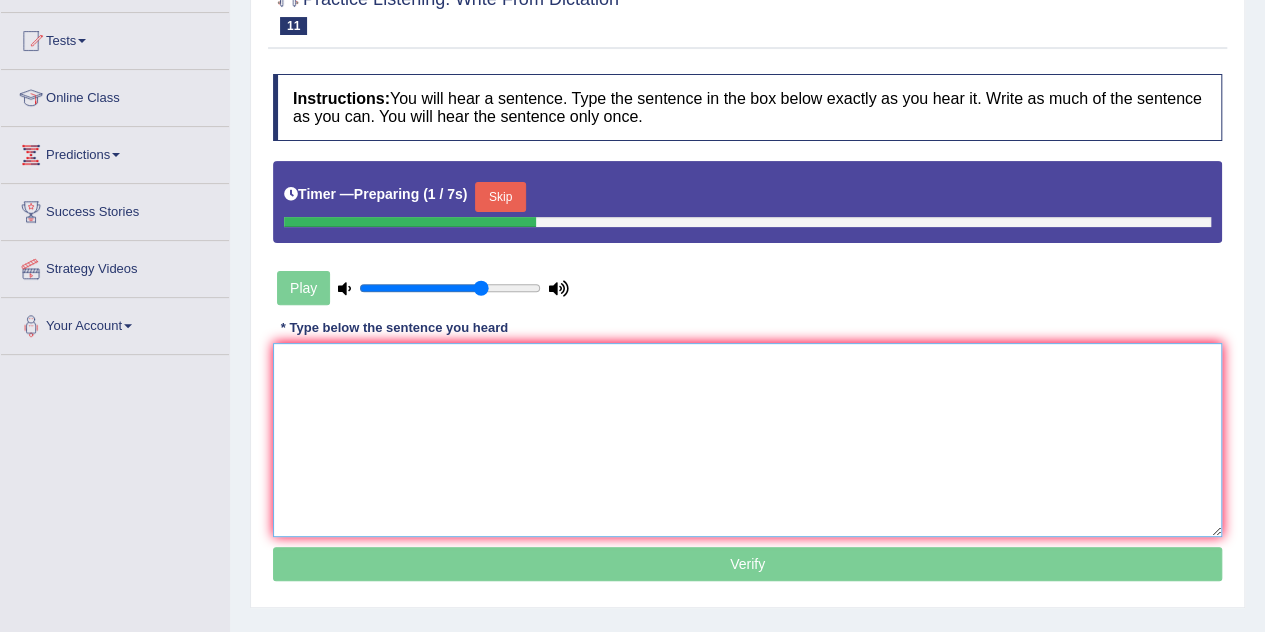 click at bounding box center (747, 440) 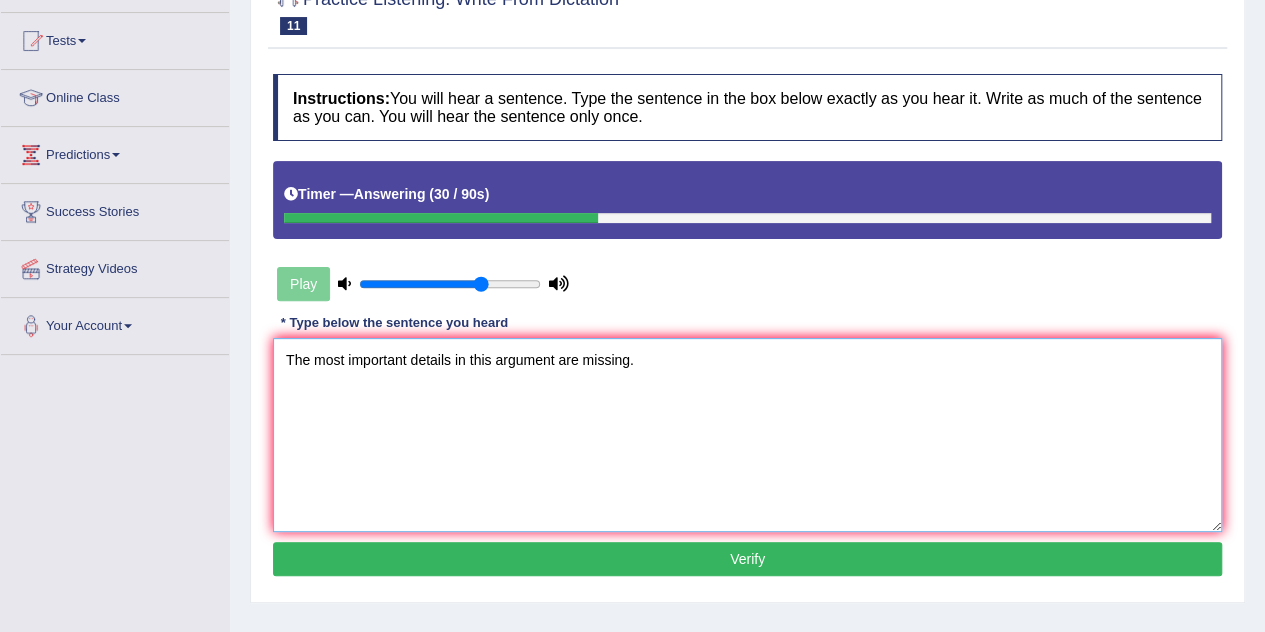 type on "The most important details in this argument are missing." 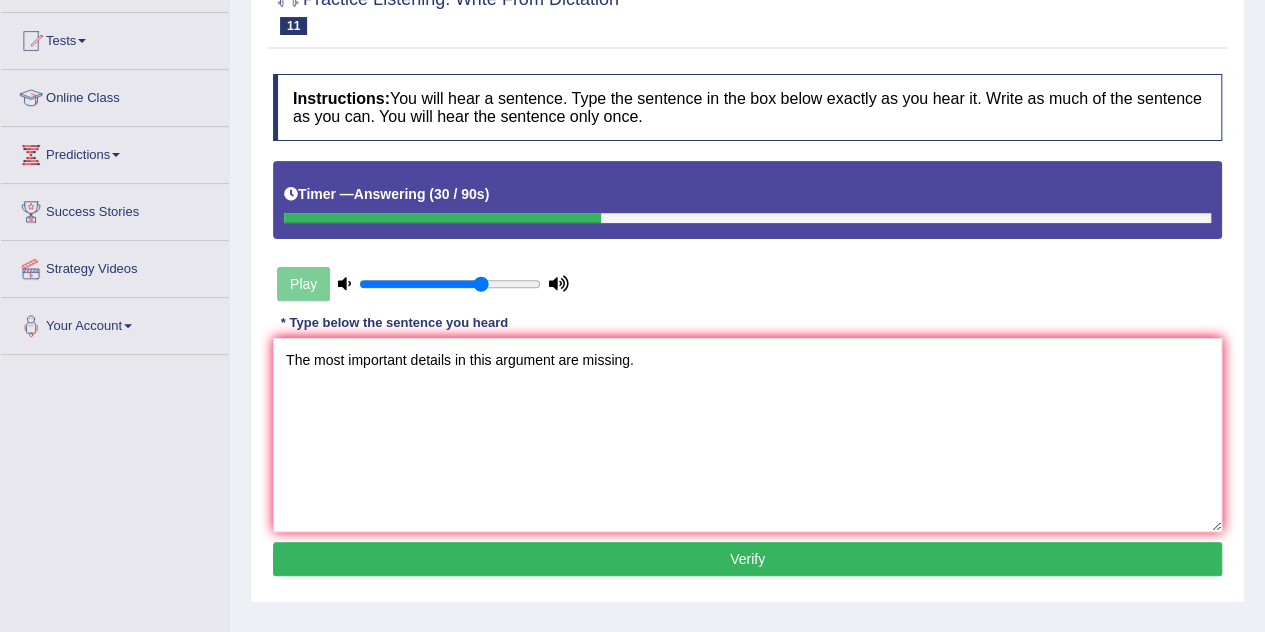 click on "Verify" at bounding box center [747, 559] 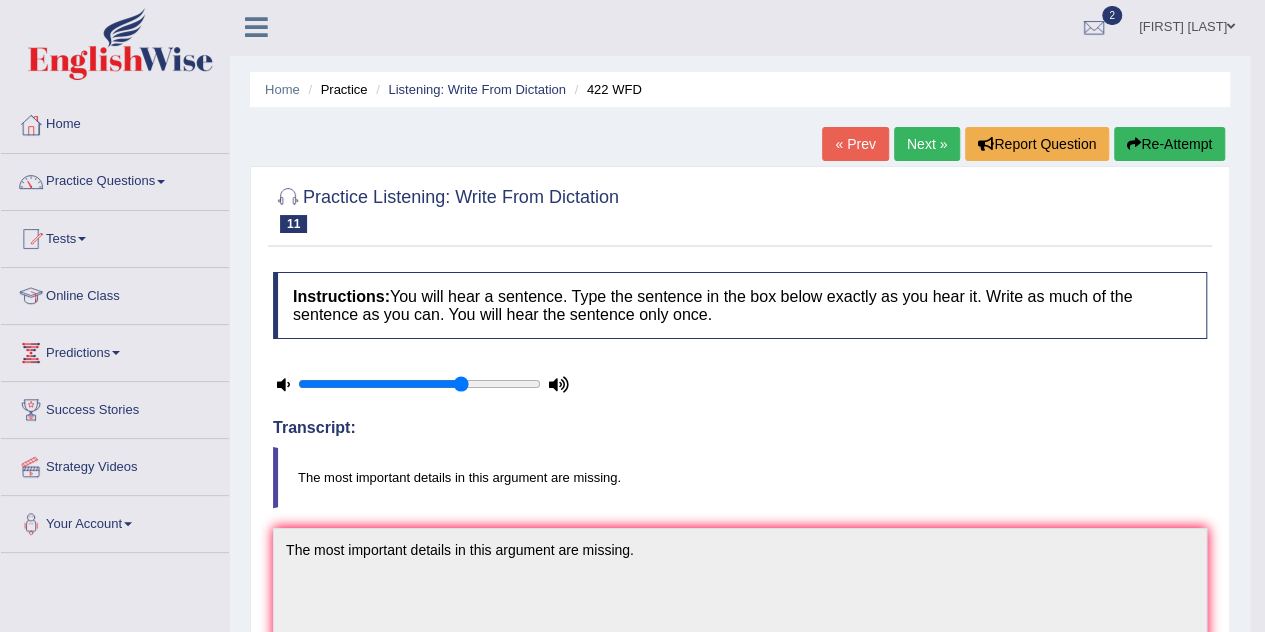 scroll, scrollTop: 0, scrollLeft: 0, axis: both 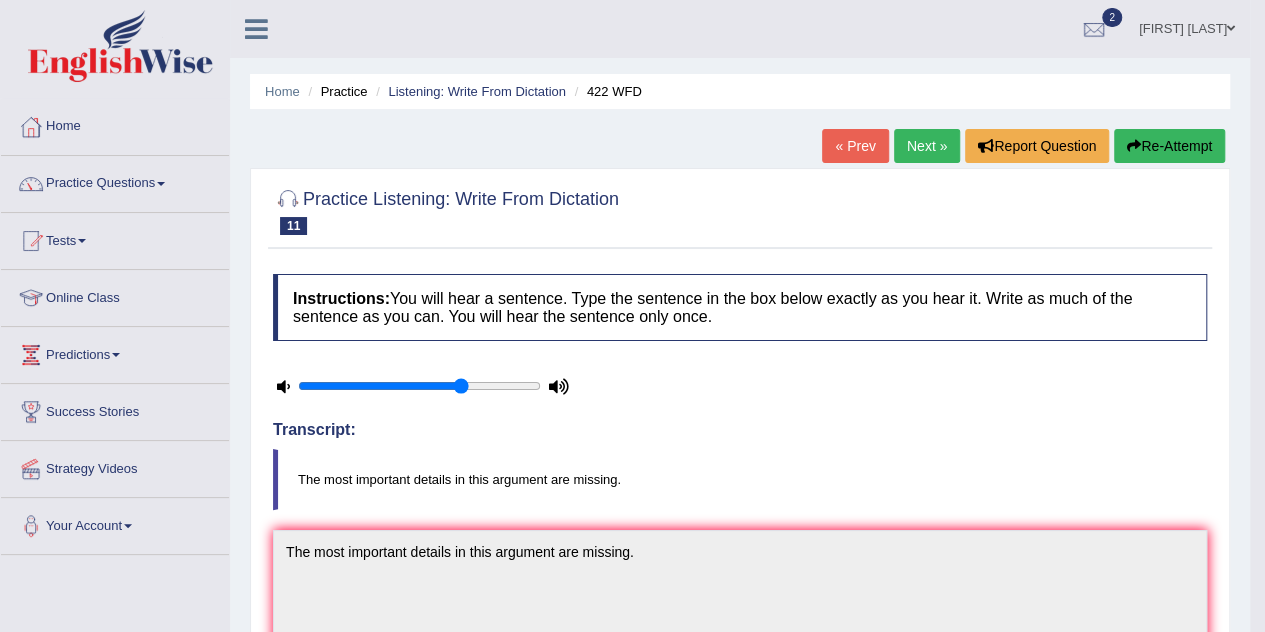 click on "Next »" at bounding box center (927, 146) 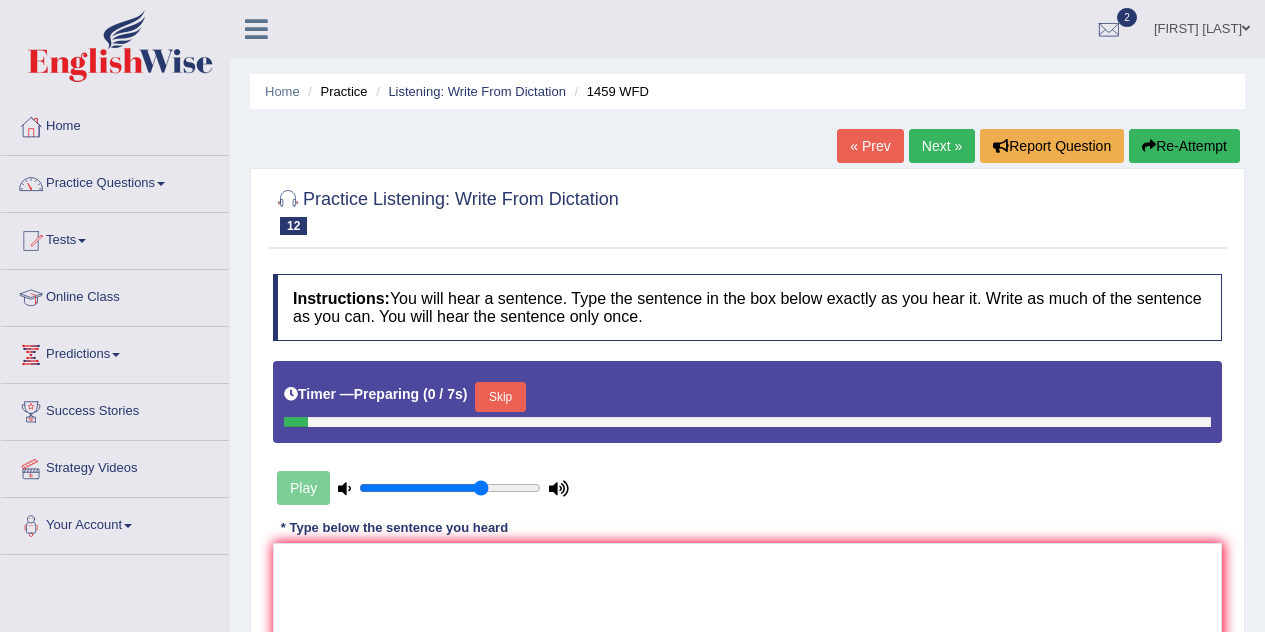 scroll, scrollTop: 0, scrollLeft: 0, axis: both 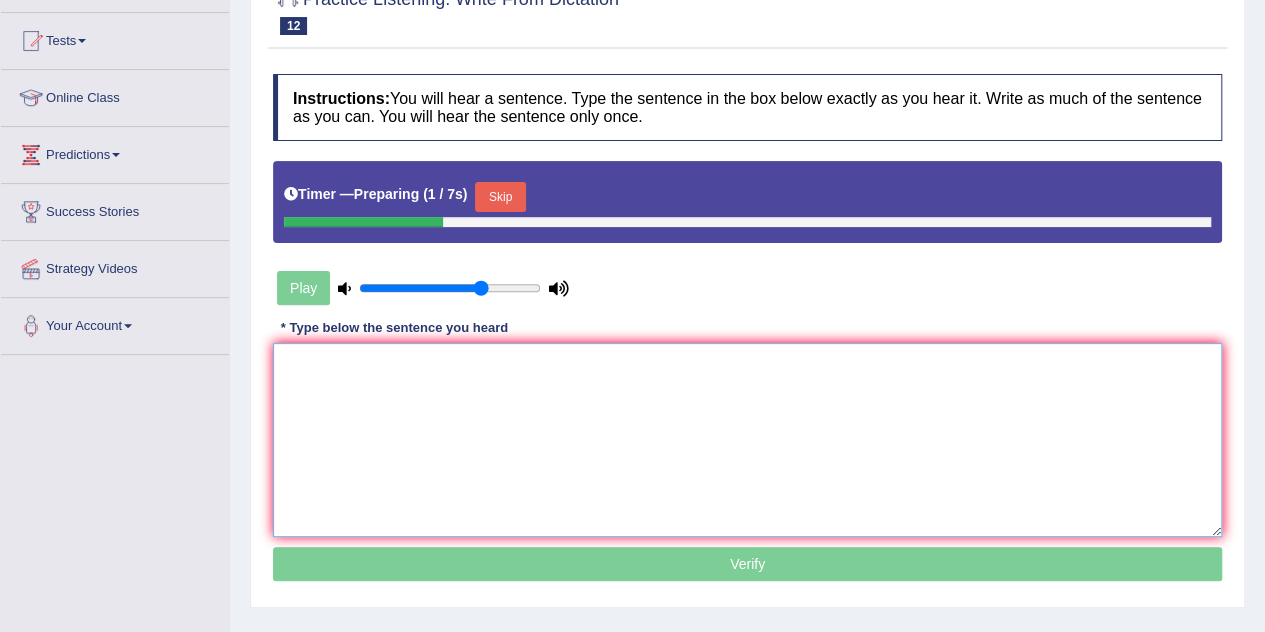 click at bounding box center (747, 440) 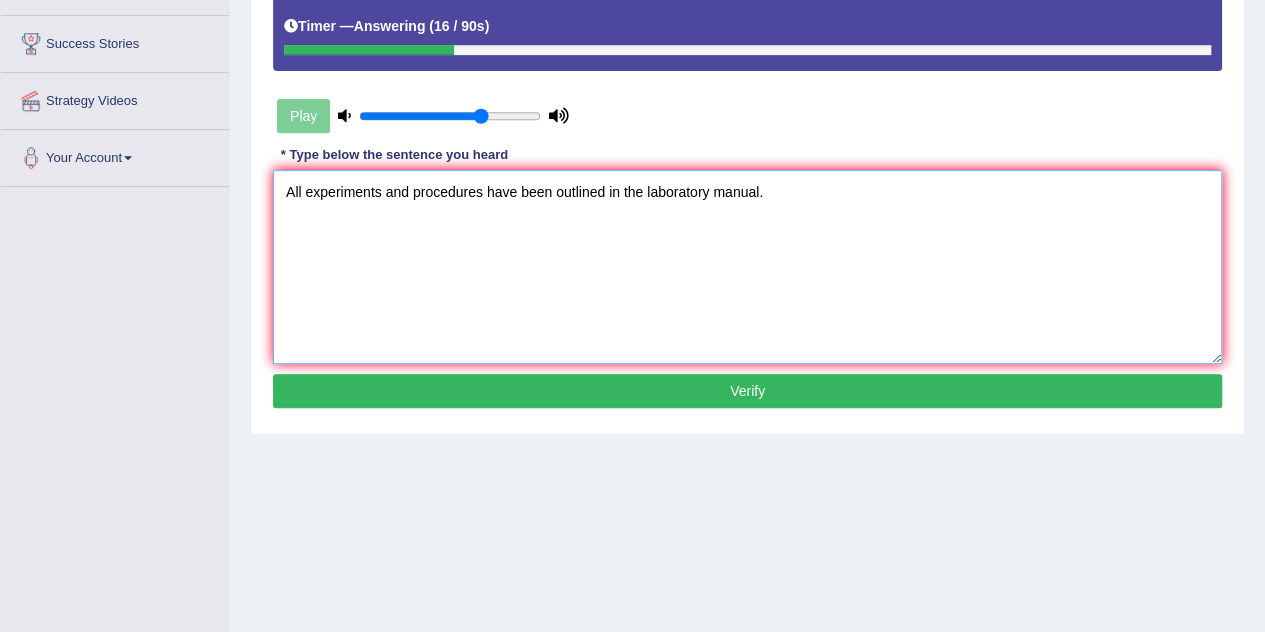 scroll, scrollTop: 400, scrollLeft: 0, axis: vertical 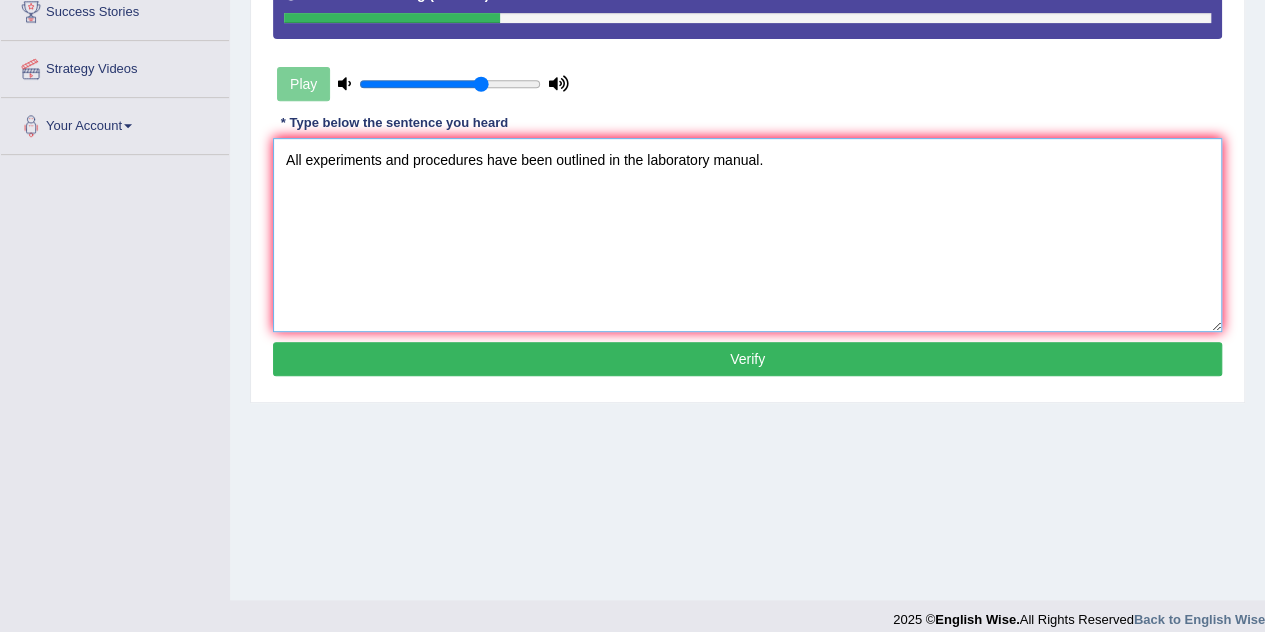type on "All experiments and procedures have been outlined in the laboratory manual." 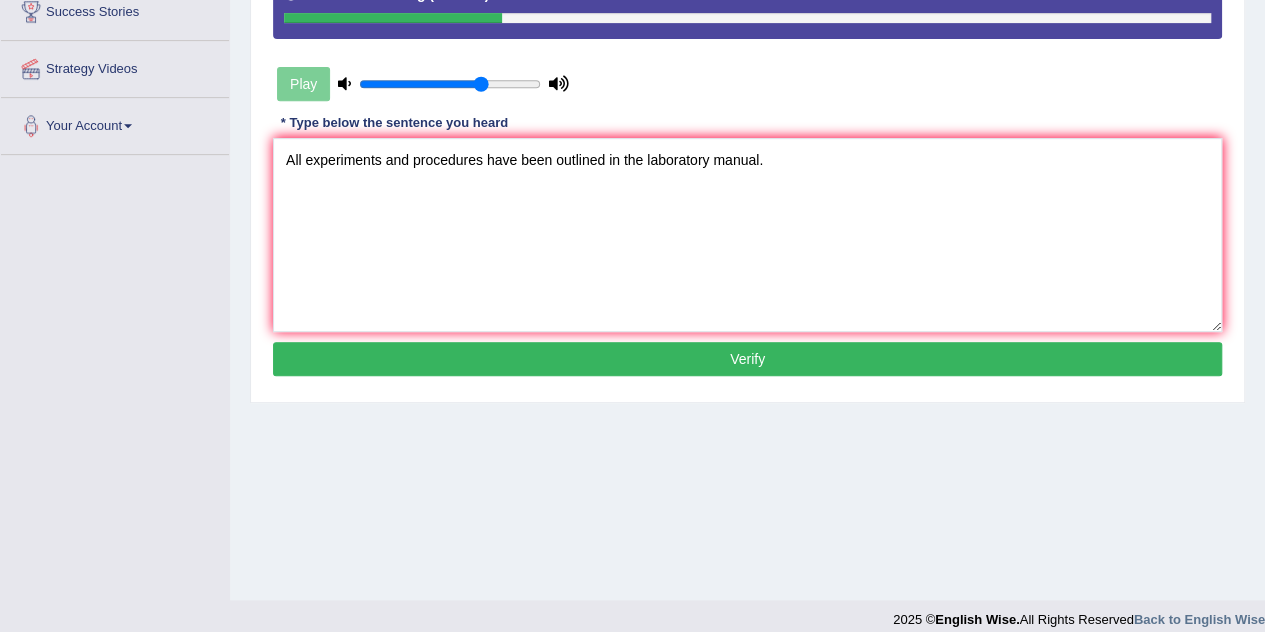 click on "Verify" at bounding box center (747, 359) 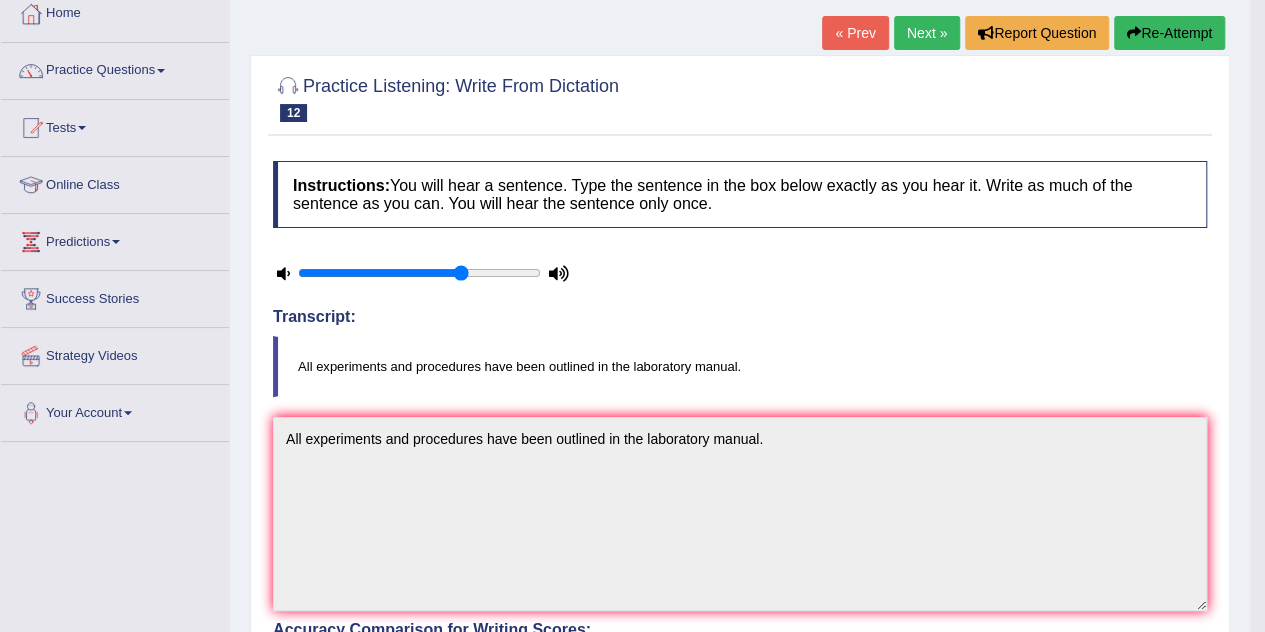 scroll, scrollTop: 100, scrollLeft: 0, axis: vertical 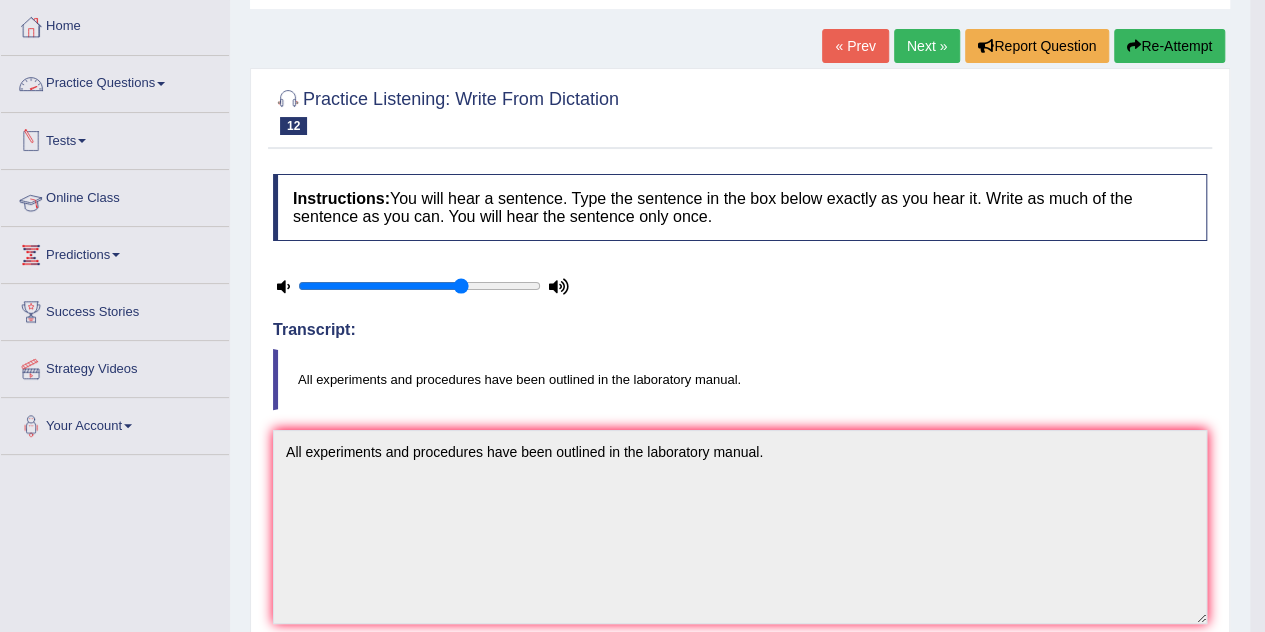 click on "Online Class" at bounding box center [115, 195] 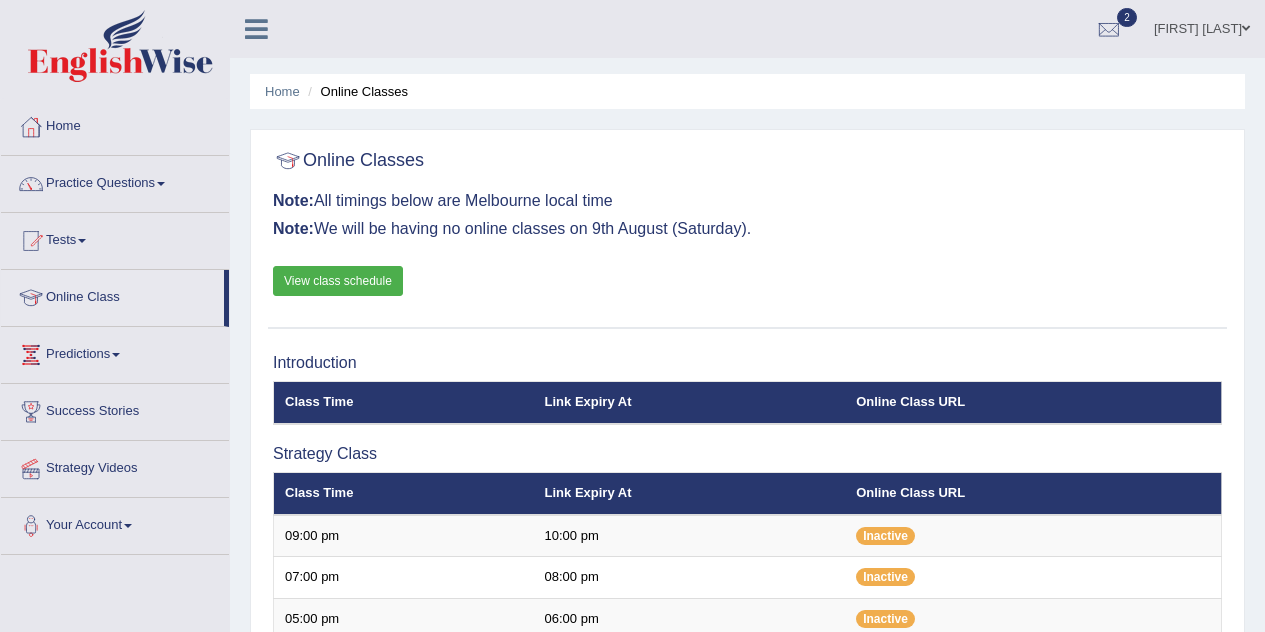scroll, scrollTop: 0, scrollLeft: 0, axis: both 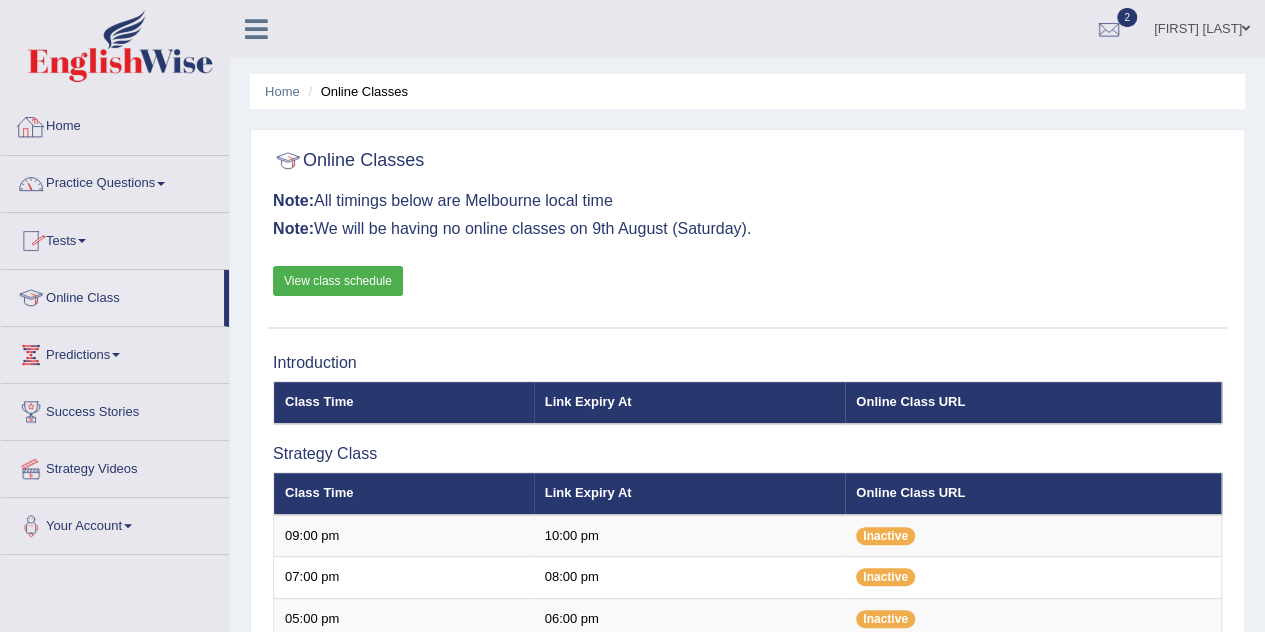 click on "Practice Questions" at bounding box center [115, 181] 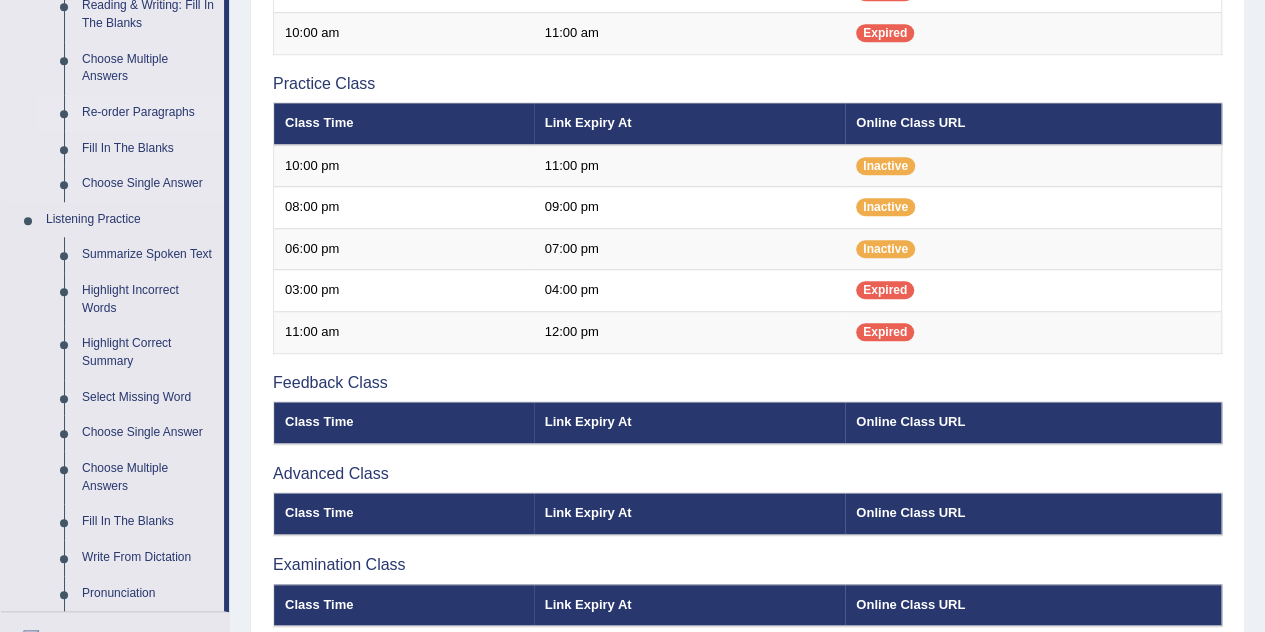 scroll, scrollTop: 700, scrollLeft: 0, axis: vertical 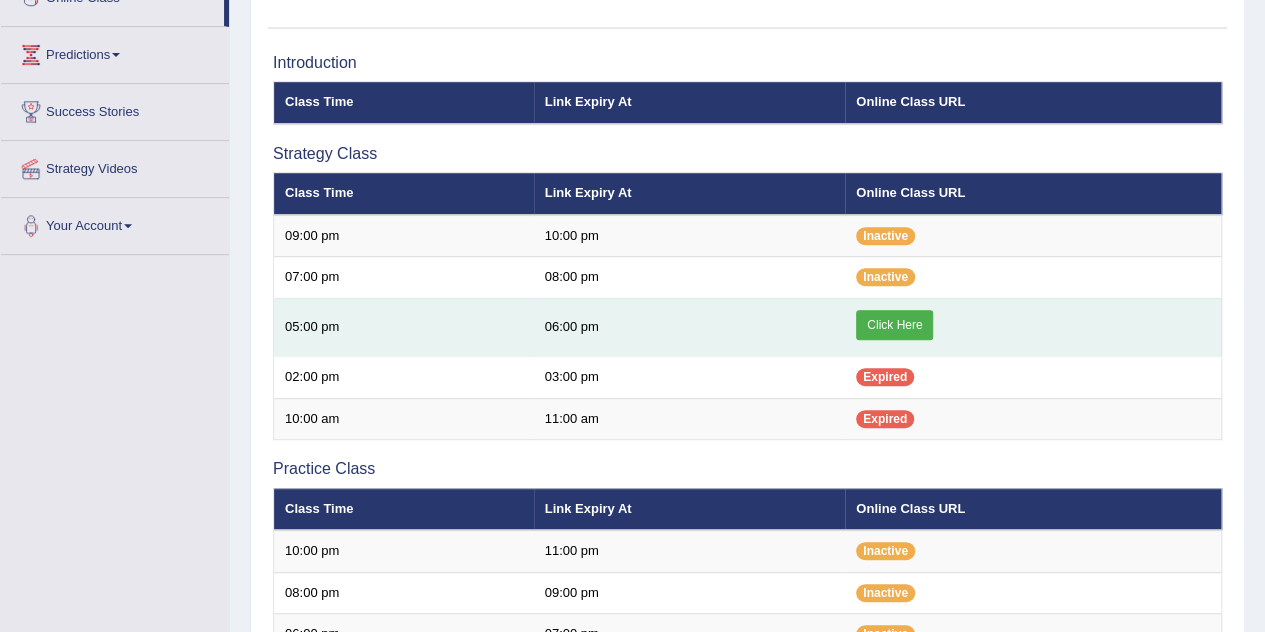 click on "Click Here" at bounding box center (894, 325) 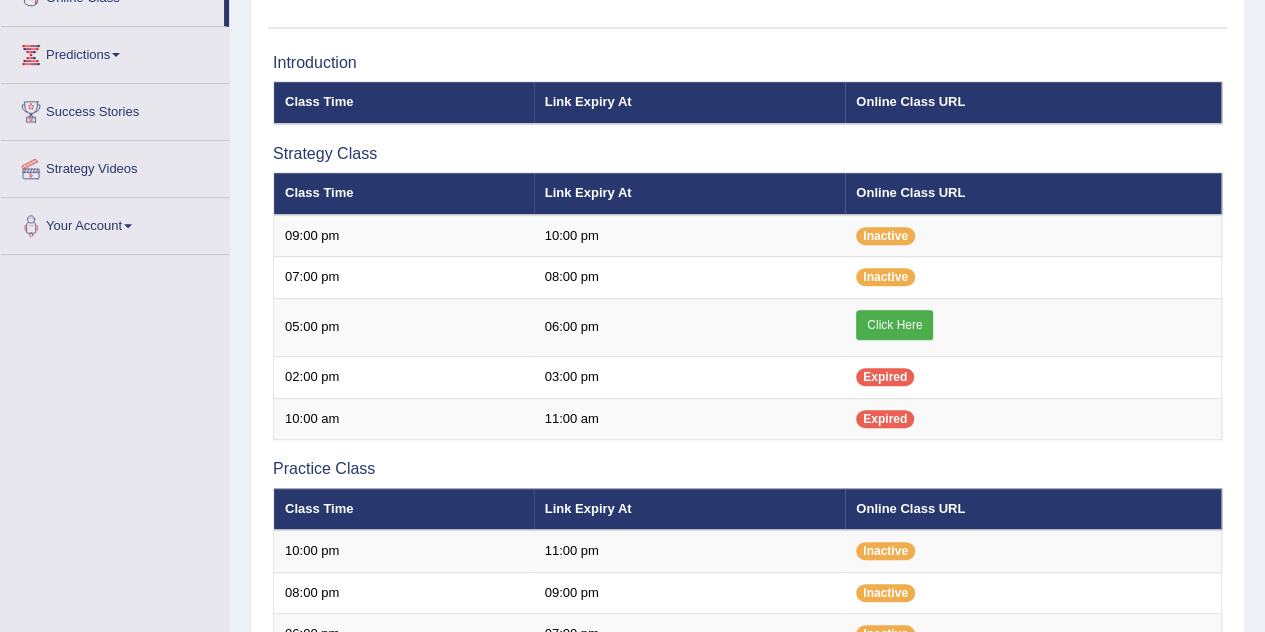 scroll, scrollTop: 300, scrollLeft: 0, axis: vertical 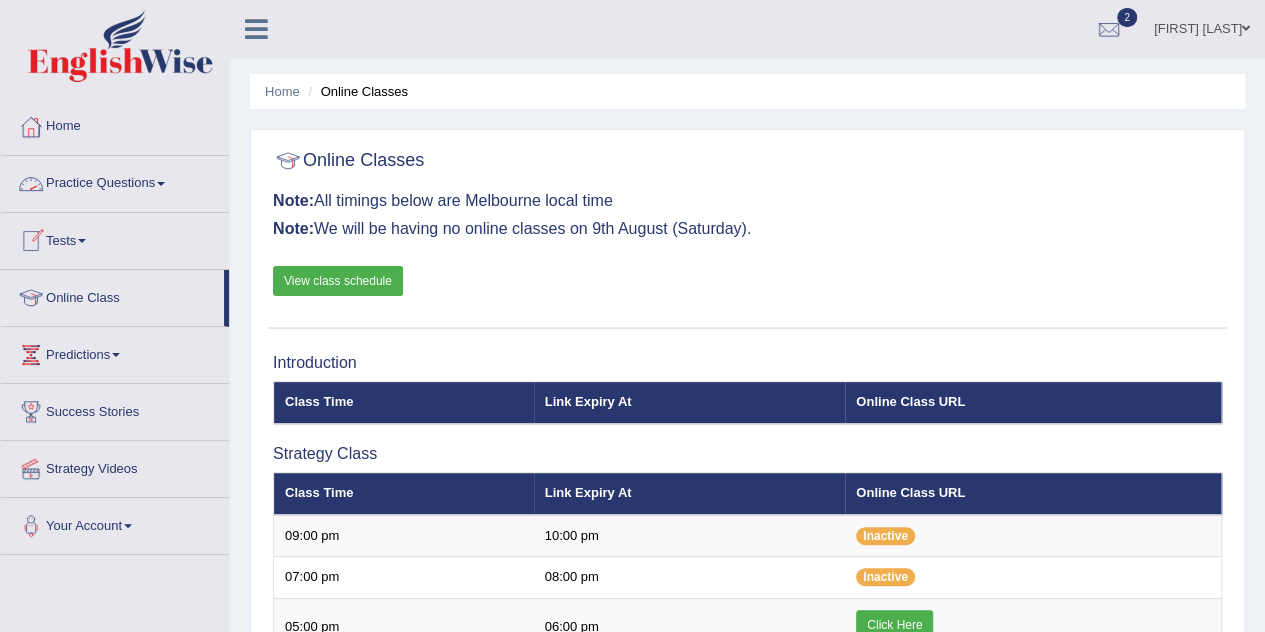 click on "Practice Questions" at bounding box center (115, 181) 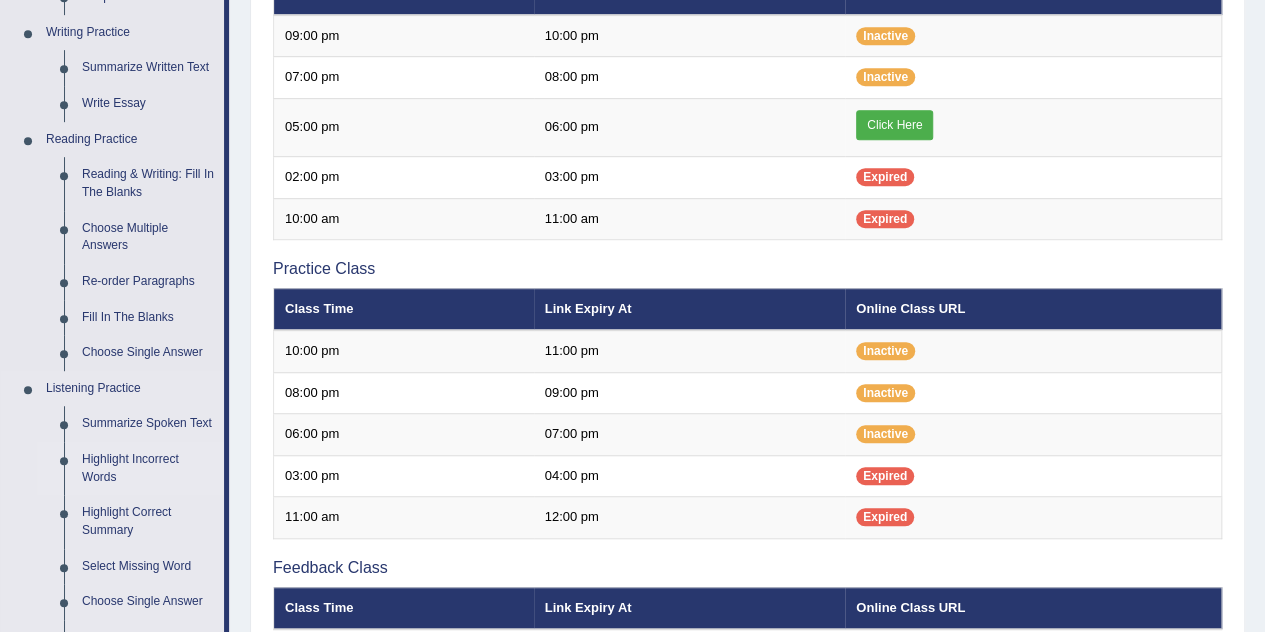 scroll, scrollTop: 600, scrollLeft: 0, axis: vertical 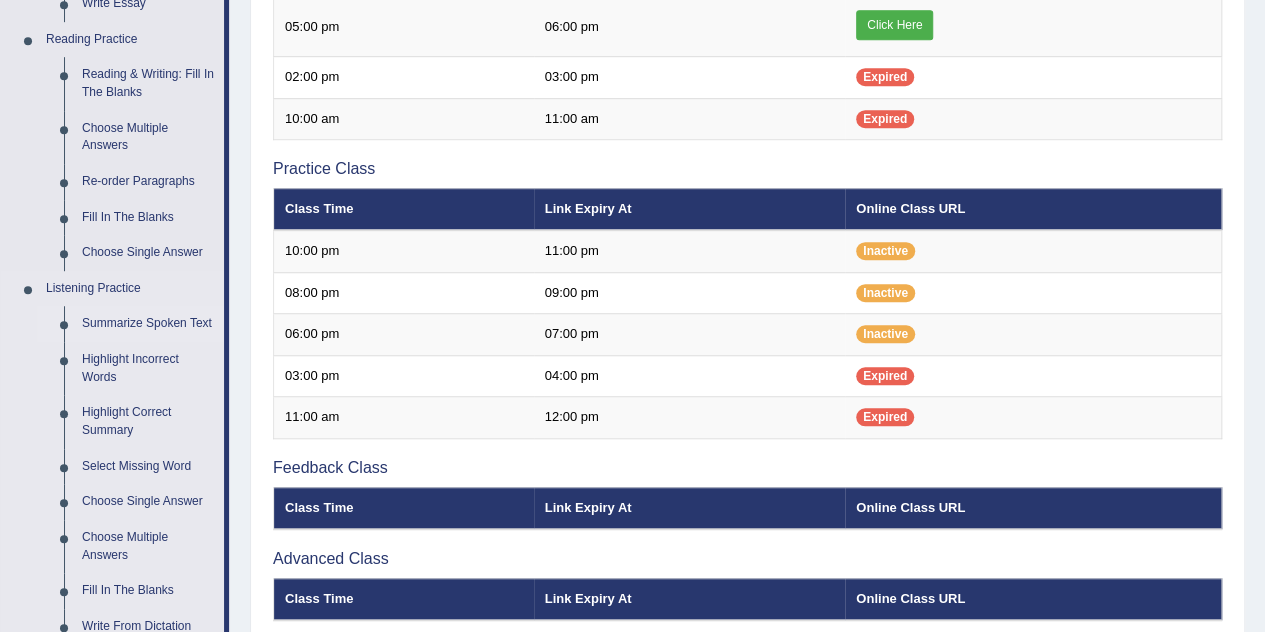 click on "Summarize Spoken Text" at bounding box center (148, 324) 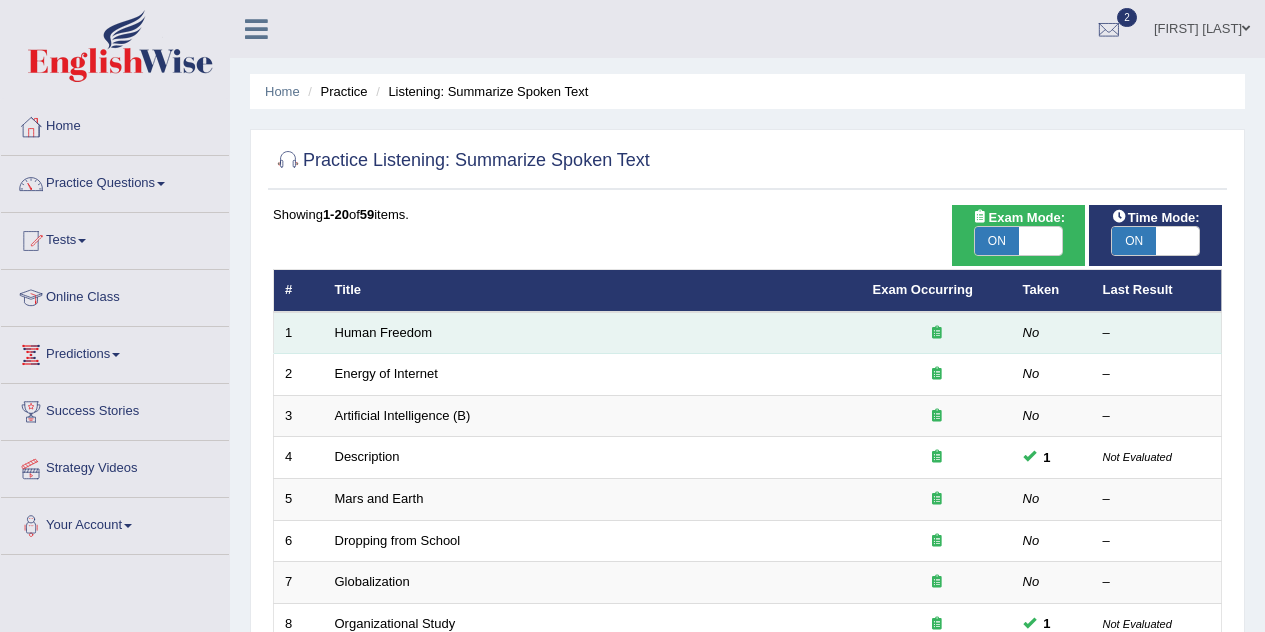 scroll, scrollTop: 0, scrollLeft: 0, axis: both 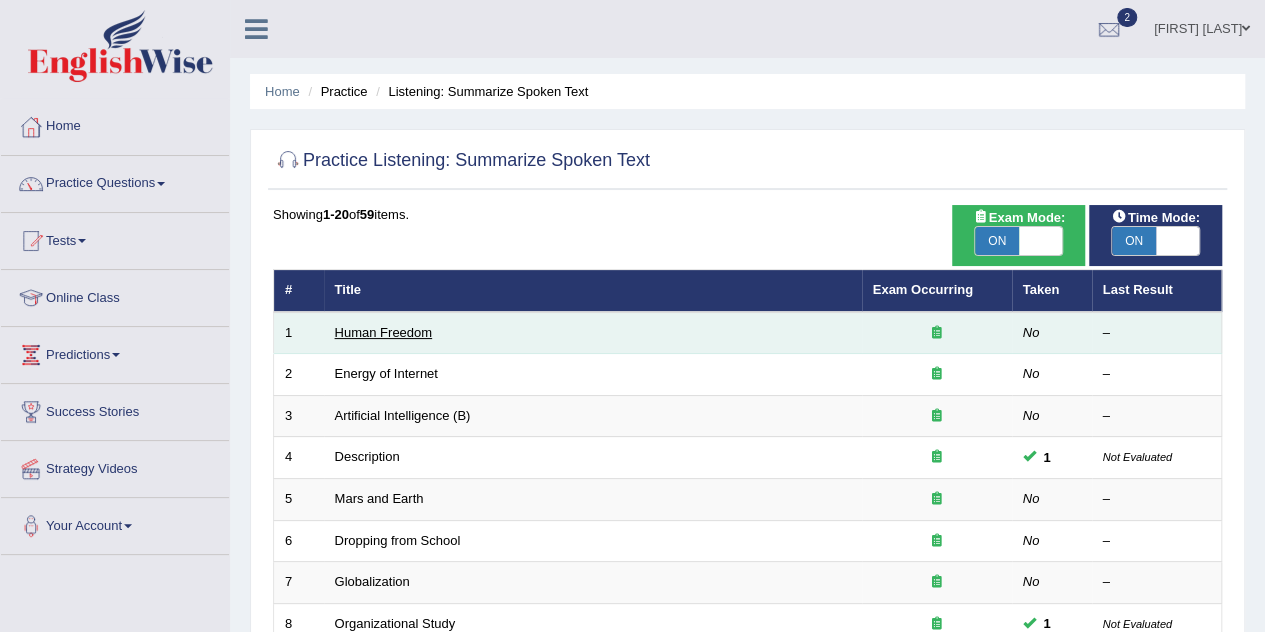 click on "Human Freedom" at bounding box center (384, 332) 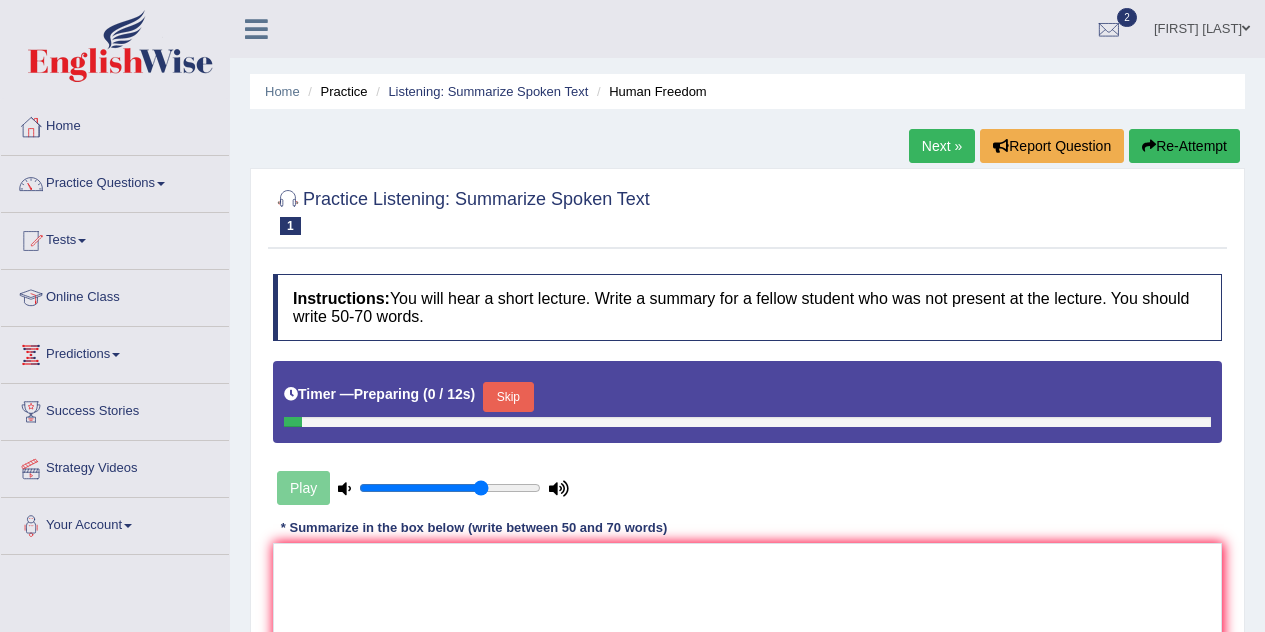 scroll, scrollTop: 0, scrollLeft: 0, axis: both 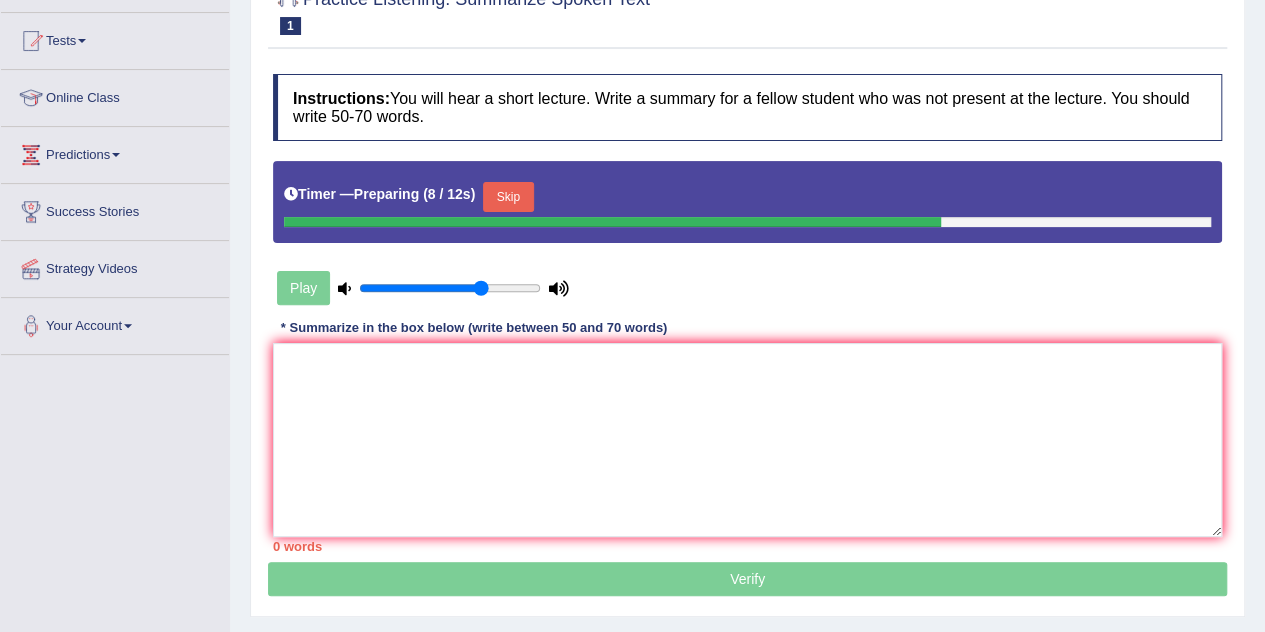 click on "Play" at bounding box center (423, 288) 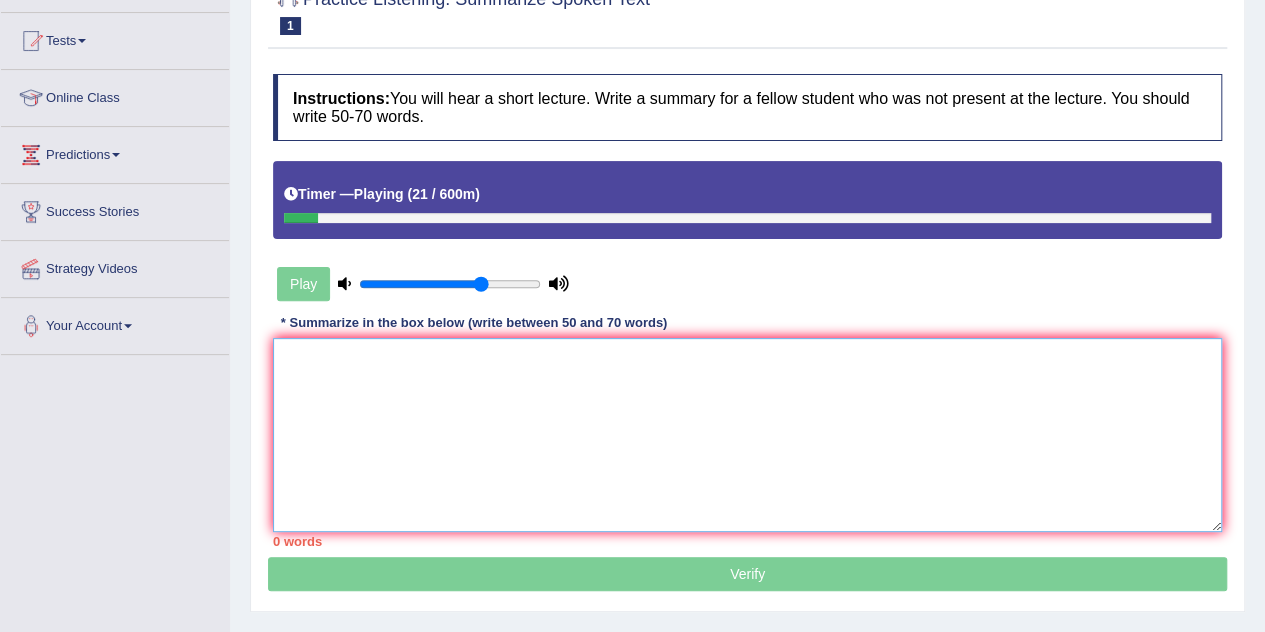 click at bounding box center [747, 435] 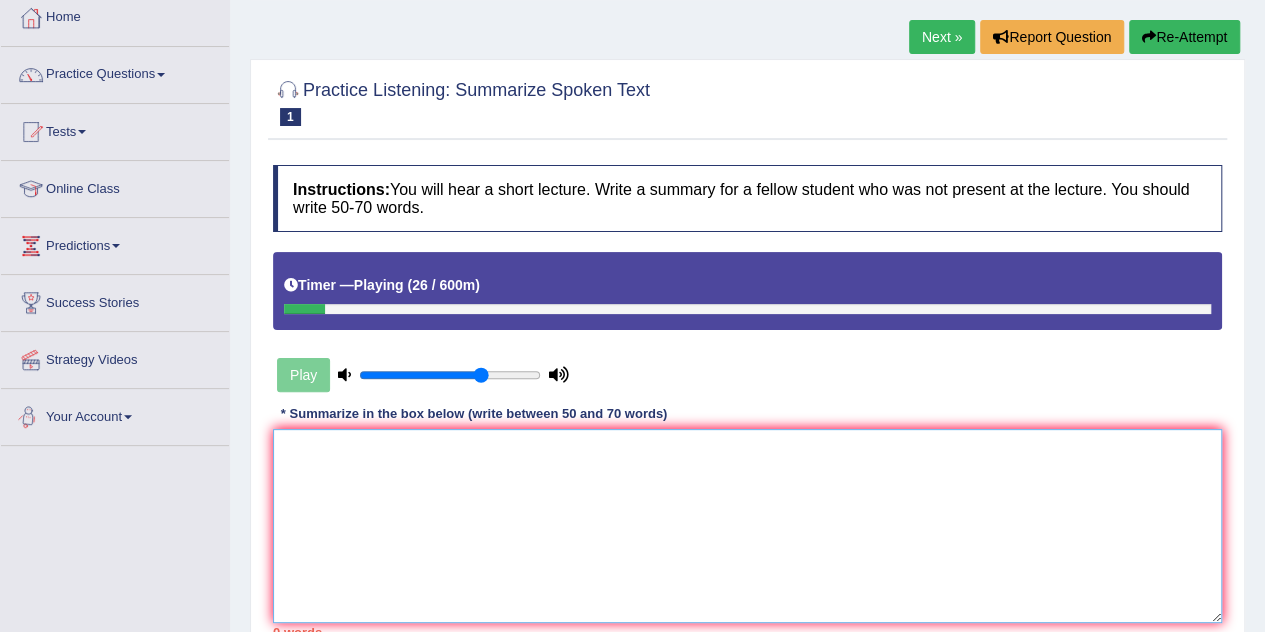 scroll, scrollTop: 0, scrollLeft: 0, axis: both 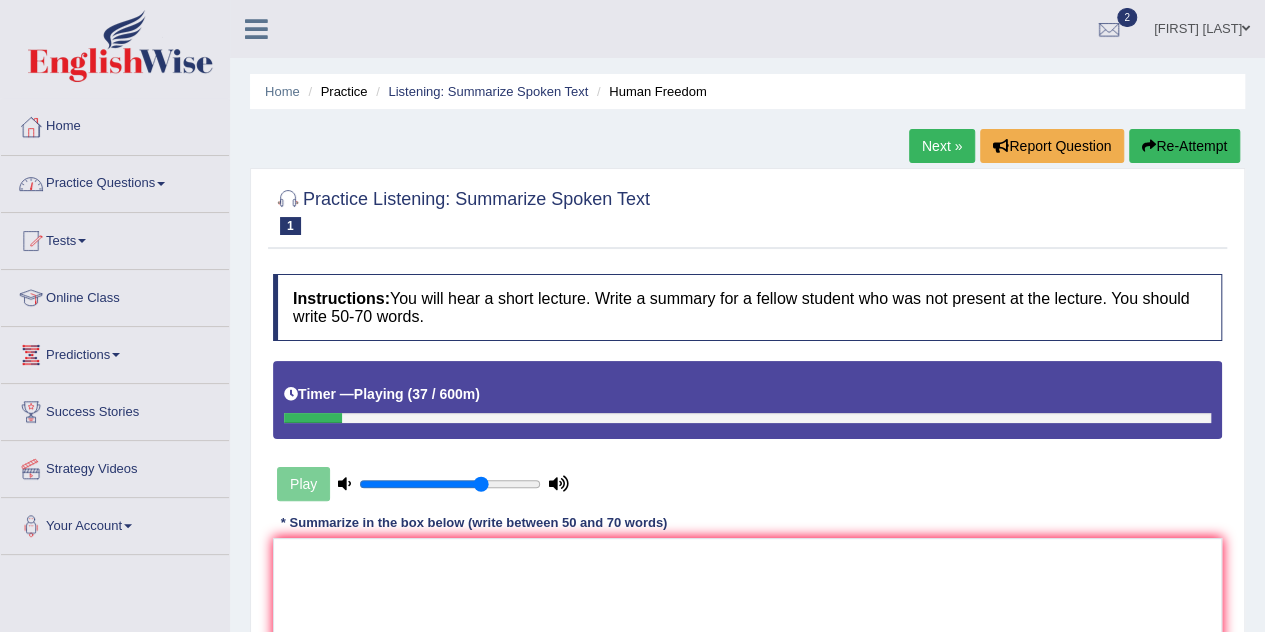 click on "Practice Questions" at bounding box center [115, 181] 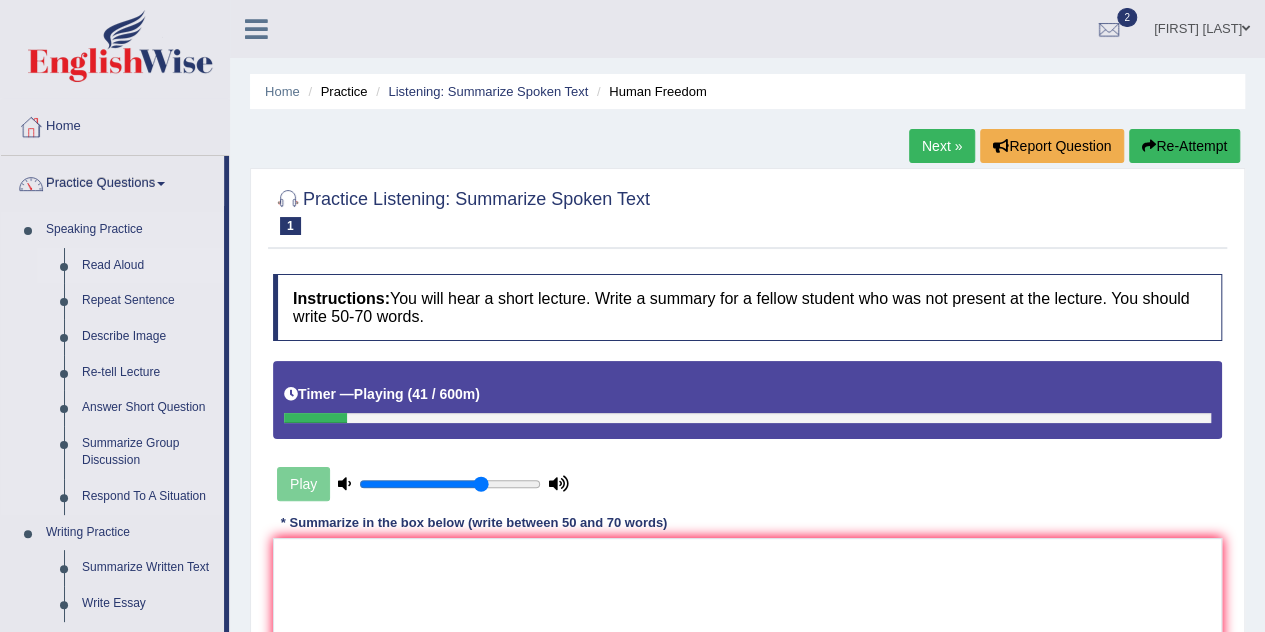 click on "Read Aloud" at bounding box center [148, 266] 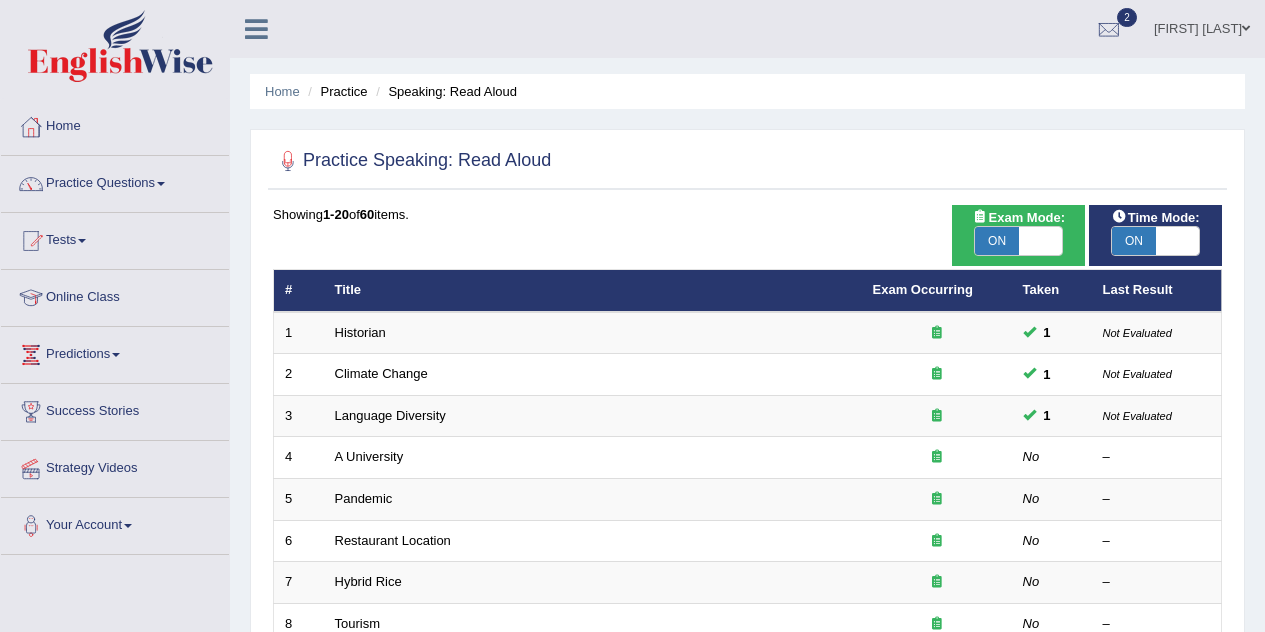 scroll, scrollTop: 0, scrollLeft: 0, axis: both 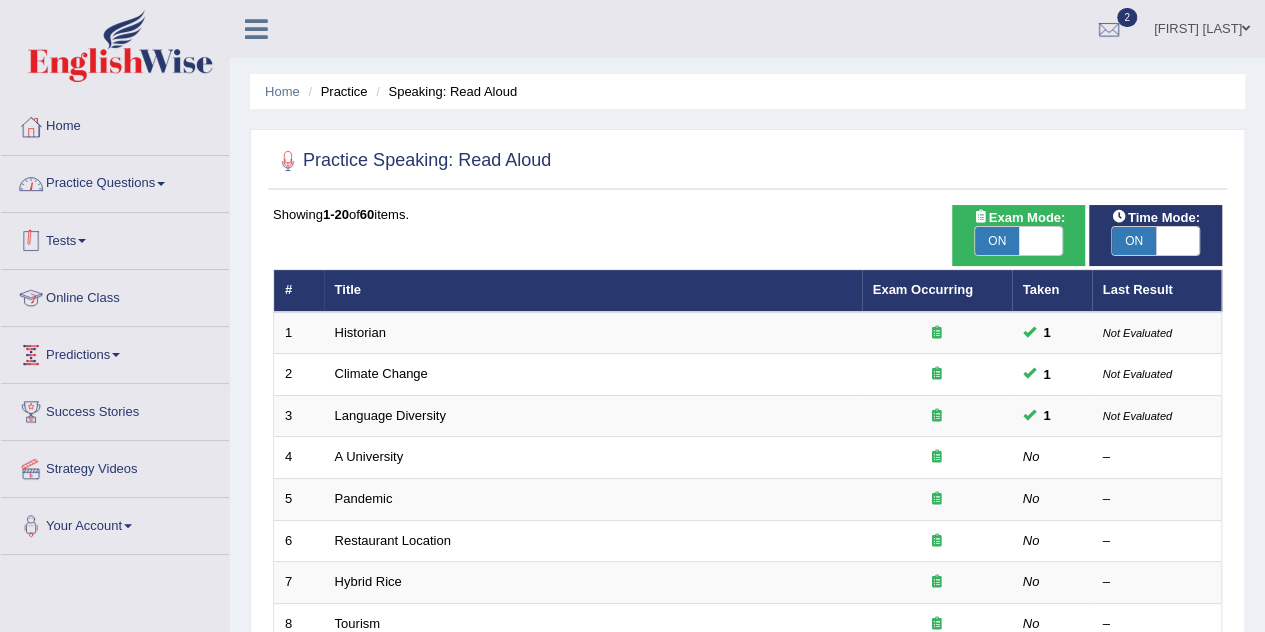 click on "Practice Questions" at bounding box center (115, 181) 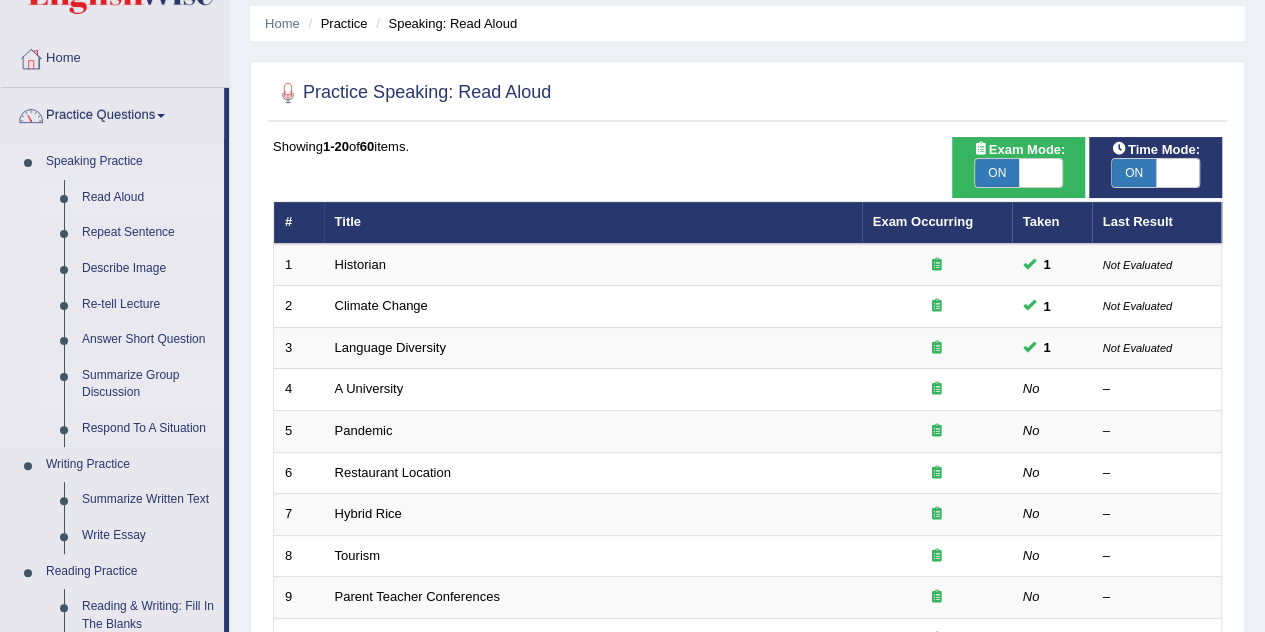 scroll, scrollTop: 100, scrollLeft: 0, axis: vertical 